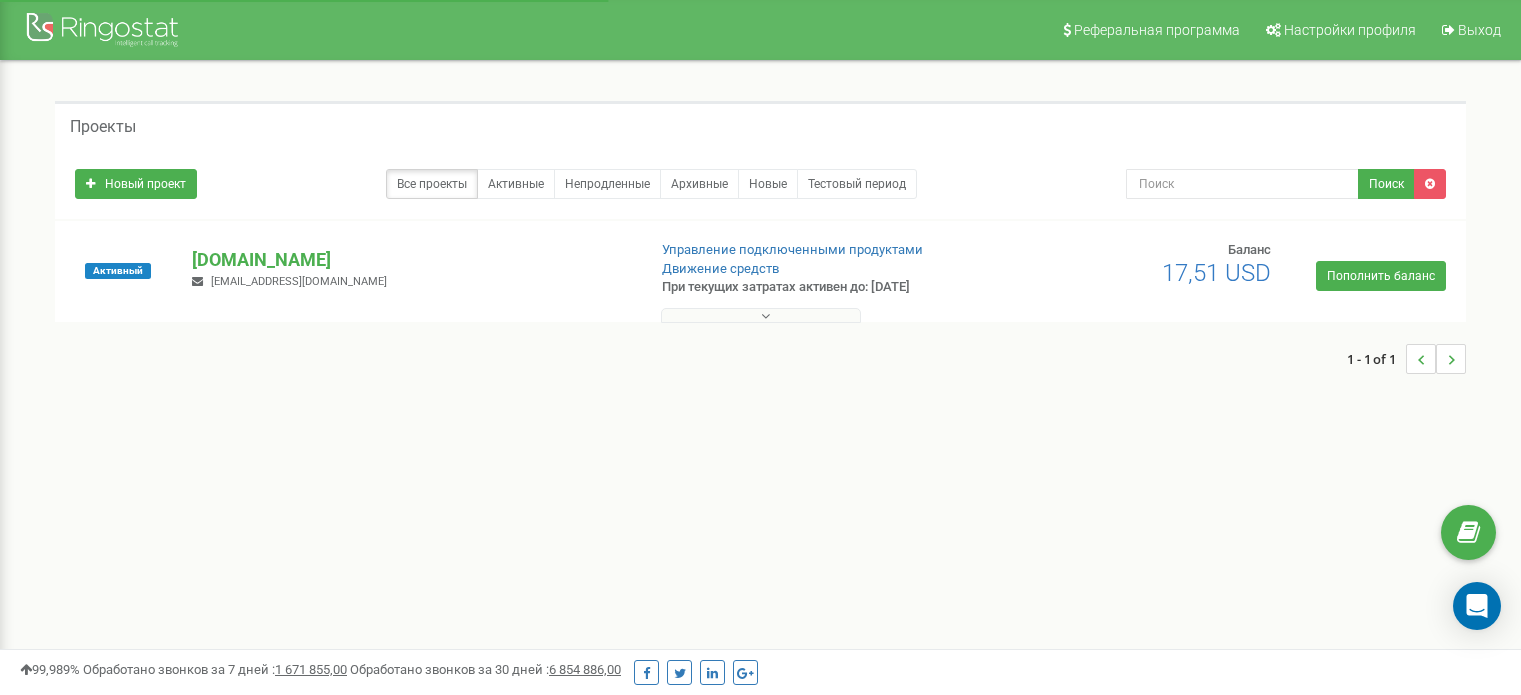 scroll, scrollTop: 0, scrollLeft: 0, axis: both 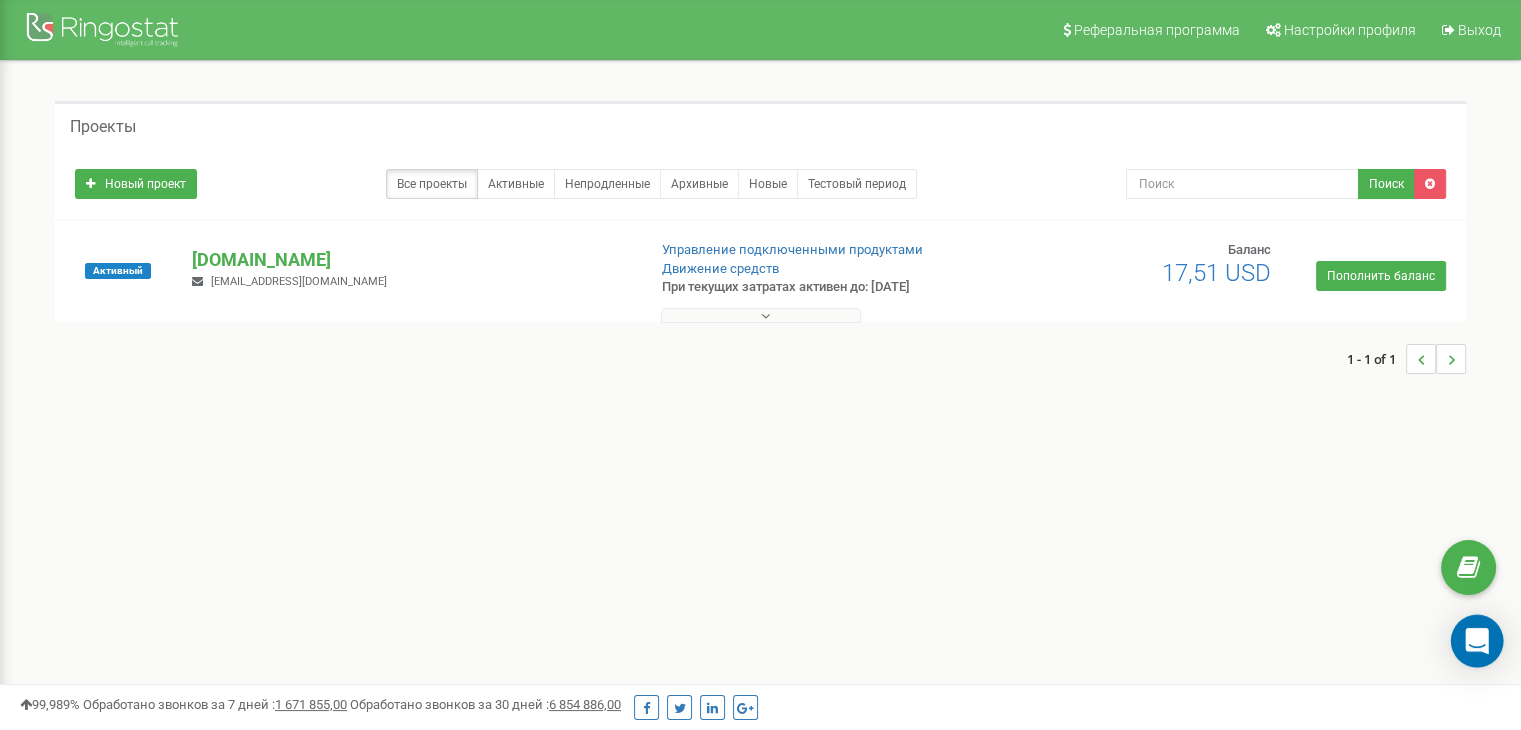 click 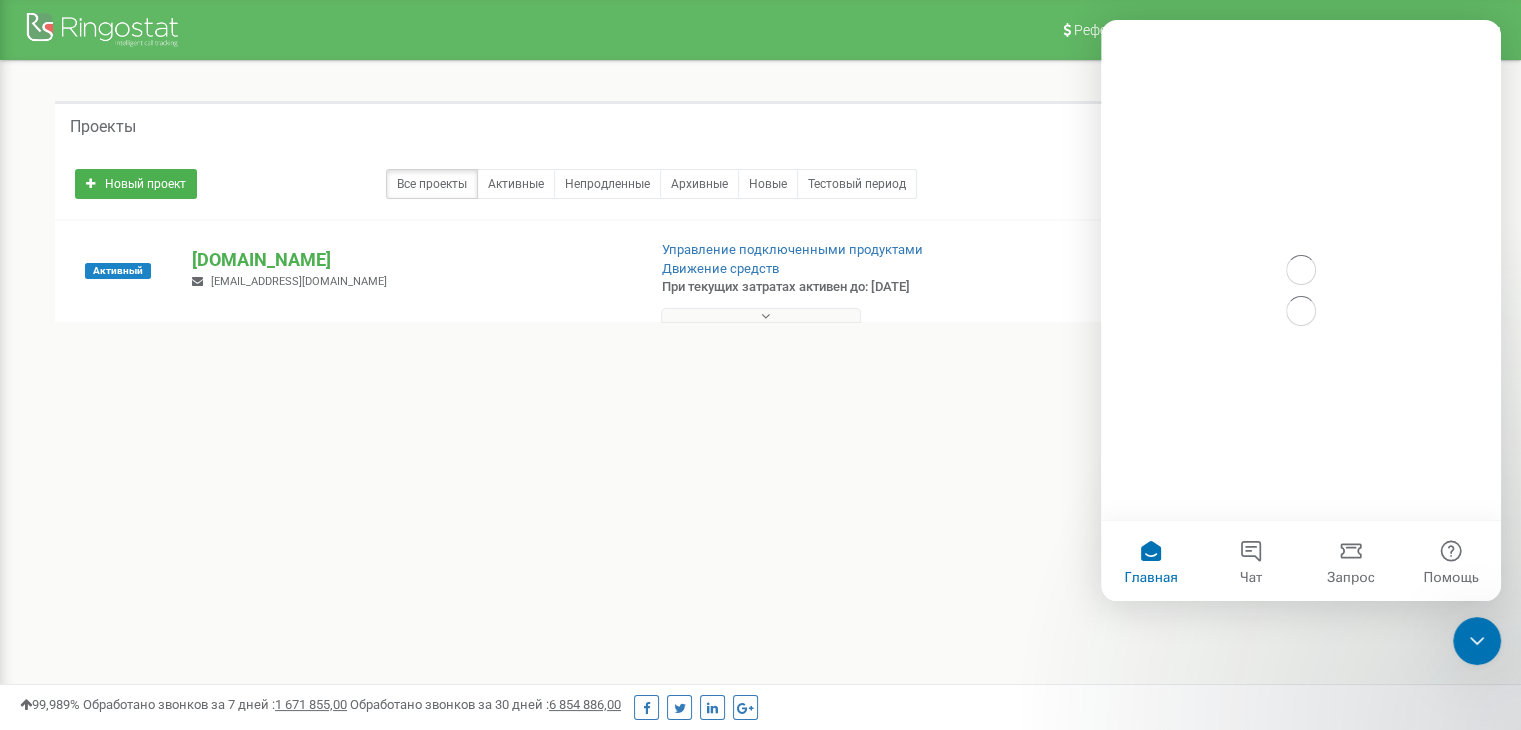 scroll, scrollTop: 0, scrollLeft: 0, axis: both 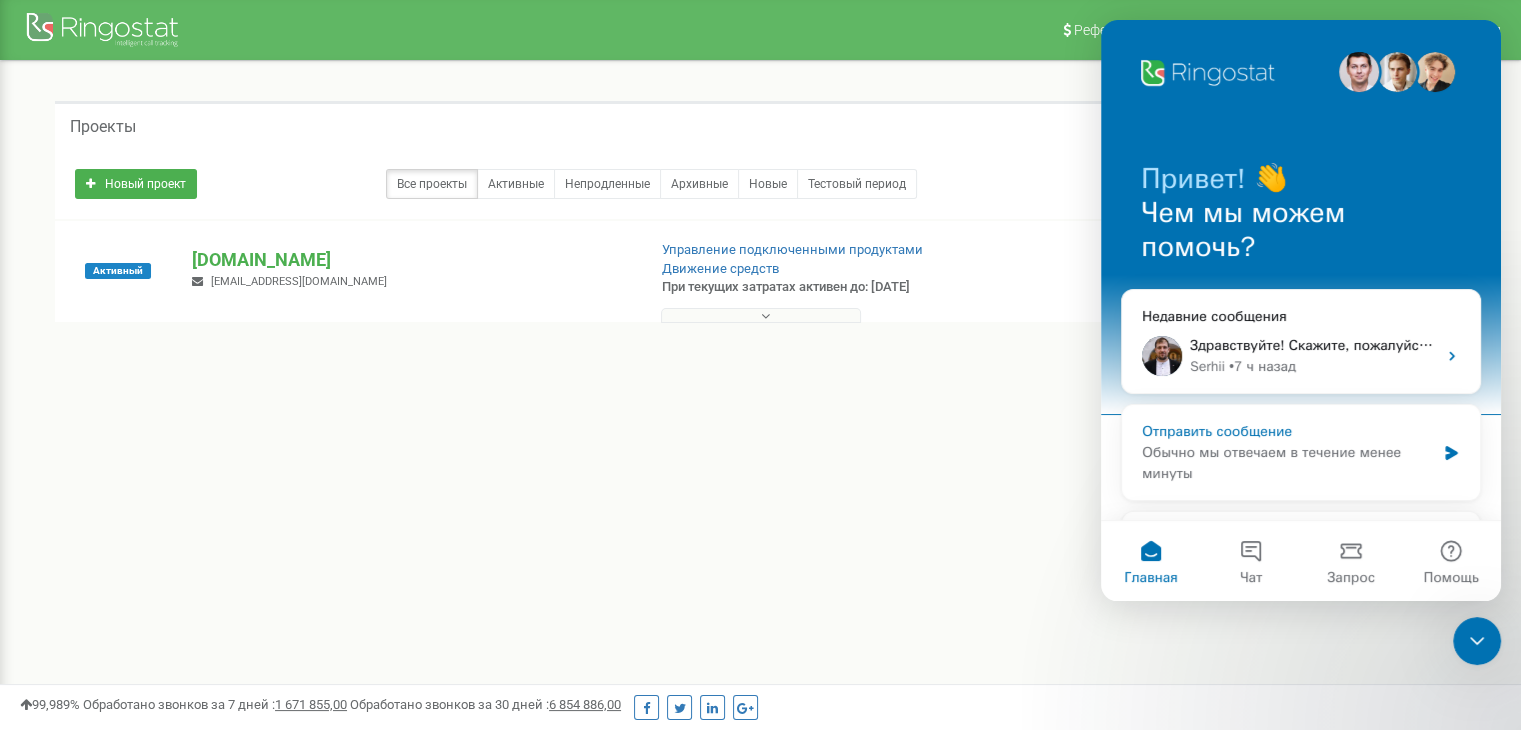 click on "Обычно мы отвечаем в течение менее минуты" at bounding box center (1288, 463) 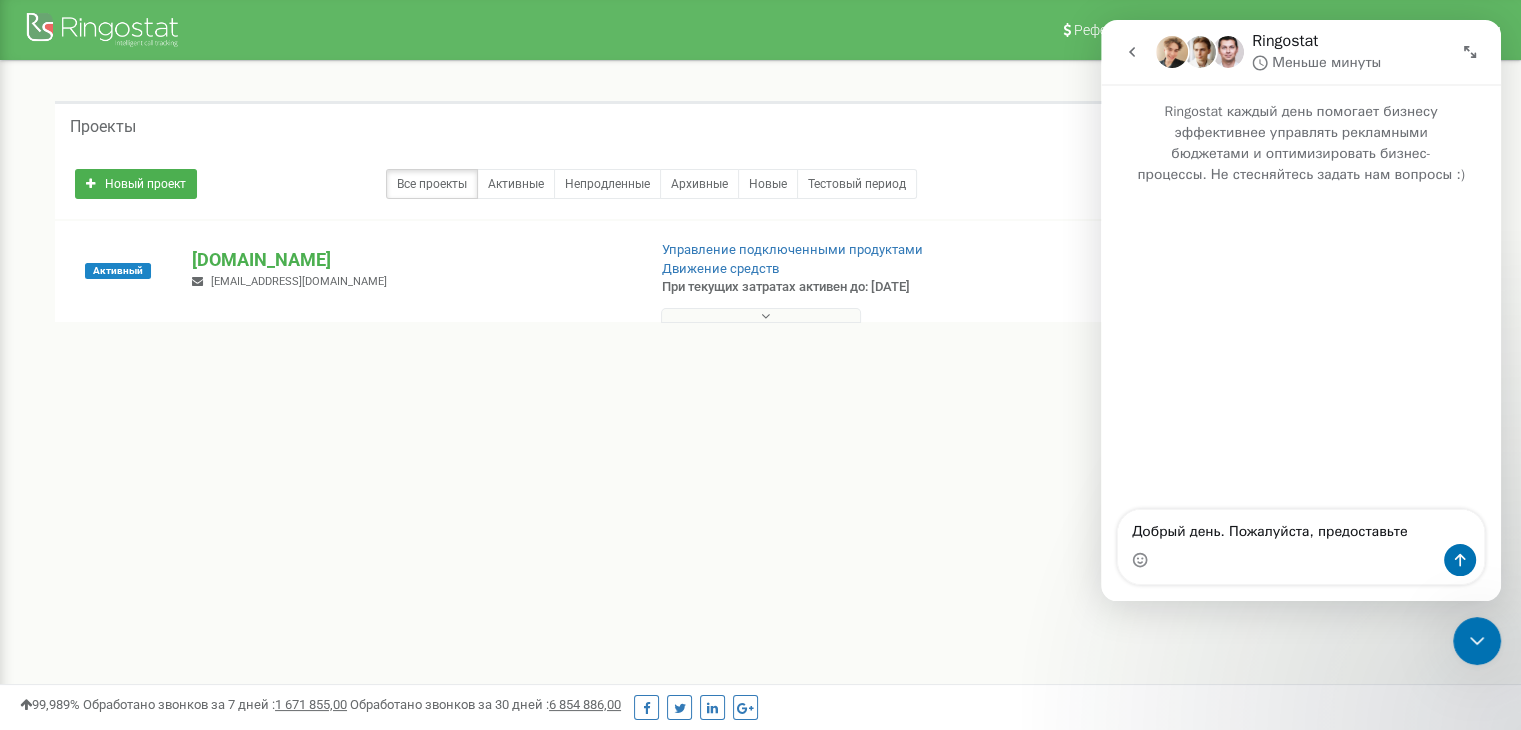 type on "Добрый день. Пожалуйста, предоставьте" 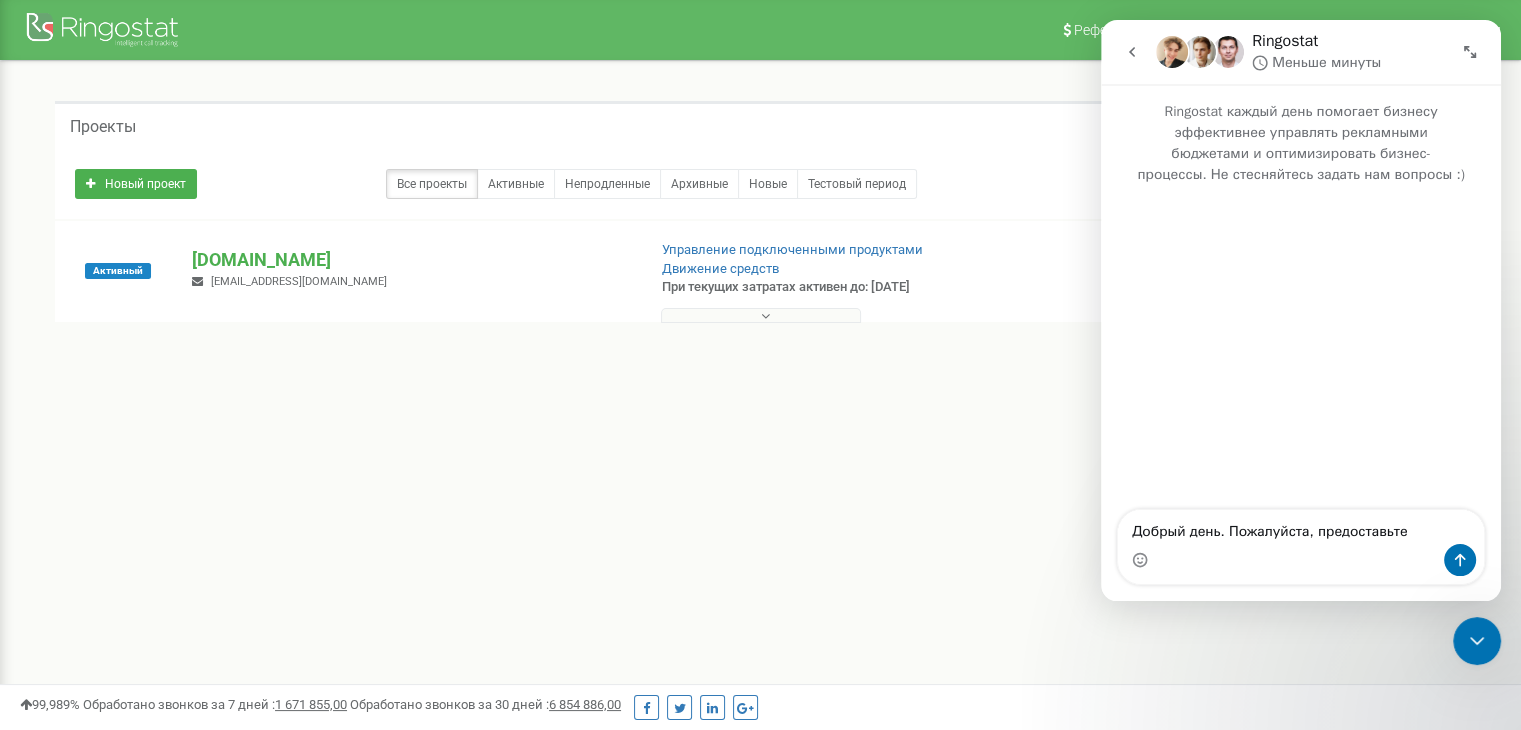 click on "Движение средств" at bounding box center [822, 269] 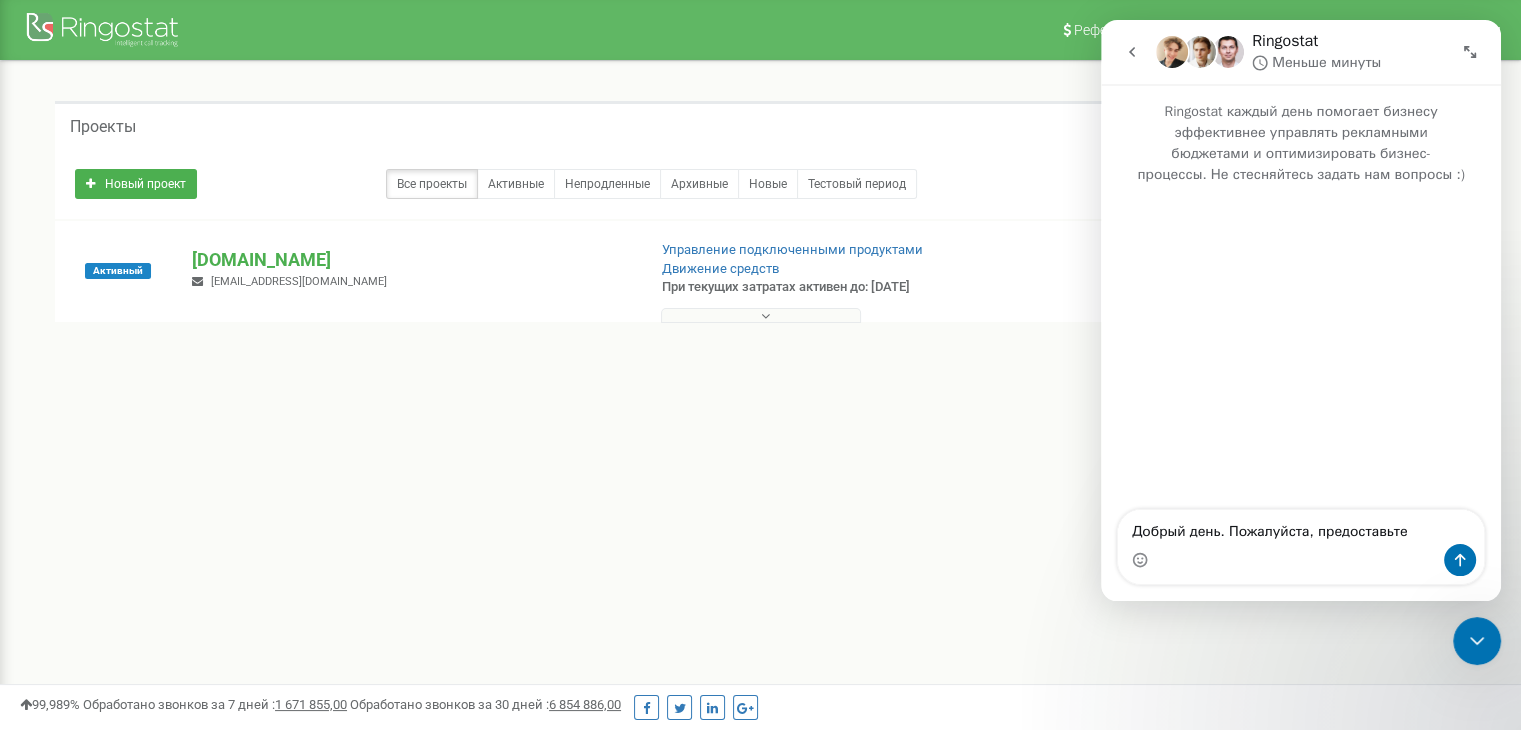 click 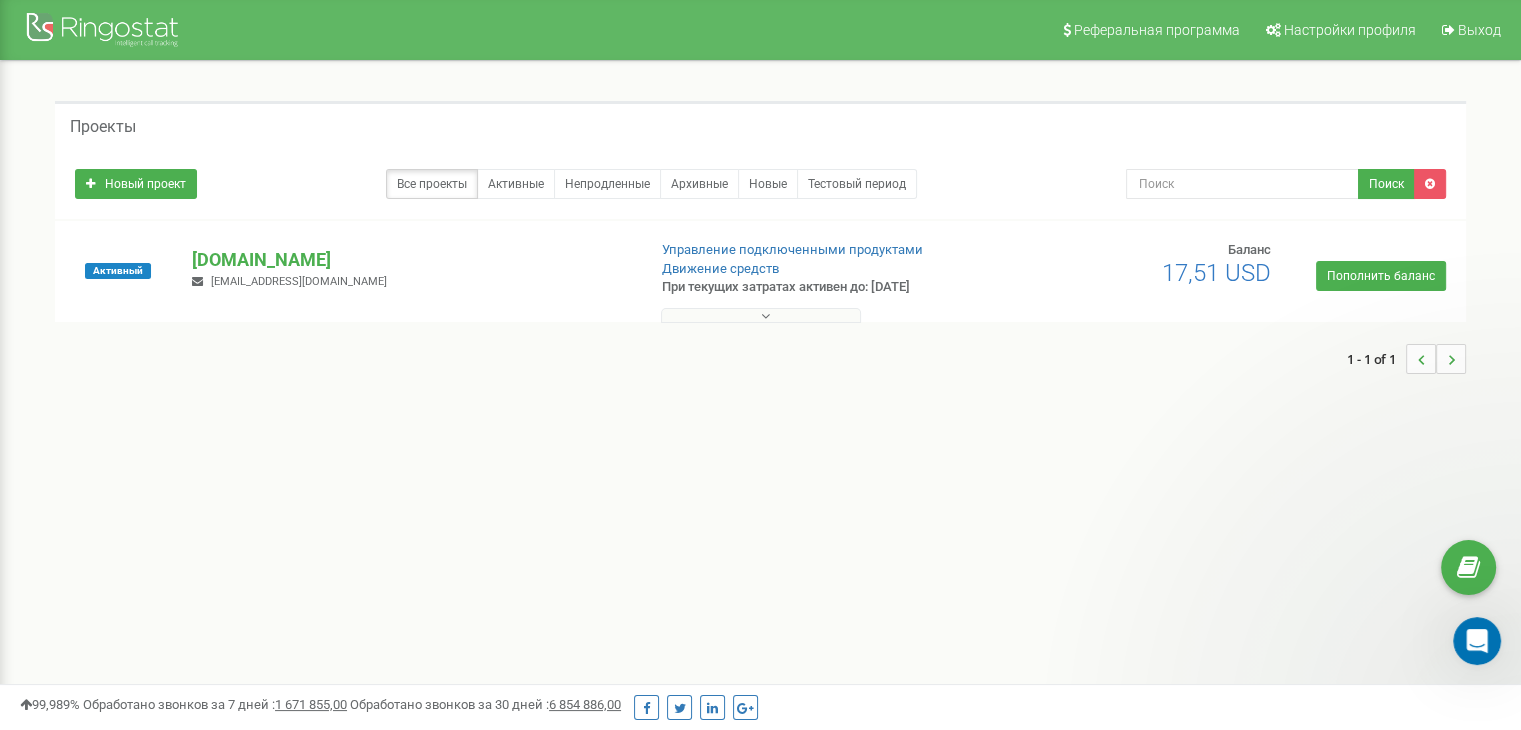 scroll, scrollTop: 0, scrollLeft: 0, axis: both 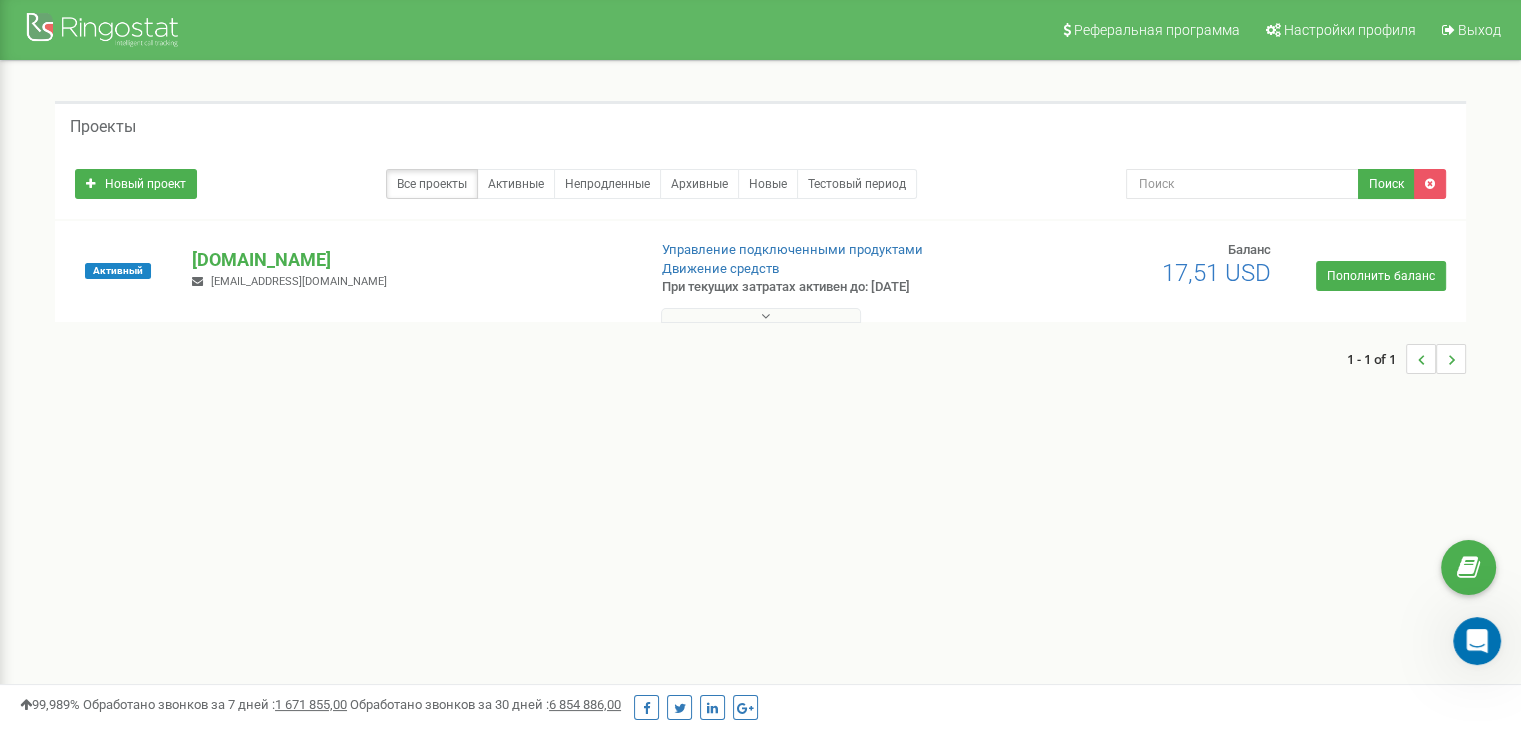 click 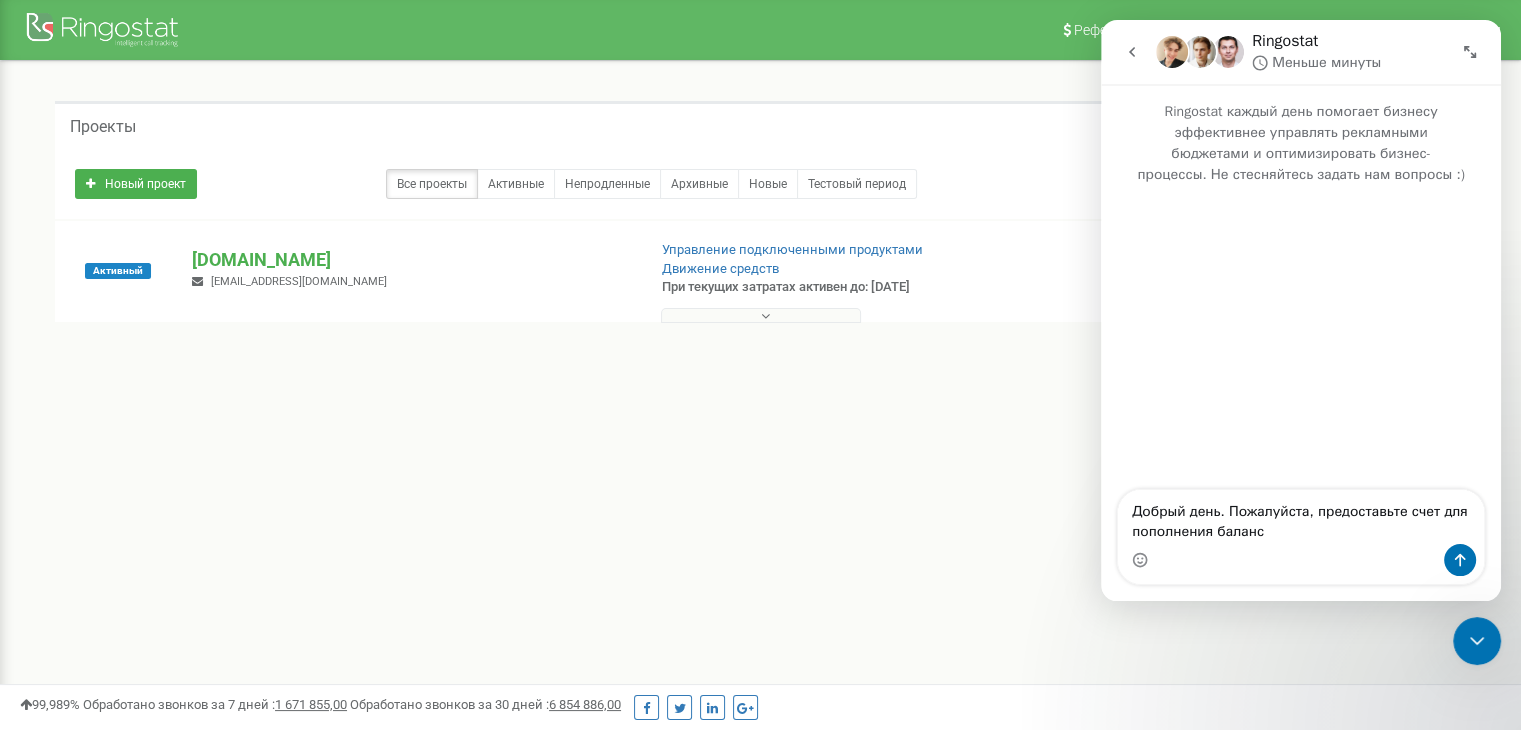 type on "Добрый день. Пожалуйста, предоставьте счет для пополнения баланса" 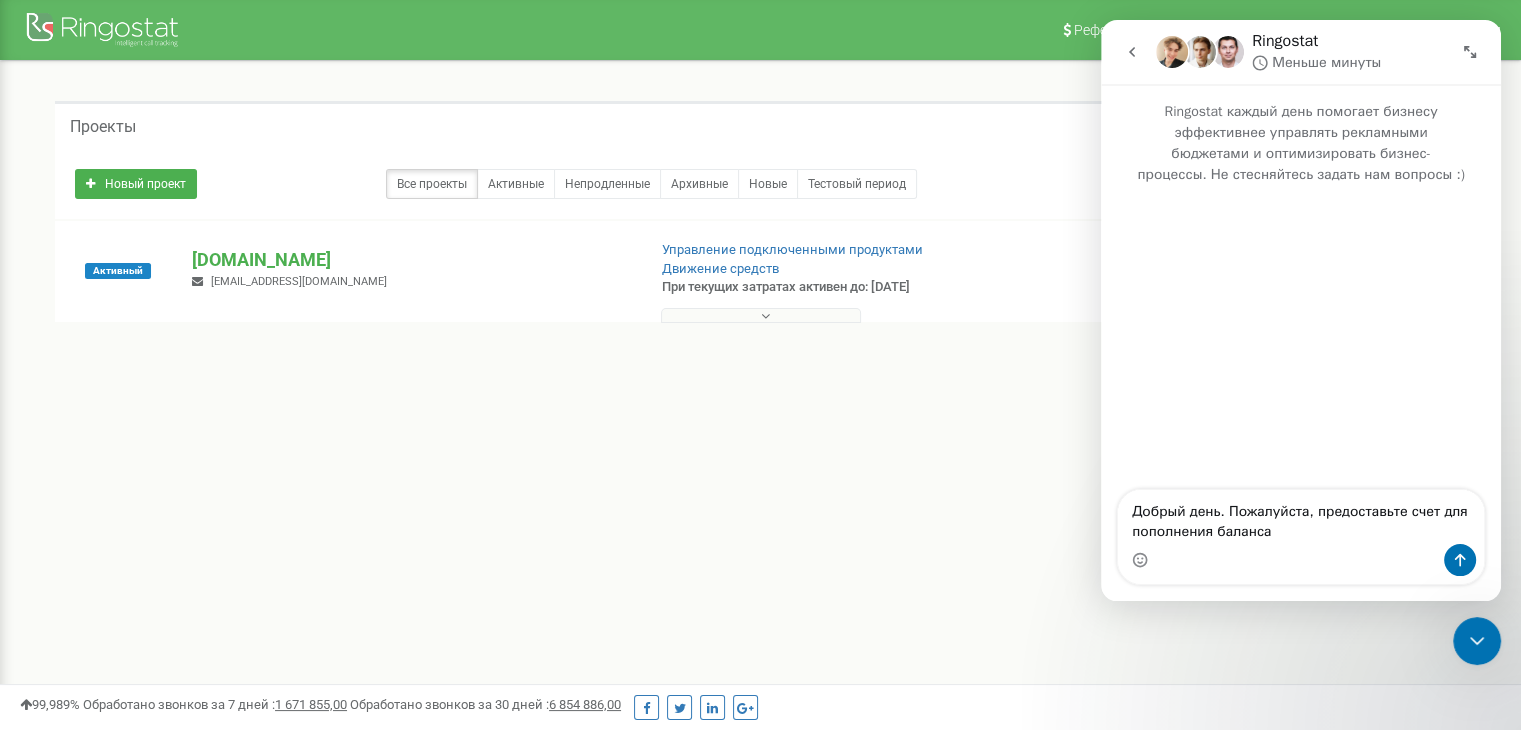 type 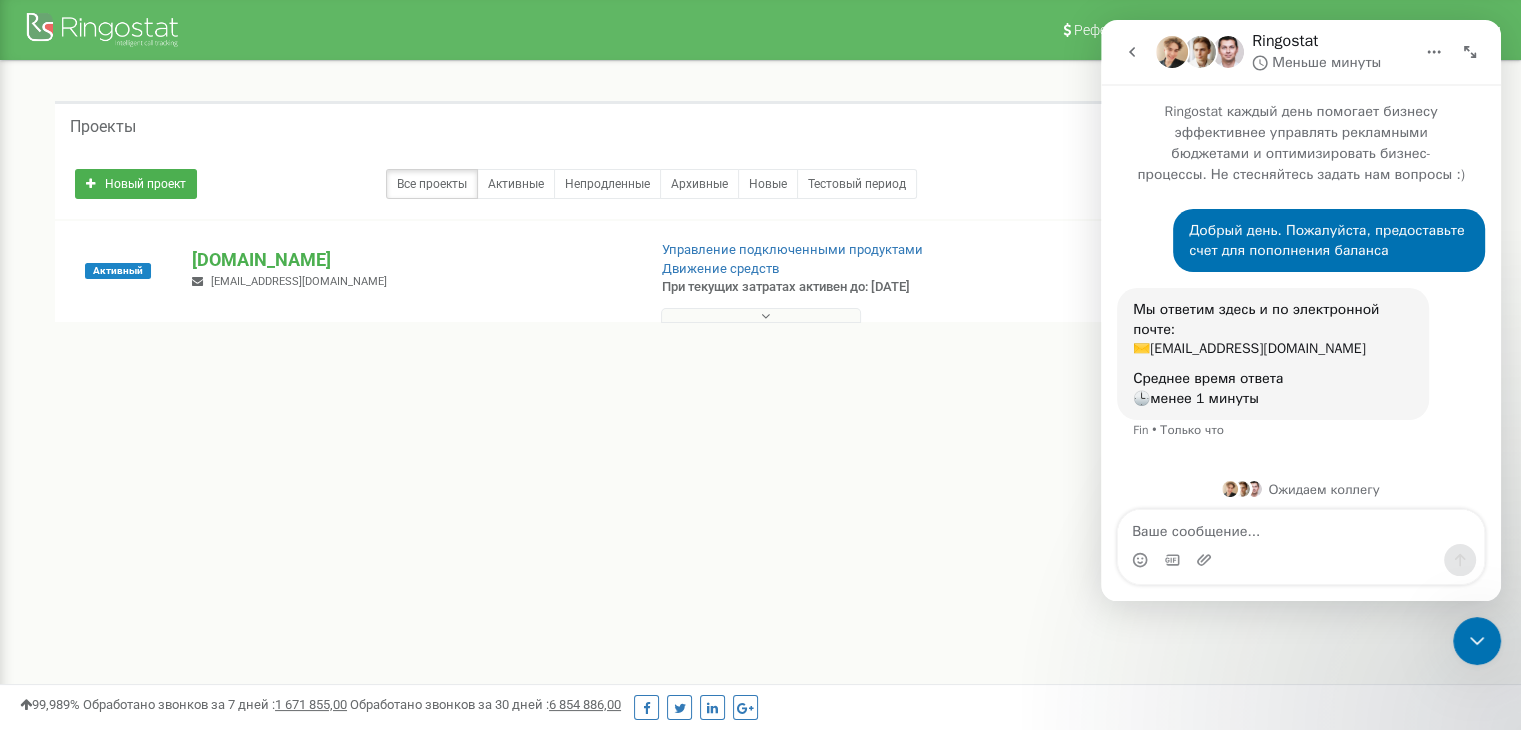 scroll, scrollTop: 7, scrollLeft: 0, axis: vertical 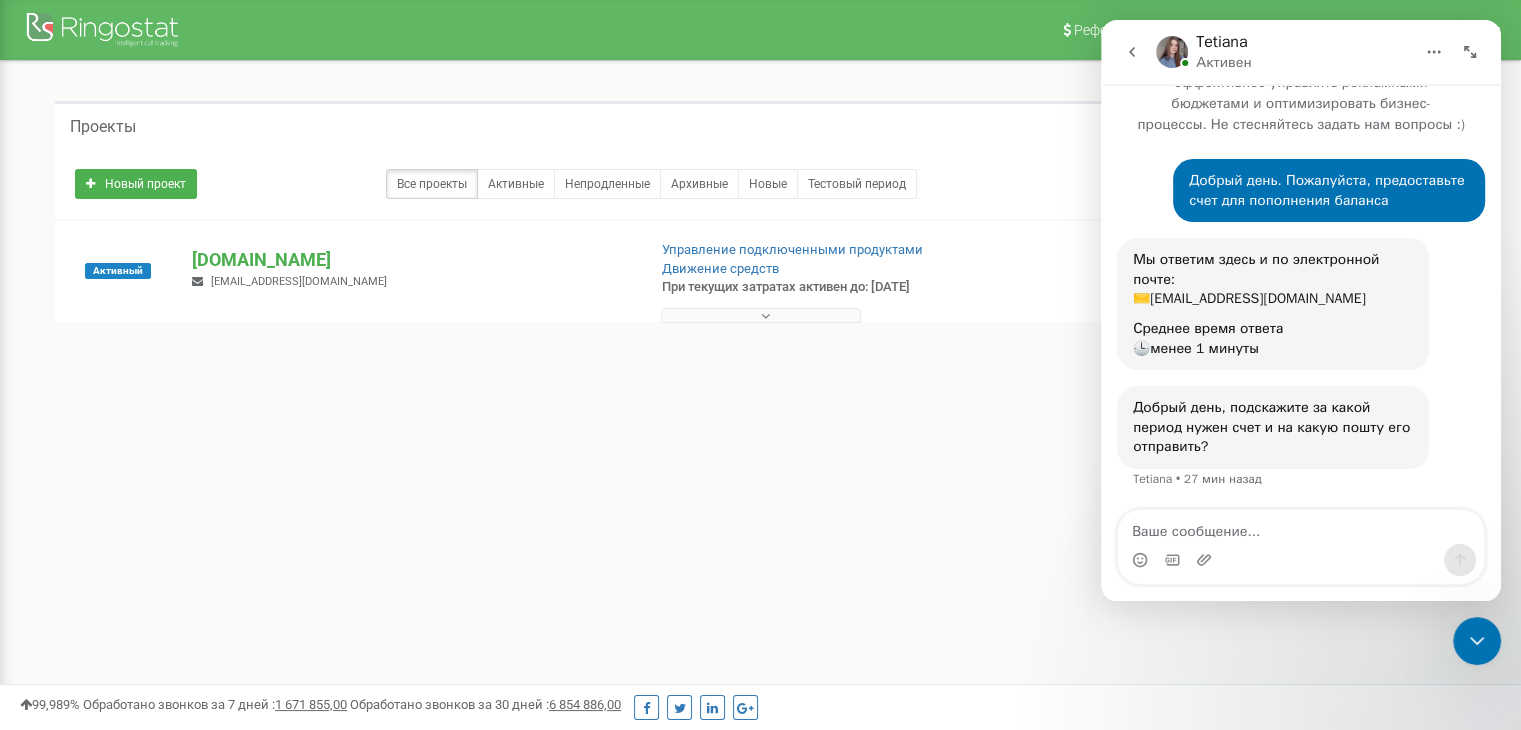 click at bounding box center (761, 315) 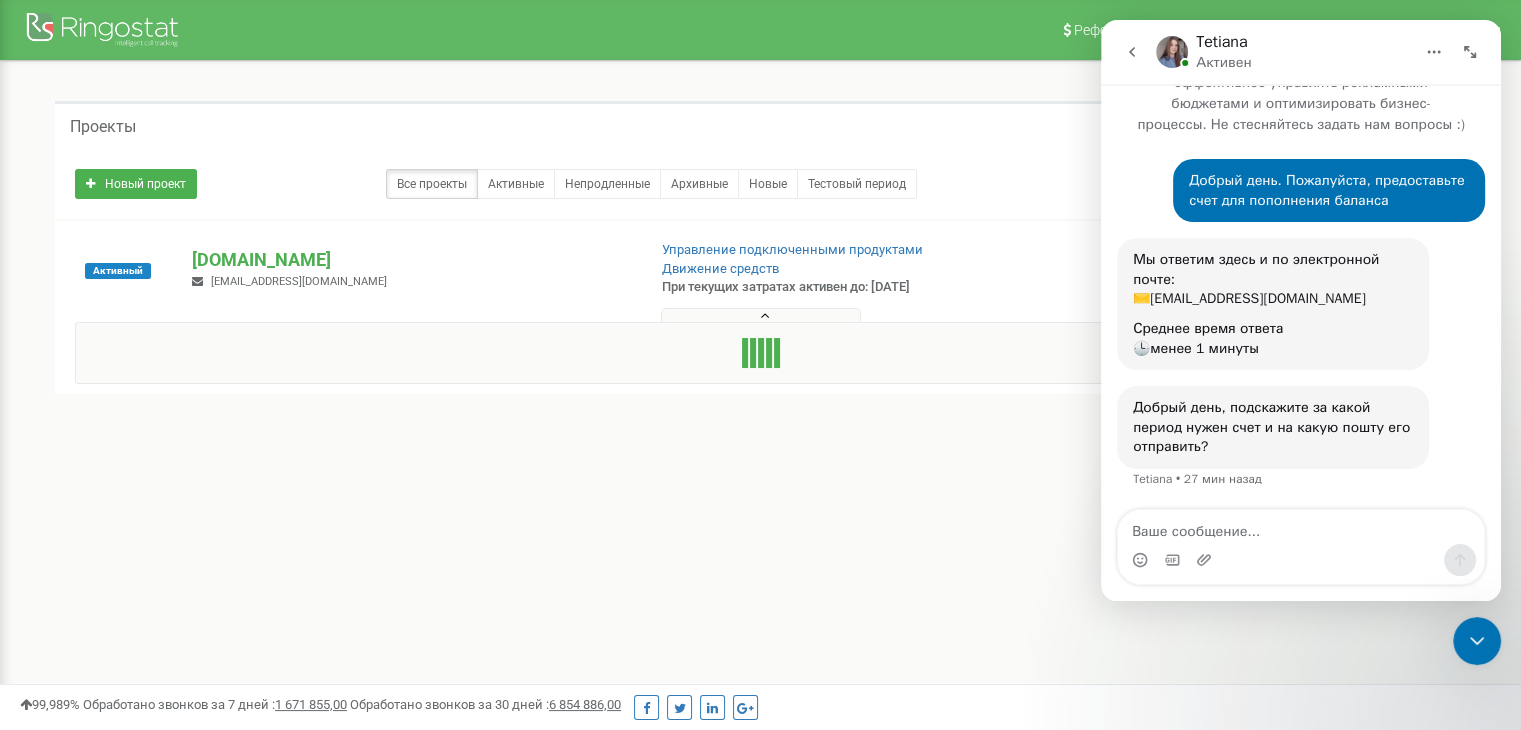 click 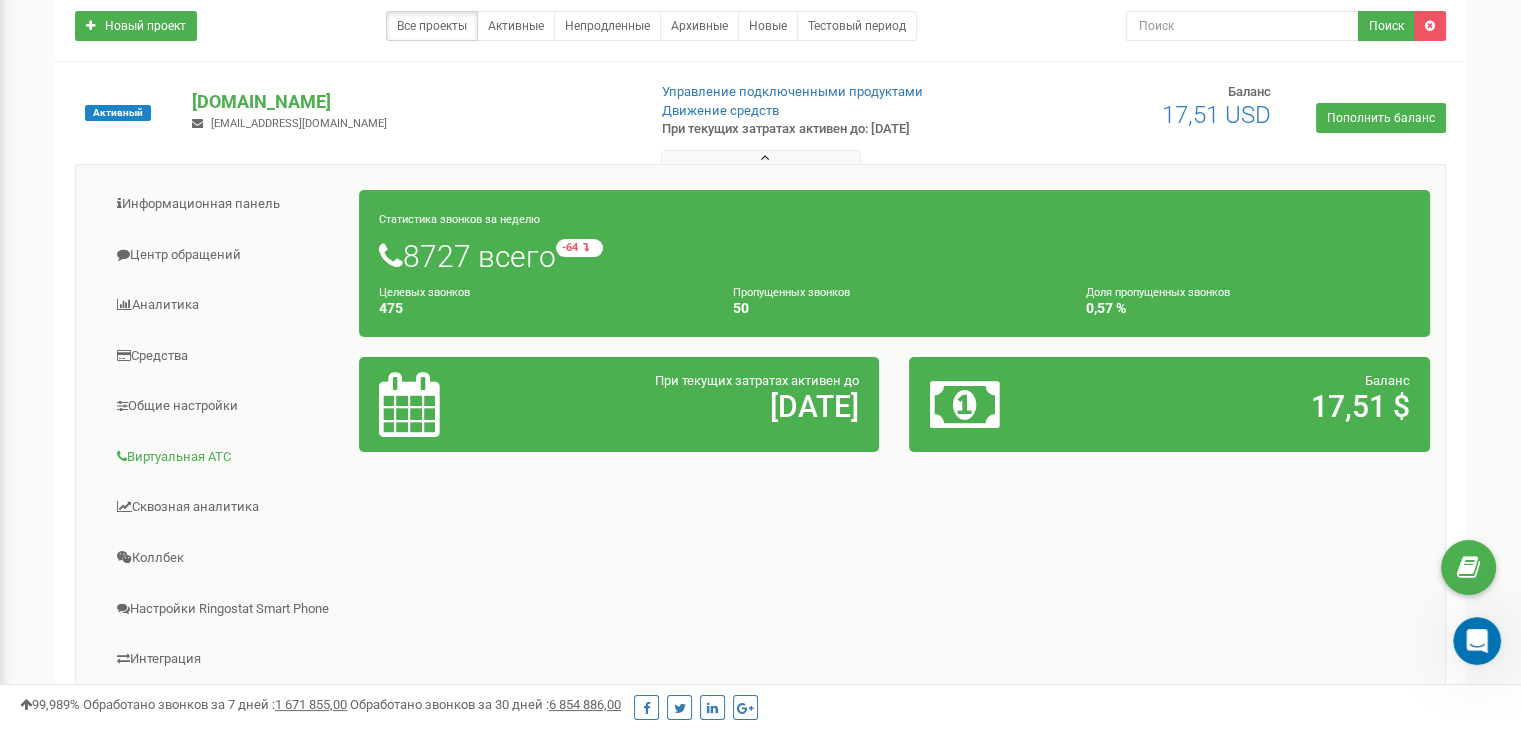 scroll, scrollTop: 200, scrollLeft: 0, axis: vertical 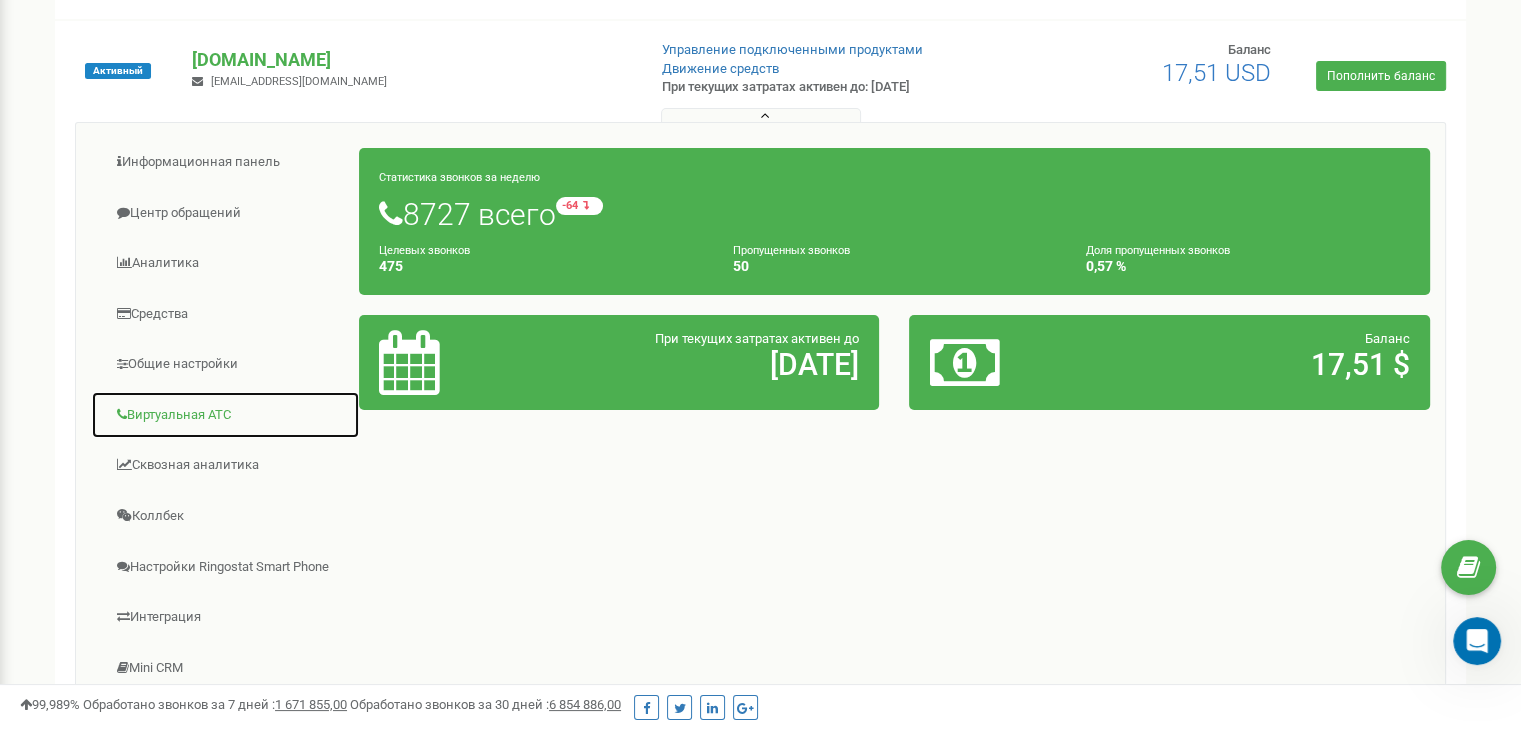 click on "Виртуальная АТС" at bounding box center [225, 415] 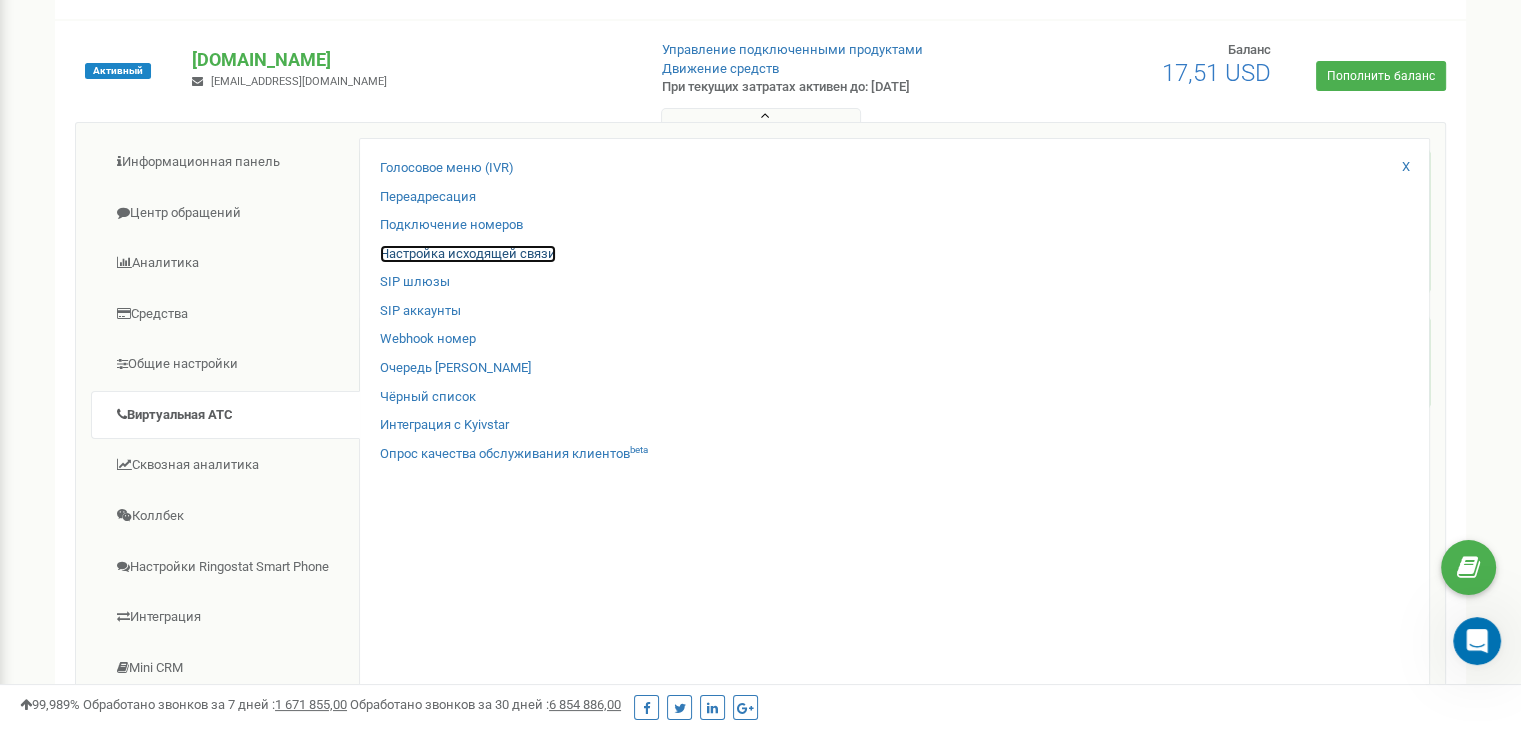 click on "Настройка исходящей связи" at bounding box center (468, 254) 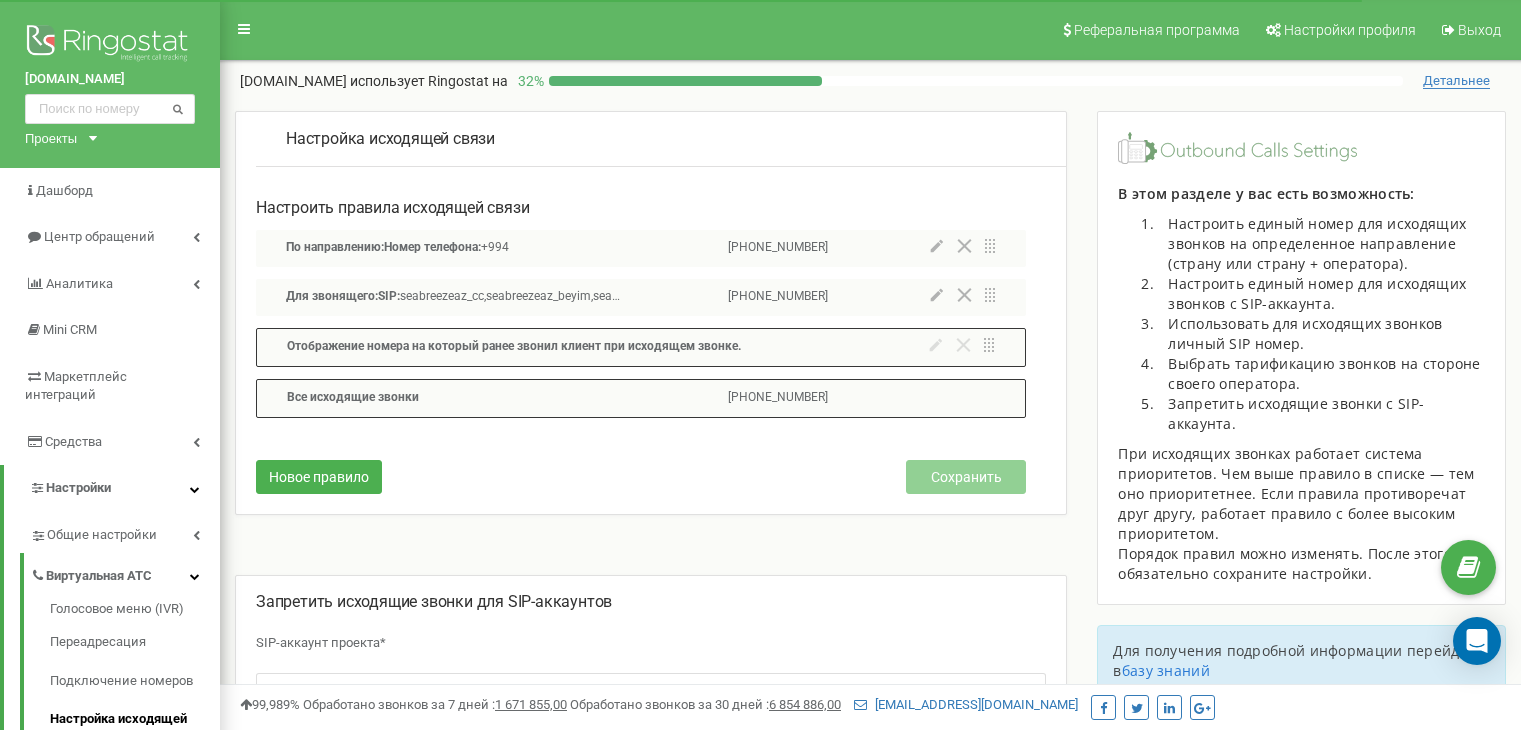 scroll, scrollTop: 0, scrollLeft: 0, axis: both 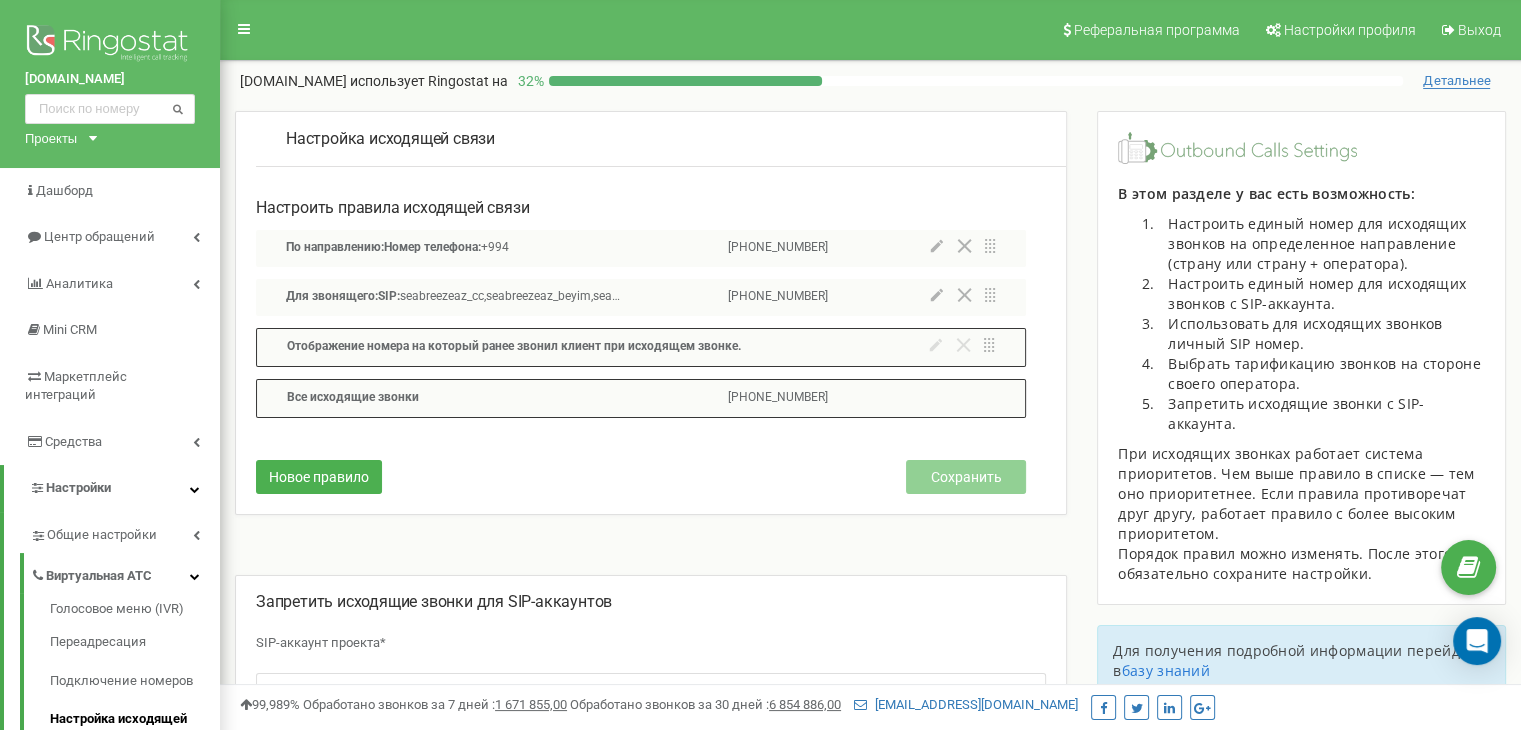 click 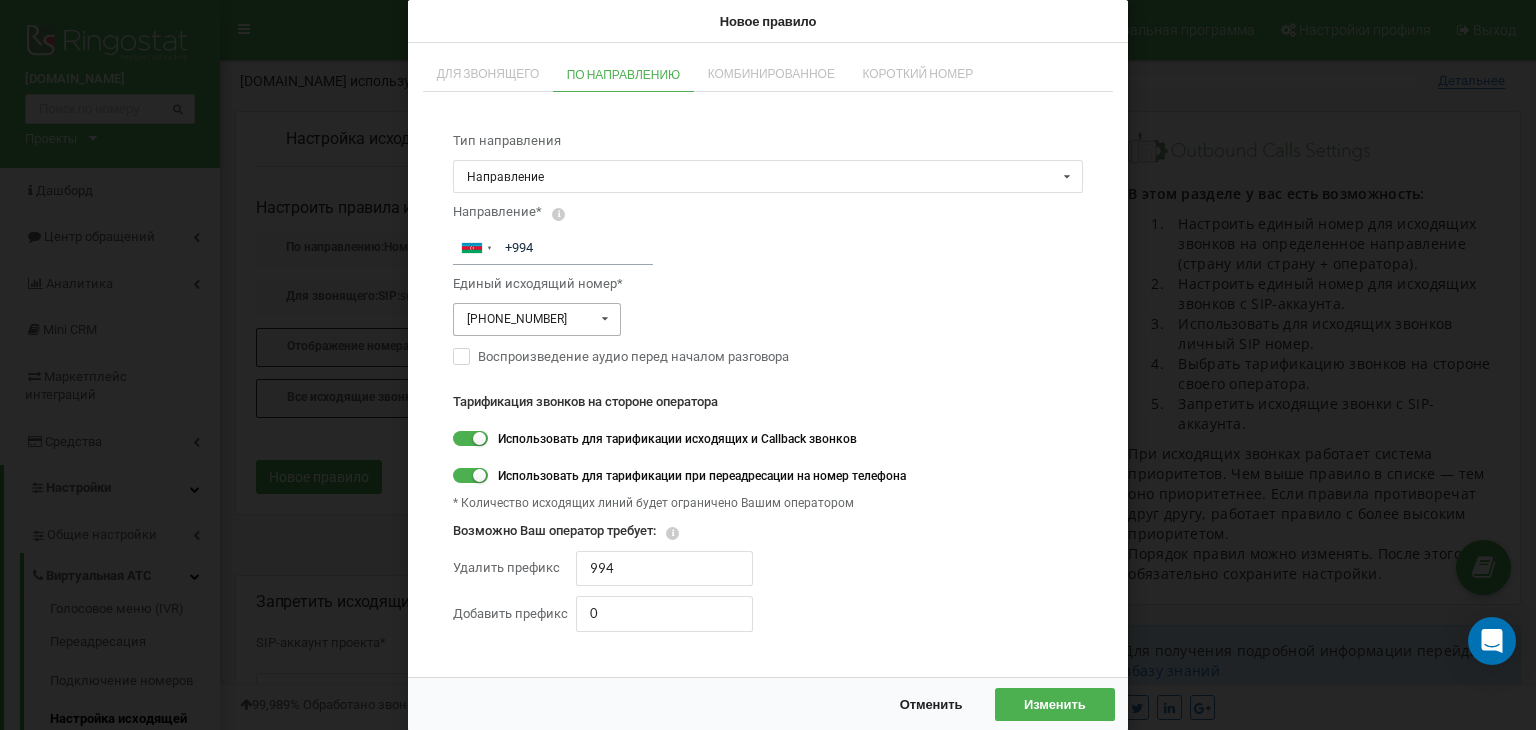 click at bounding box center (538, 319) 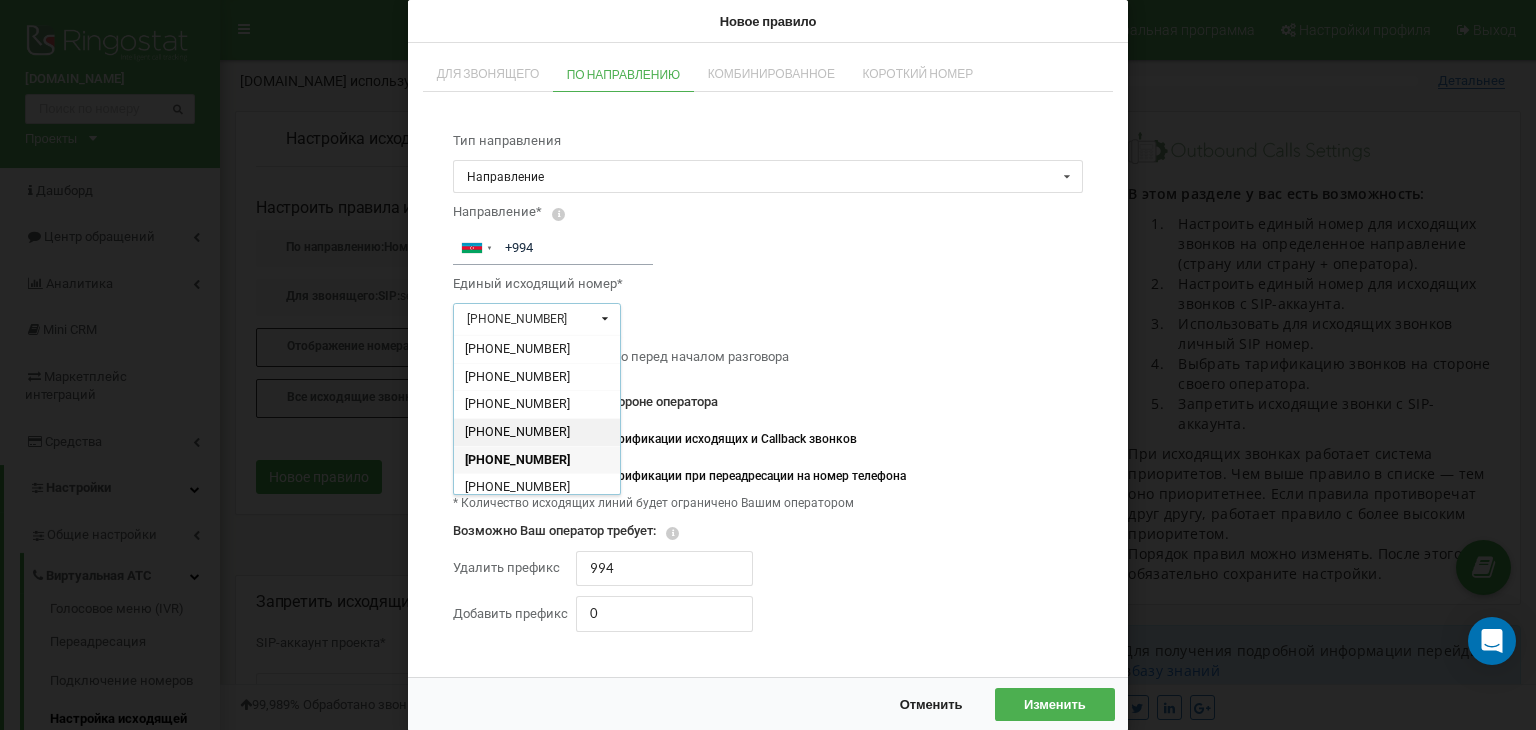 click on "[PHONE_NUMBER]" at bounding box center [517, 431] 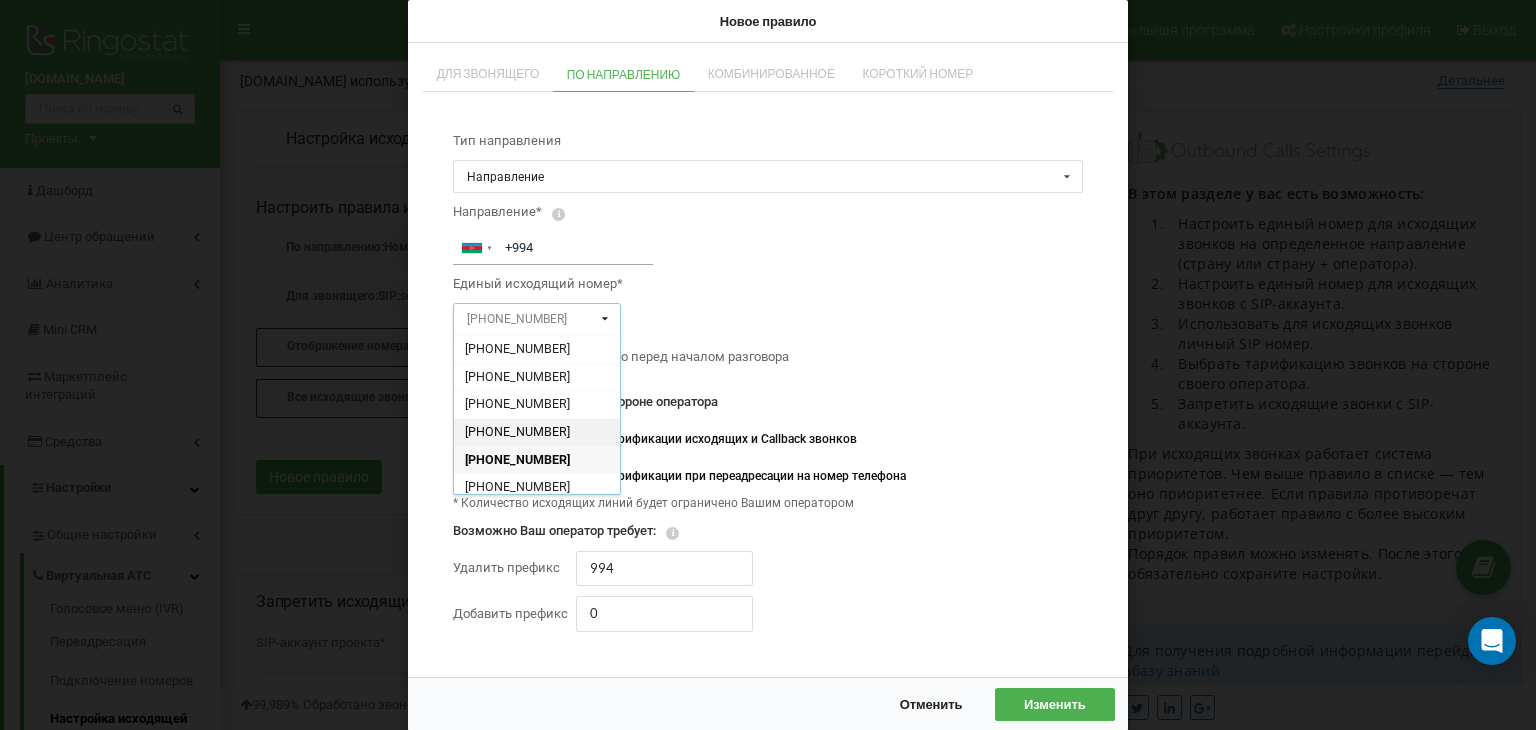 type 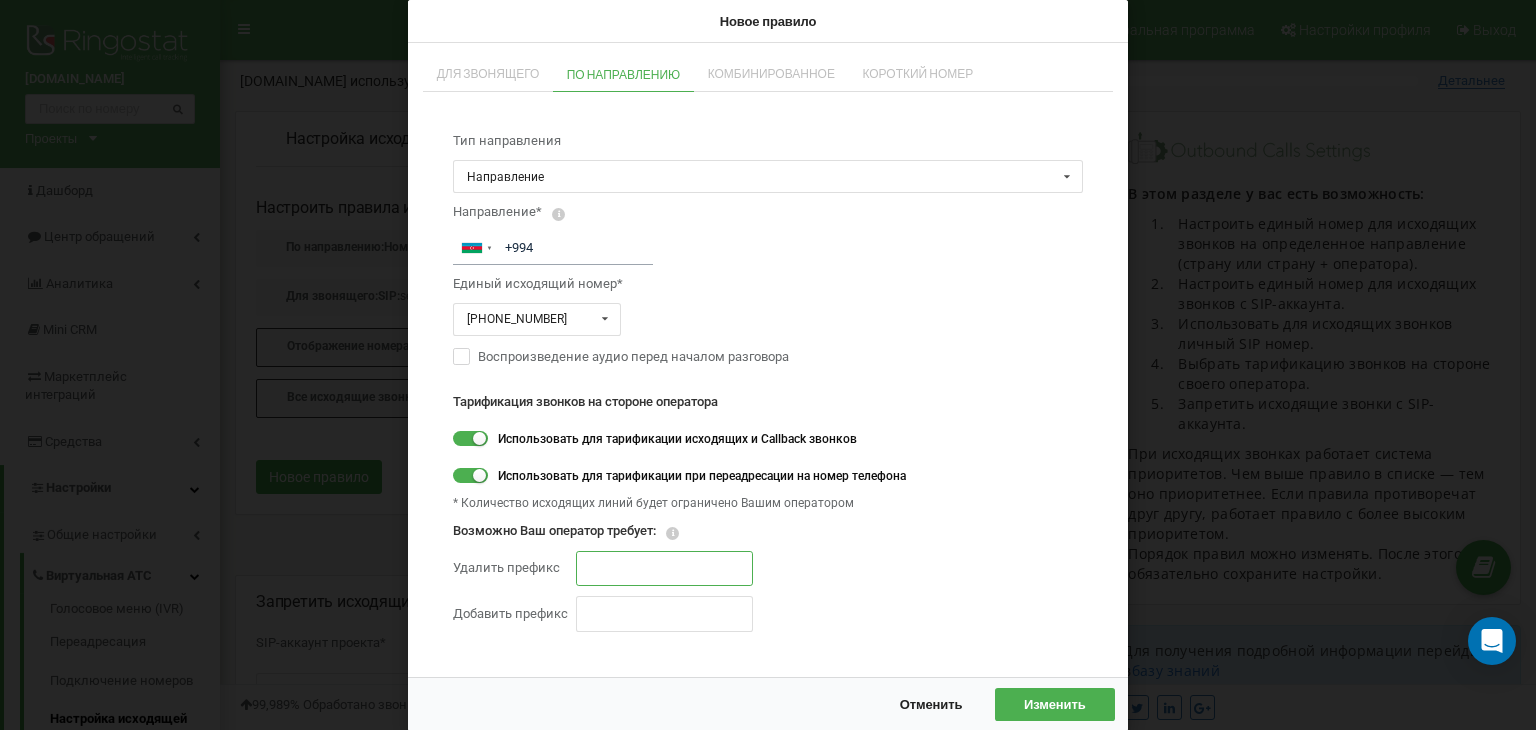 click at bounding box center (664, 568) 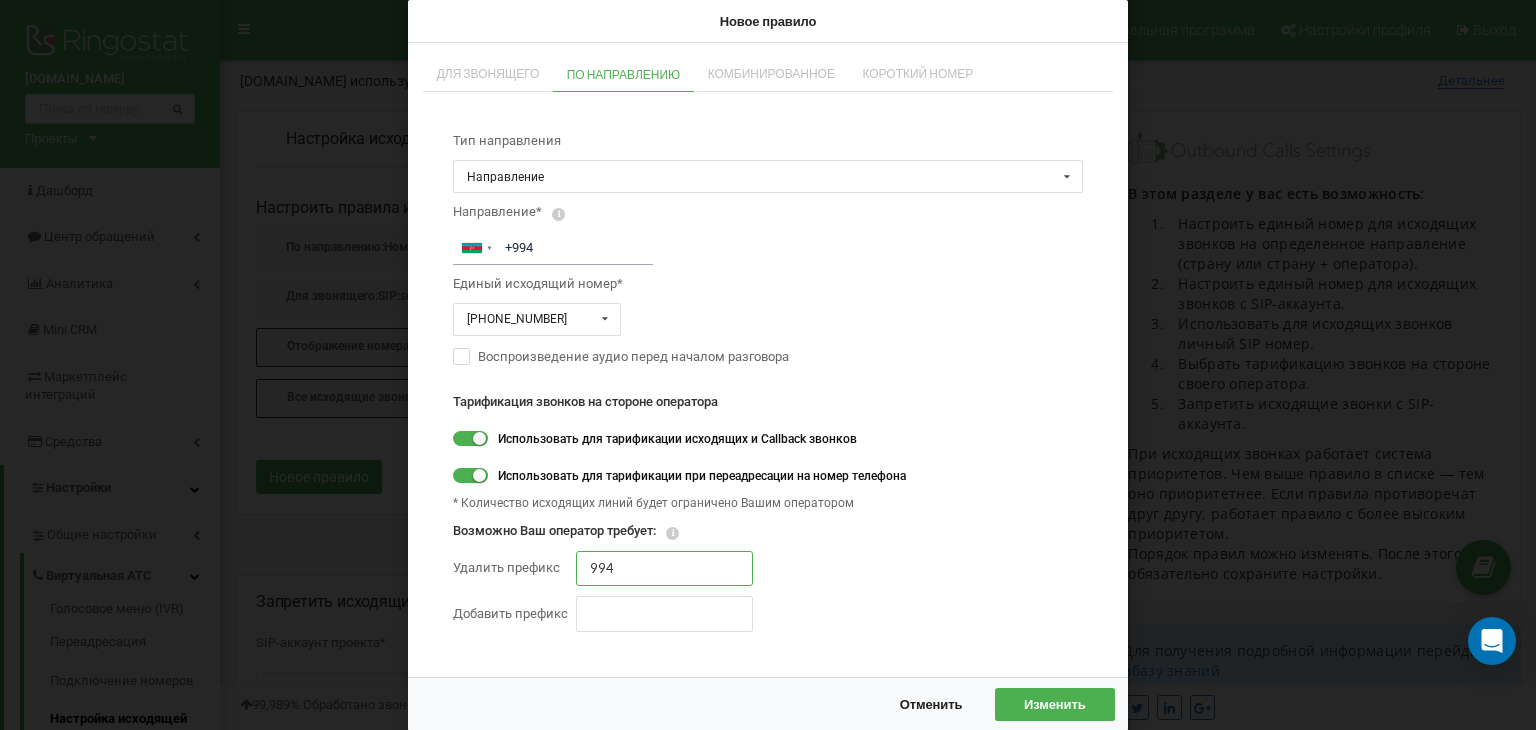 type on "994" 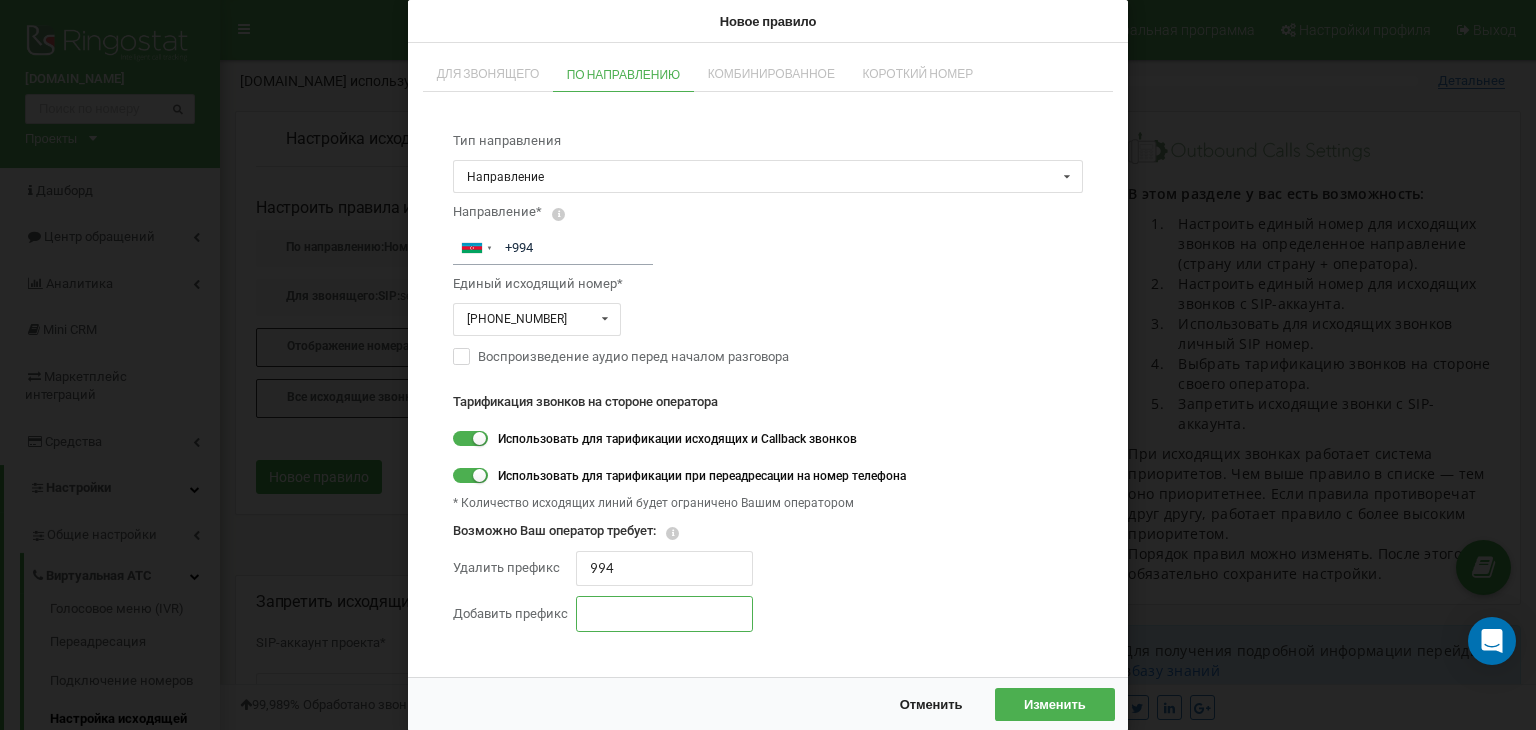 click at bounding box center [664, 613] 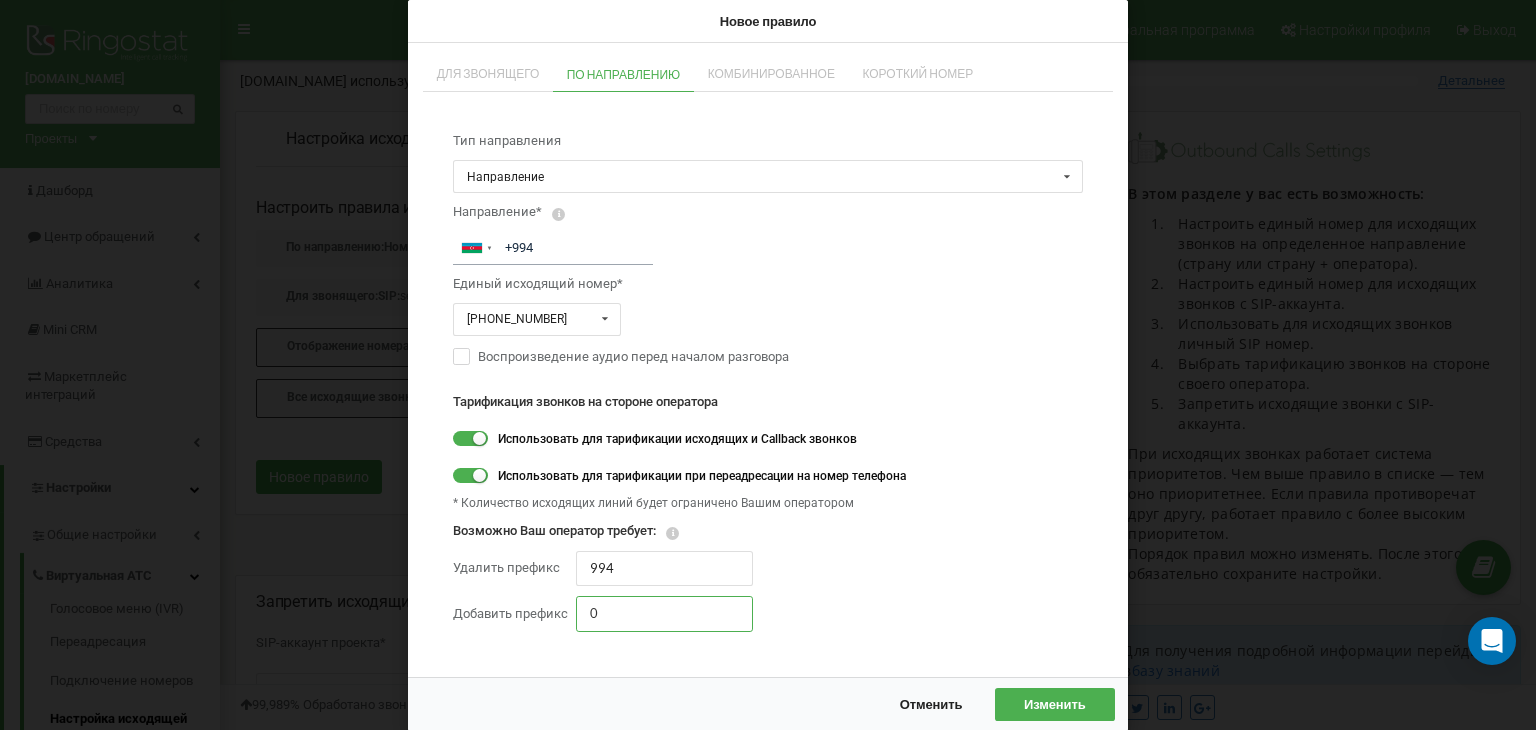 type on "0" 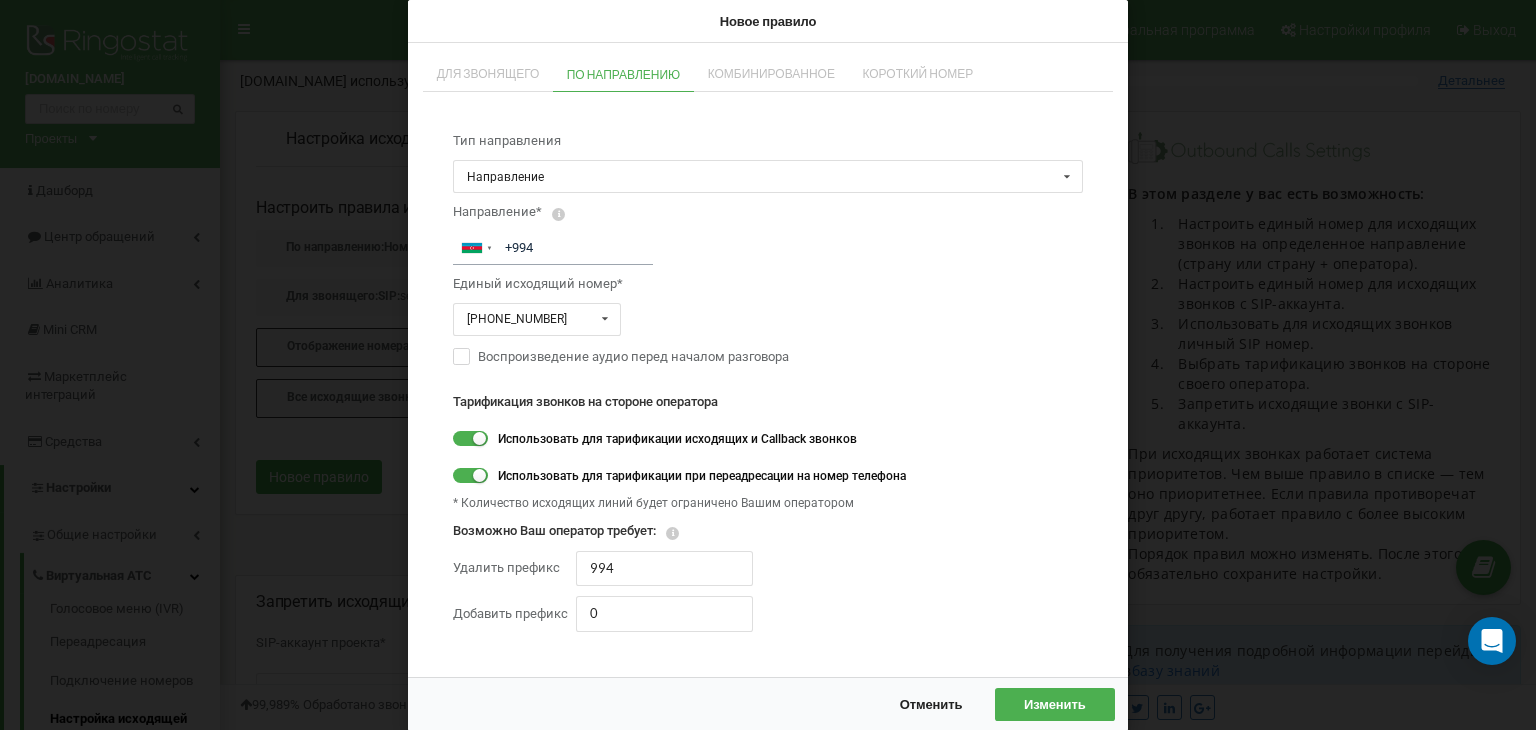 click on "Изменить" at bounding box center (1055, 704) 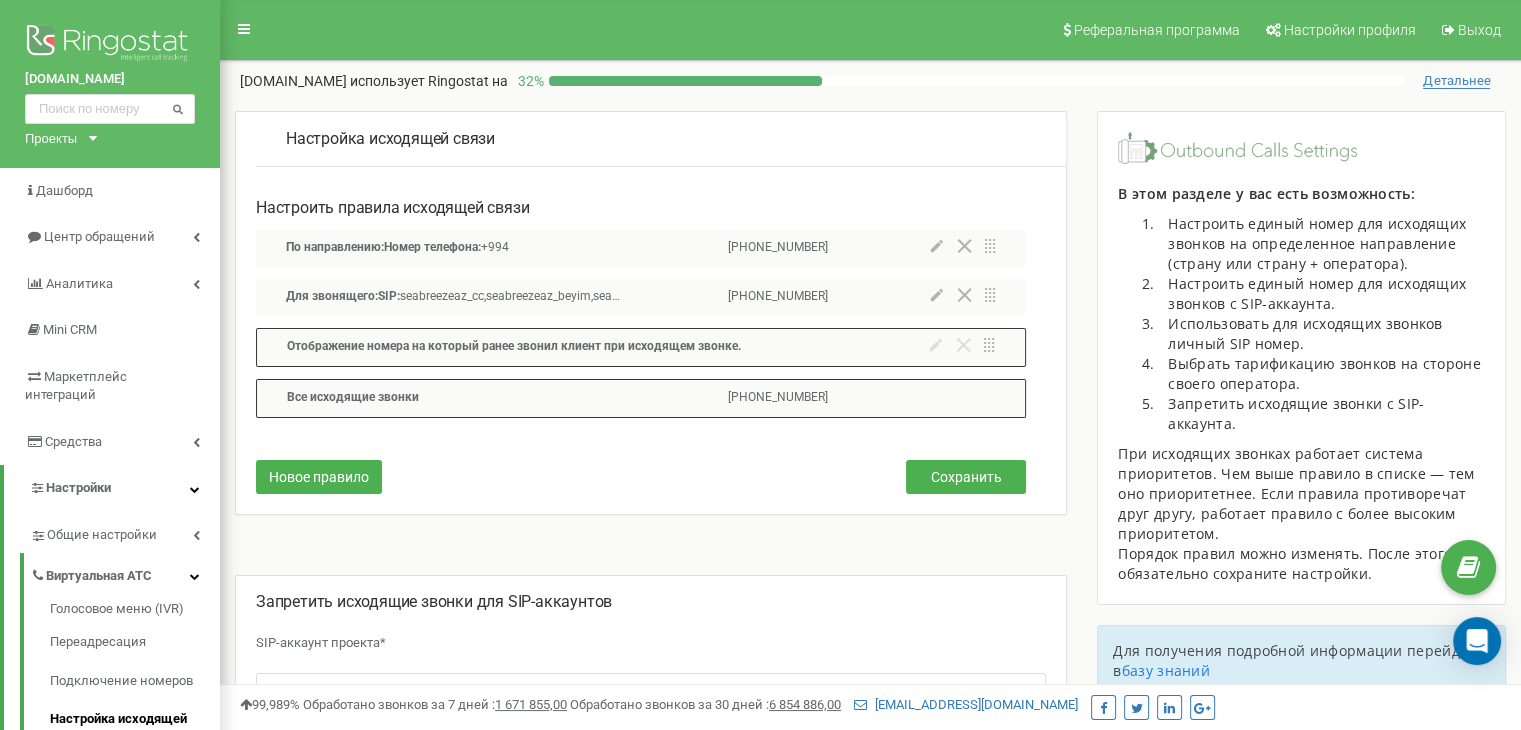 click 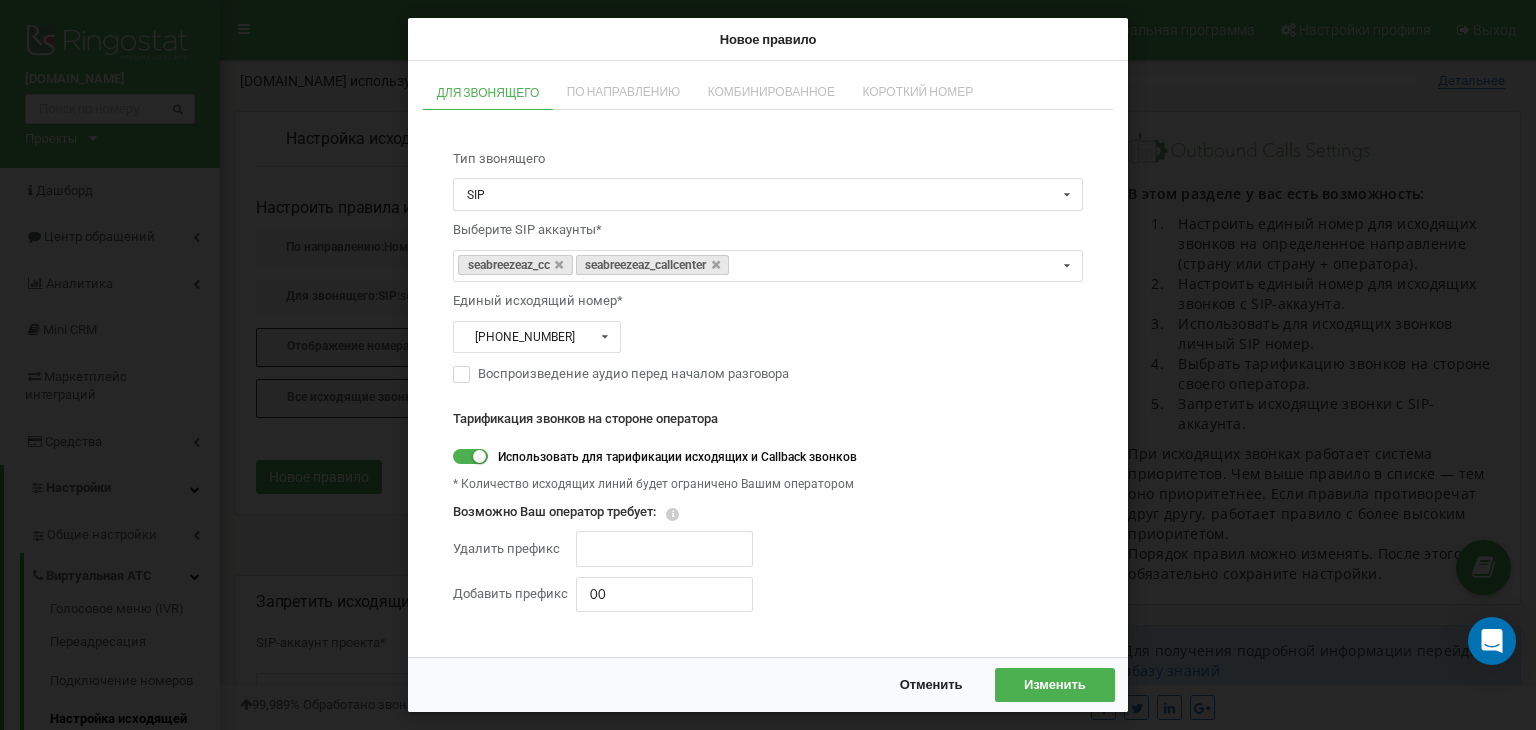 click on "Единый исходящий номер*" at bounding box center (768, 301) 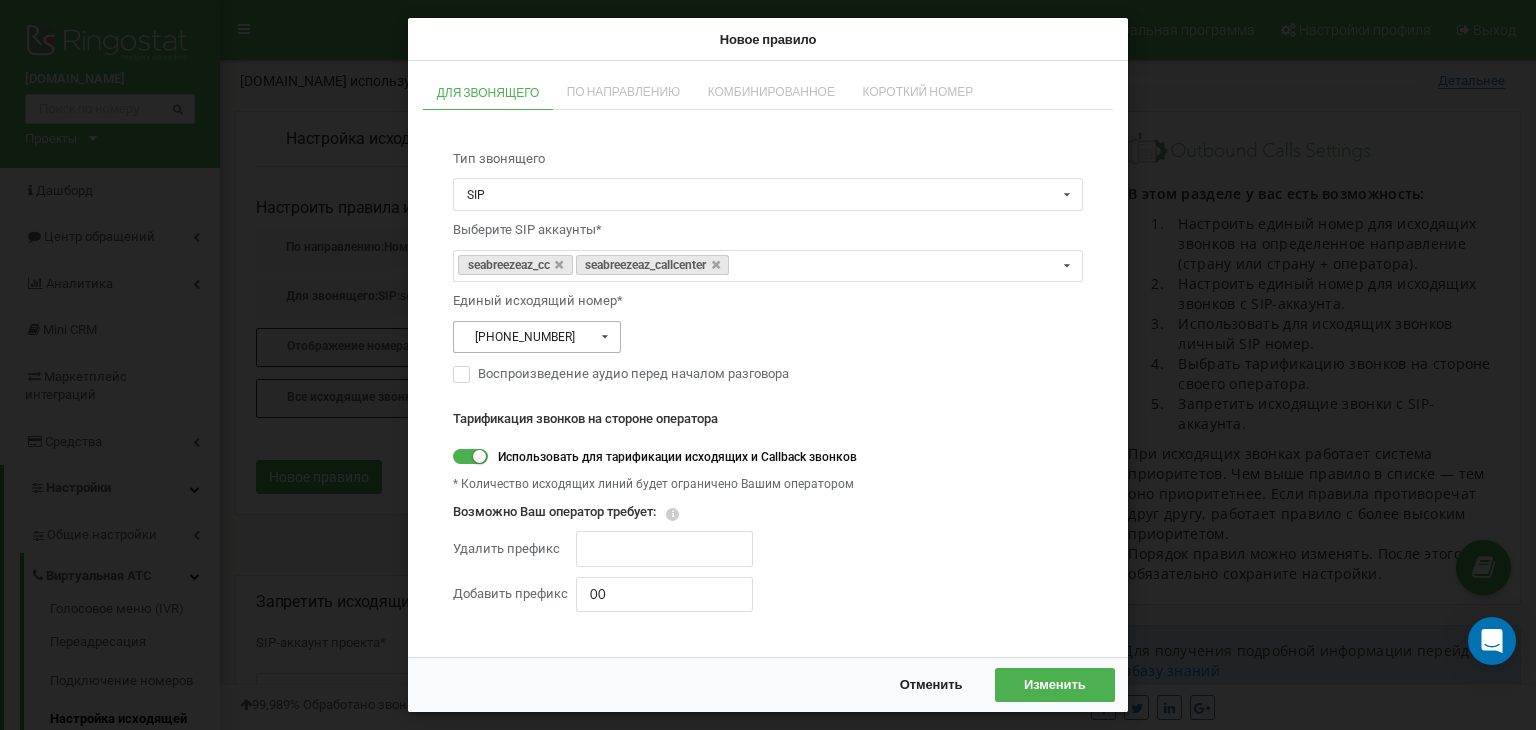 click at bounding box center (605, 337) 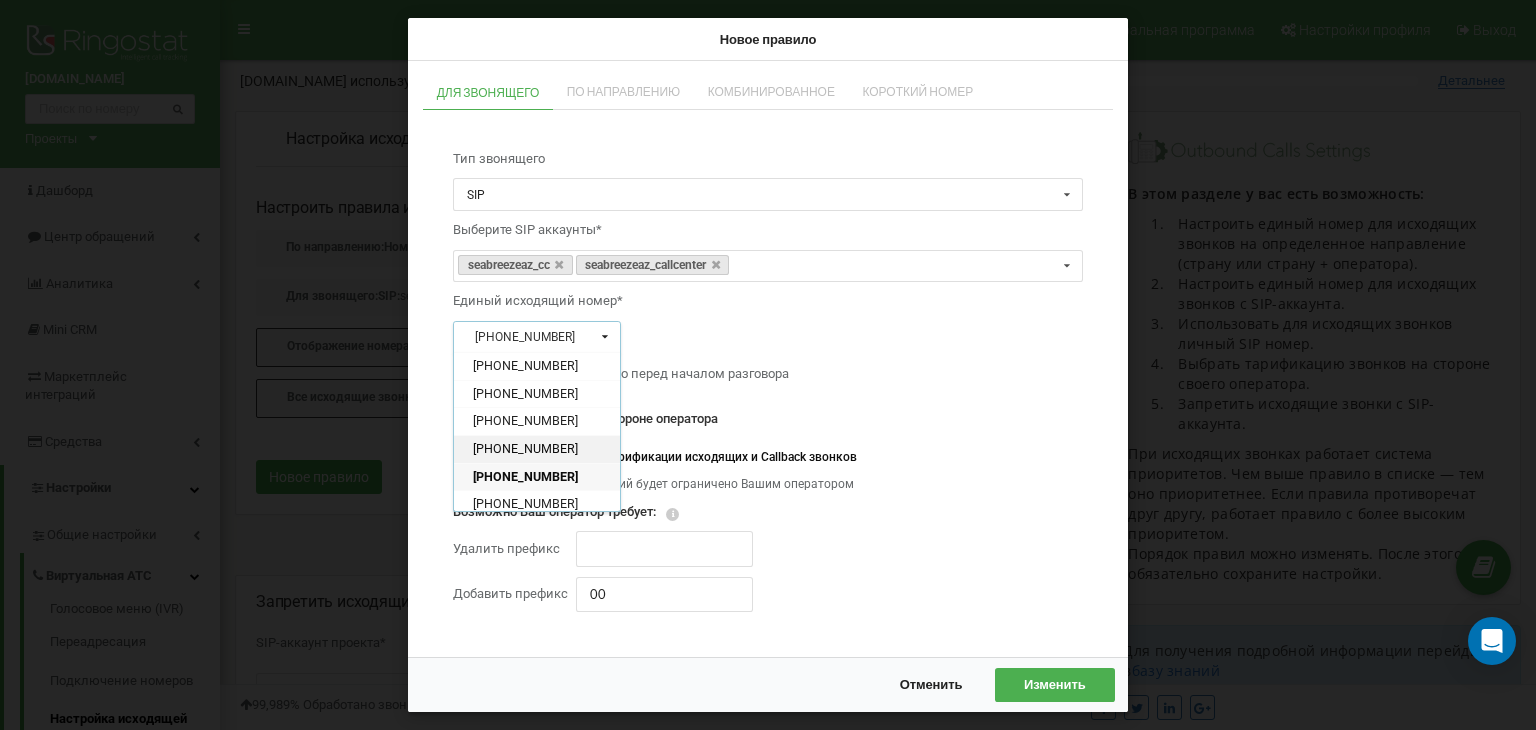 click on "[PHONE_NUMBER]" at bounding box center [525, 448] 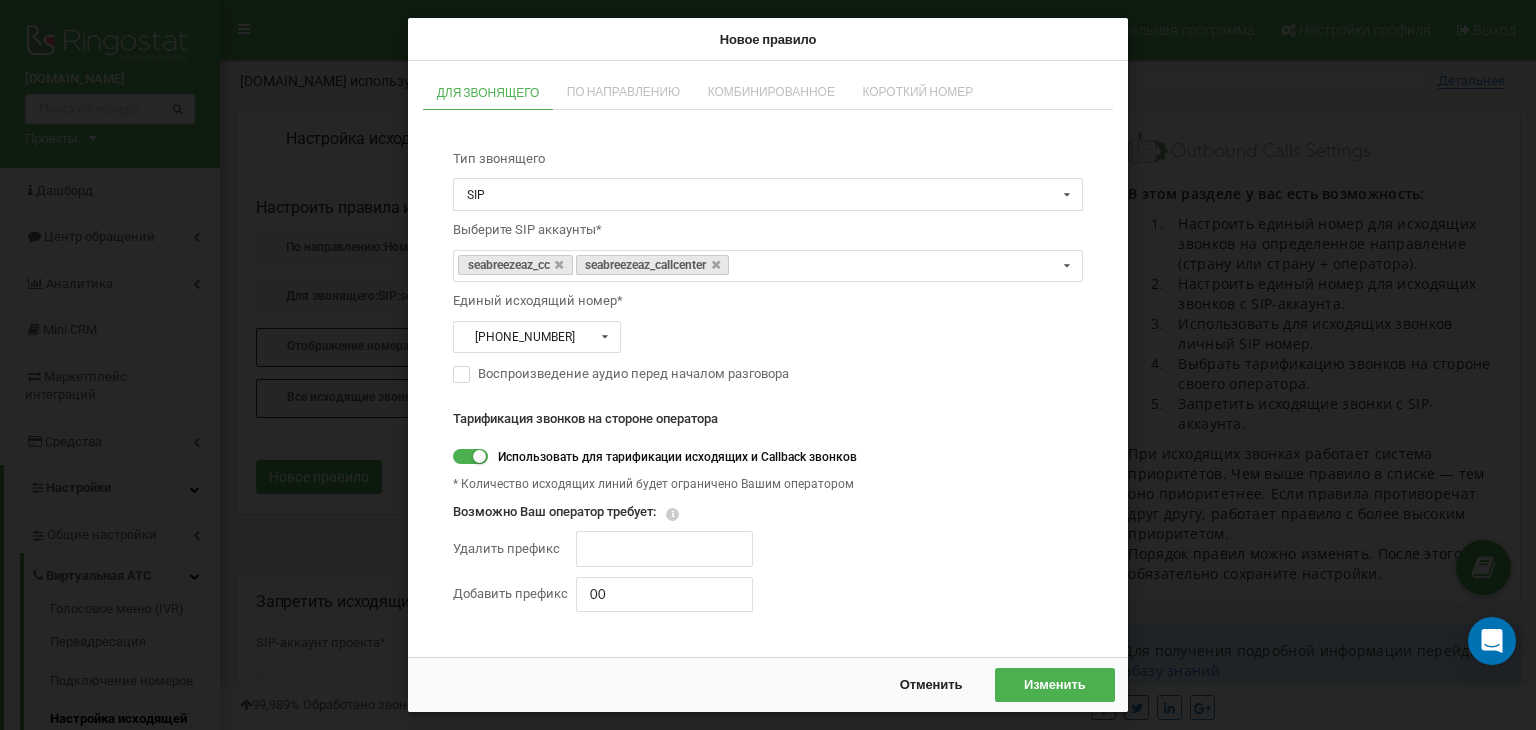 click on "Изменить" at bounding box center [1055, 685] 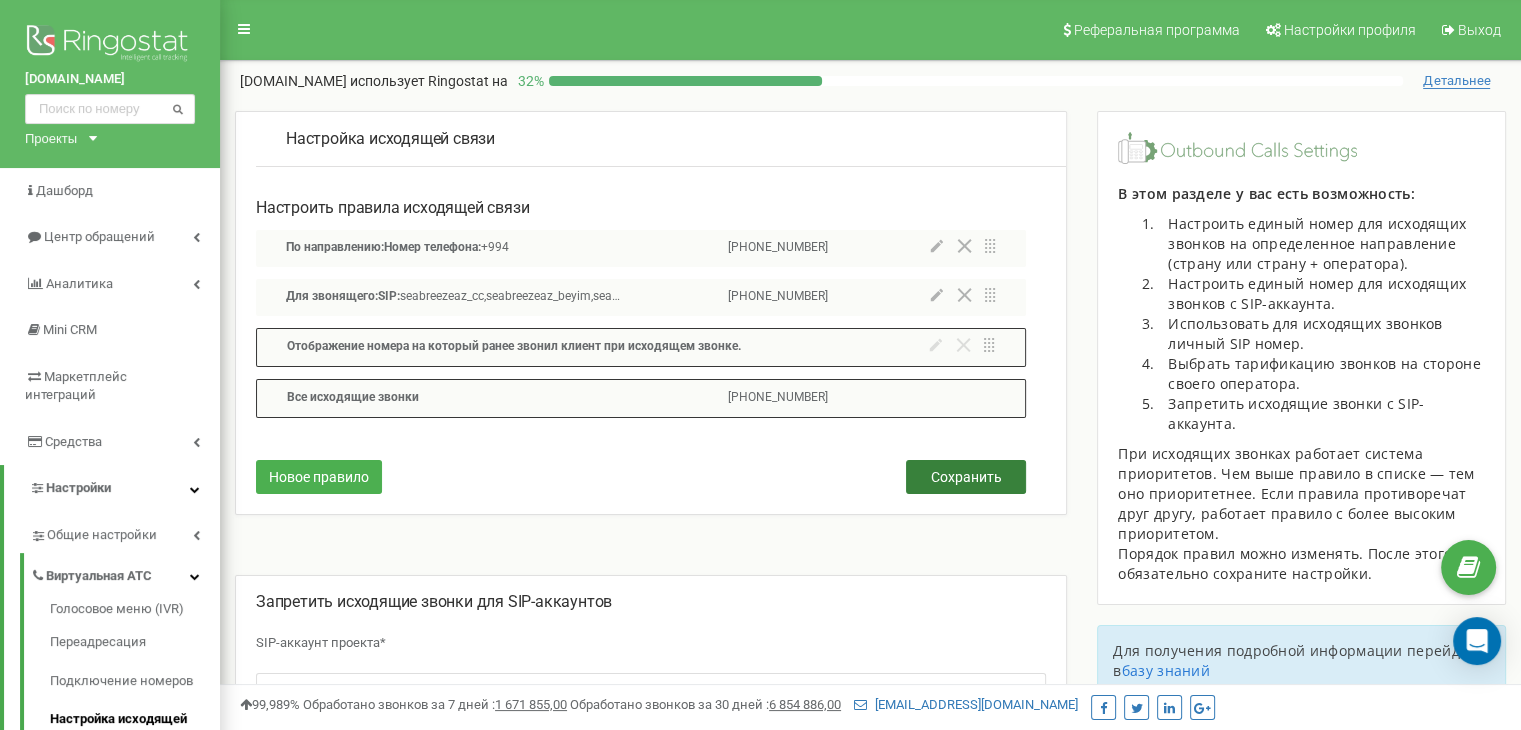 click on "Сохранить" at bounding box center [966, 477] 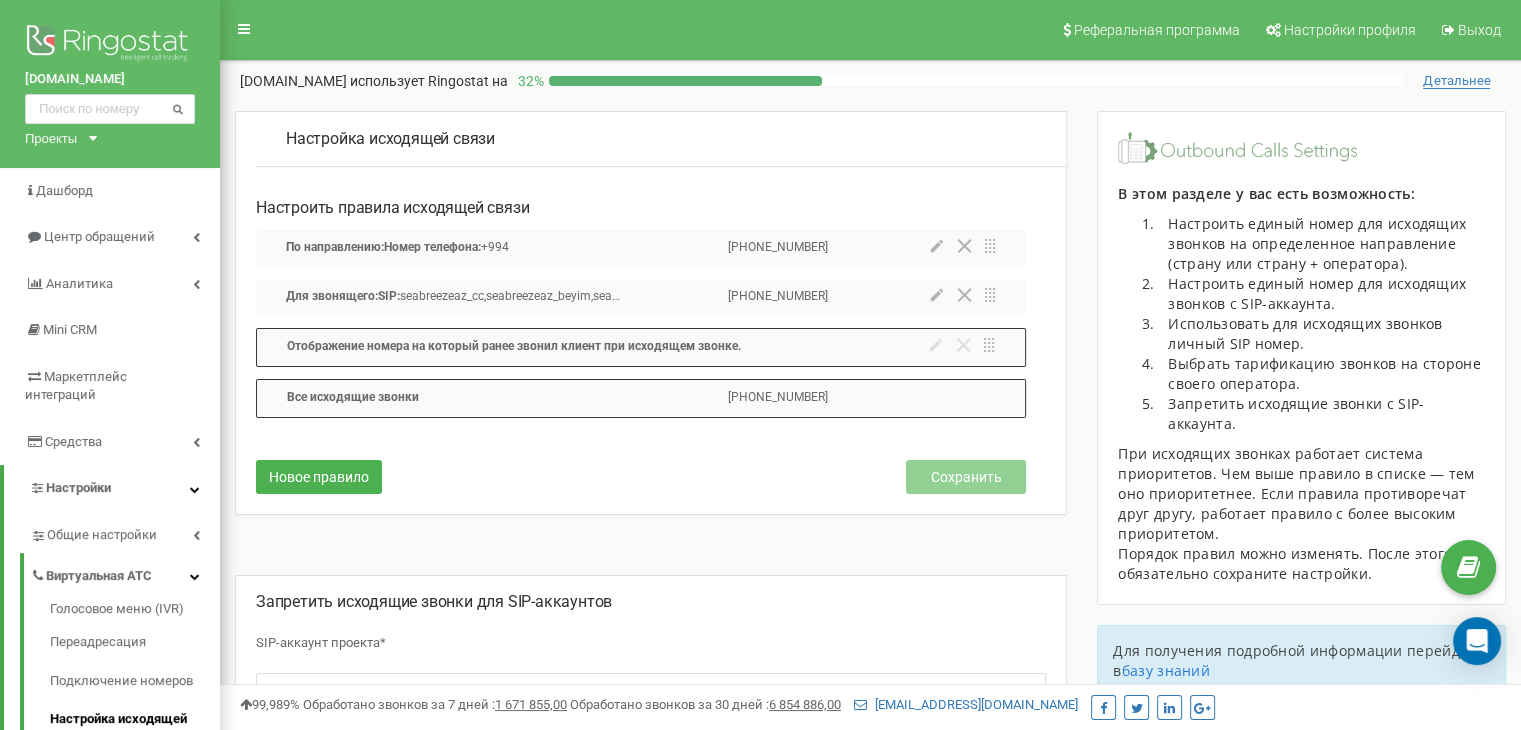 click at bounding box center [963, 248] 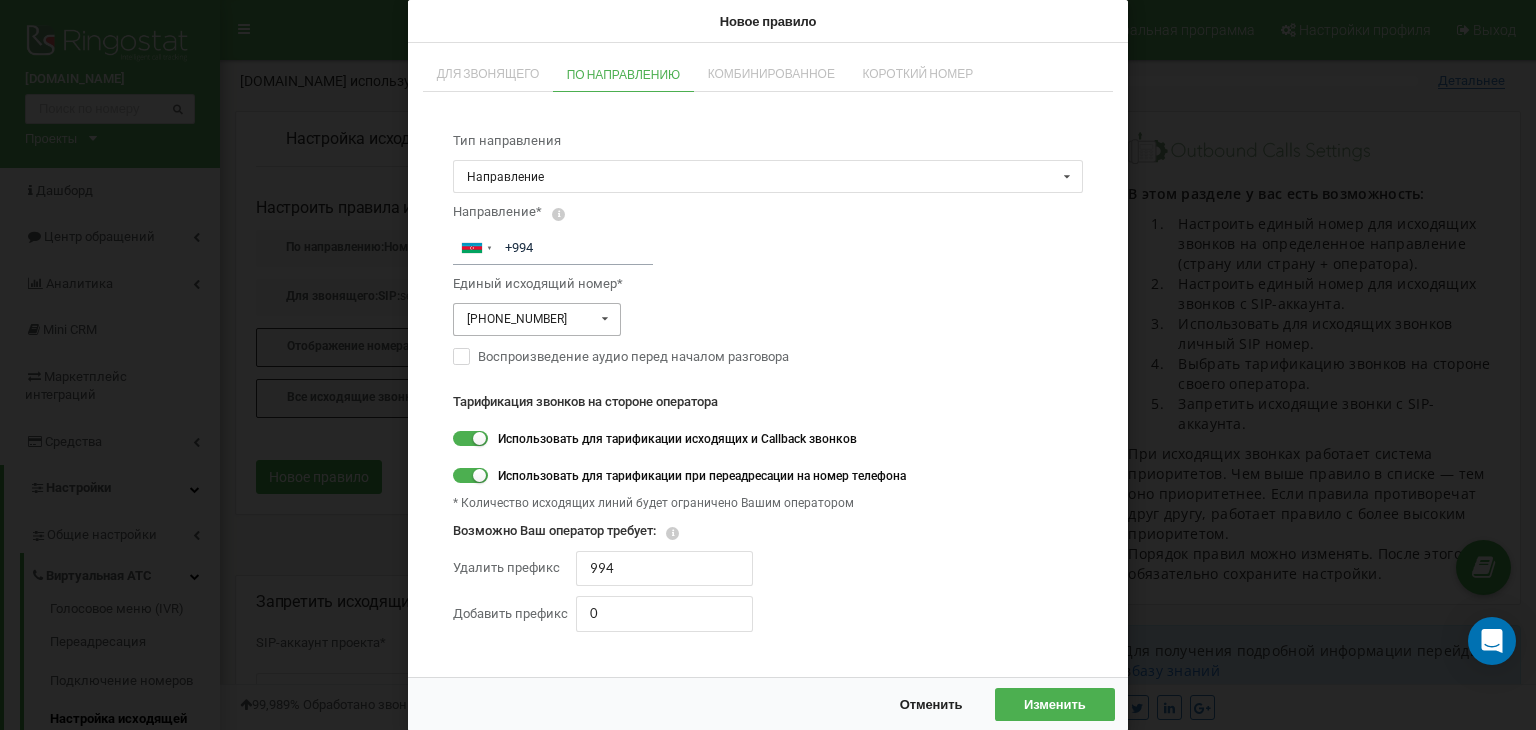 click at bounding box center [538, 319] 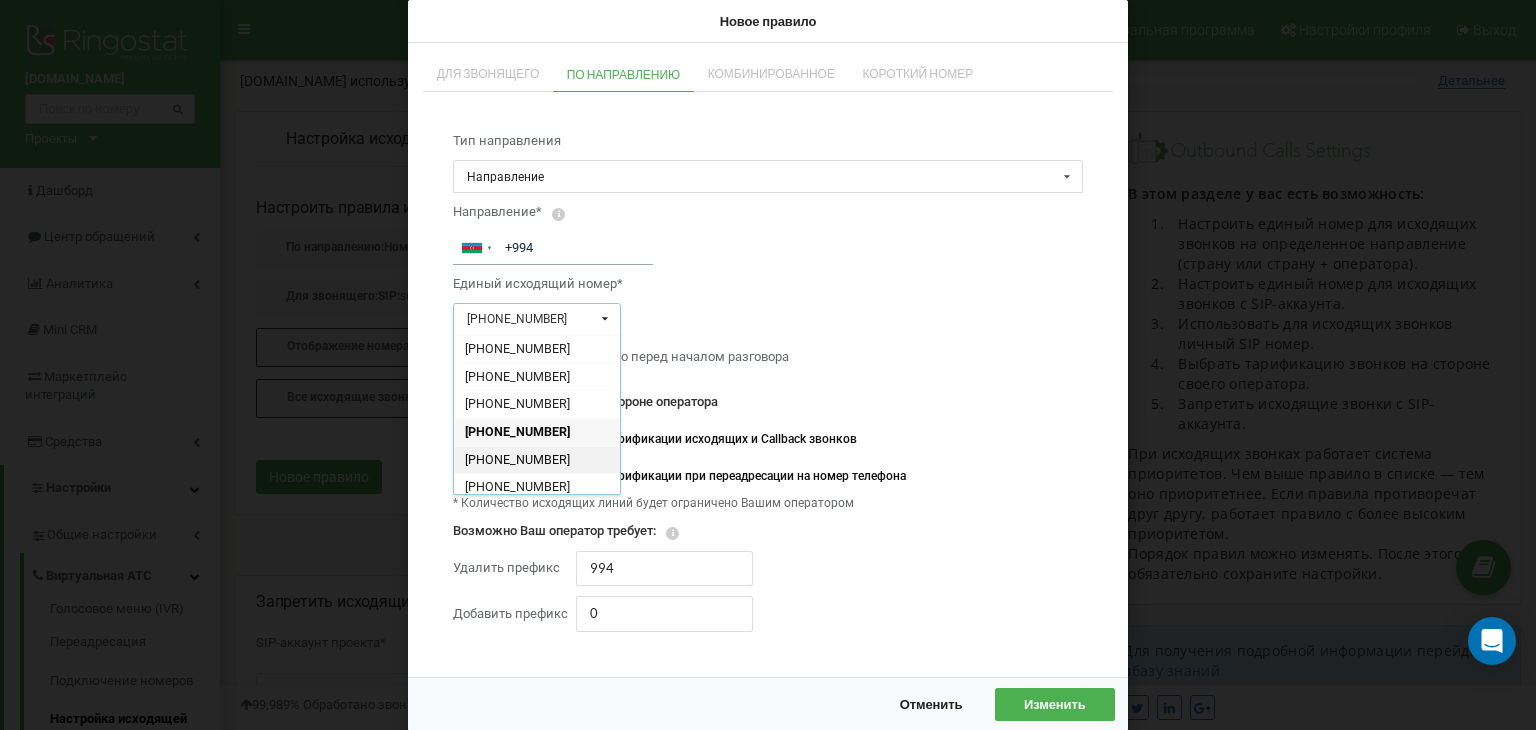 click on "[PHONE_NUMBER]" at bounding box center [517, 458] 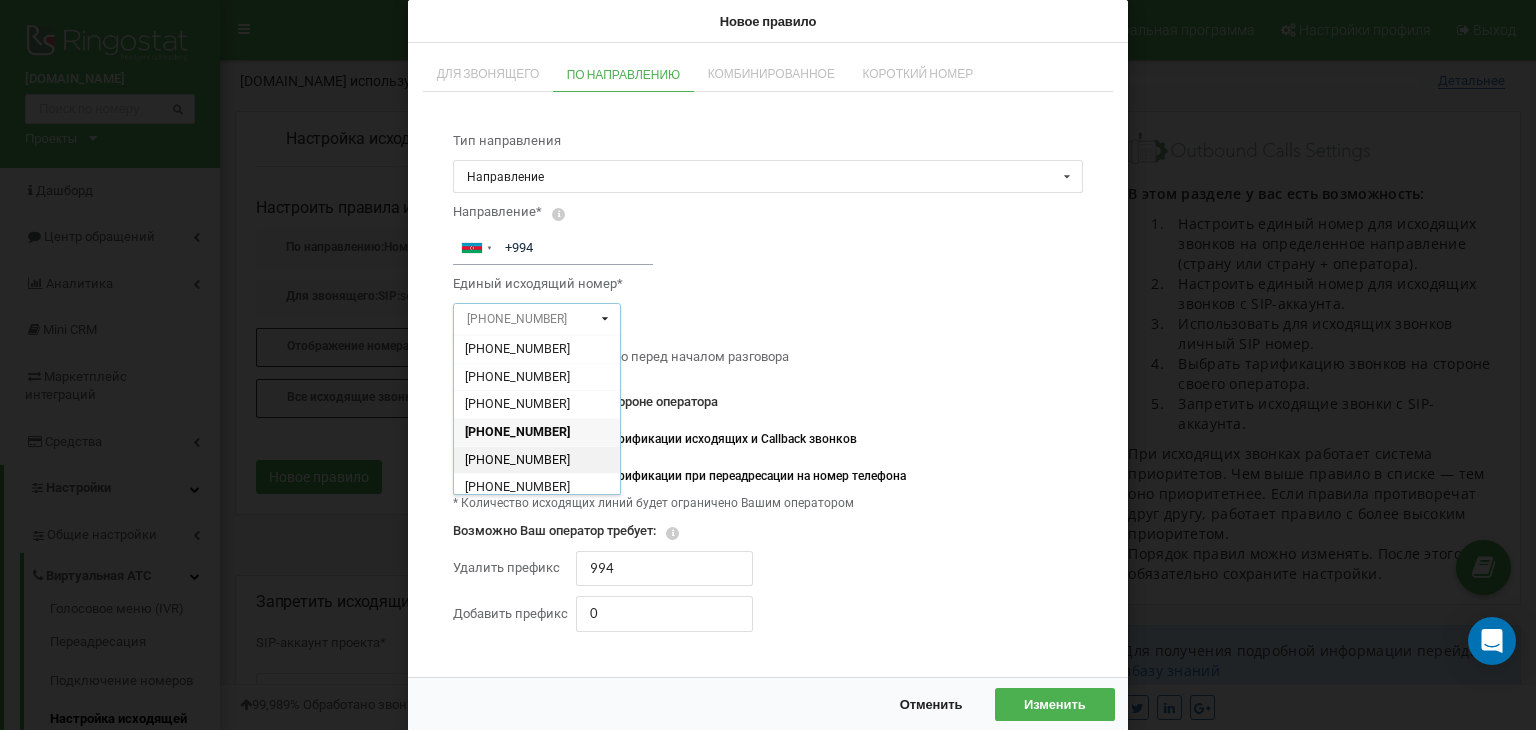 type 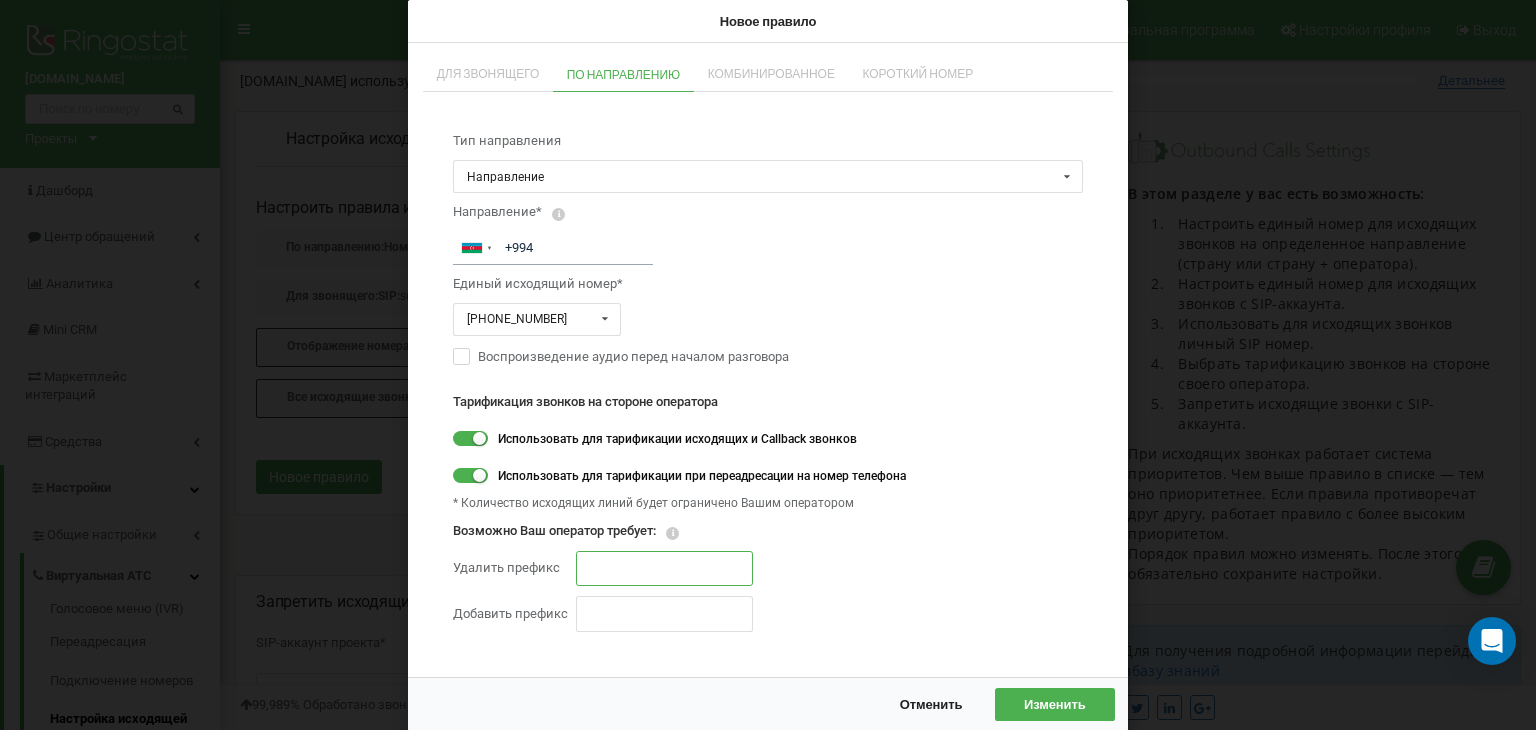 click at bounding box center [664, 568] 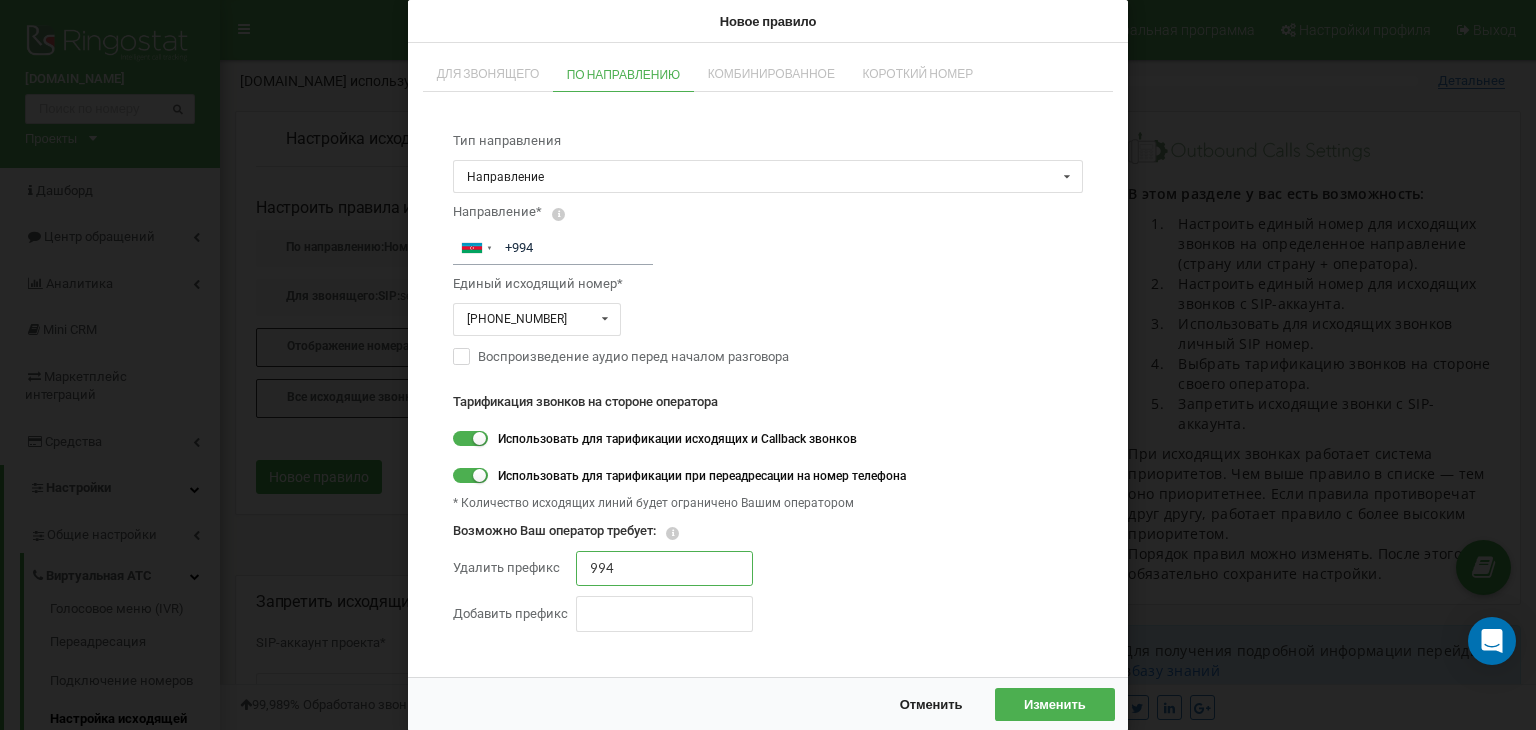 type on "994" 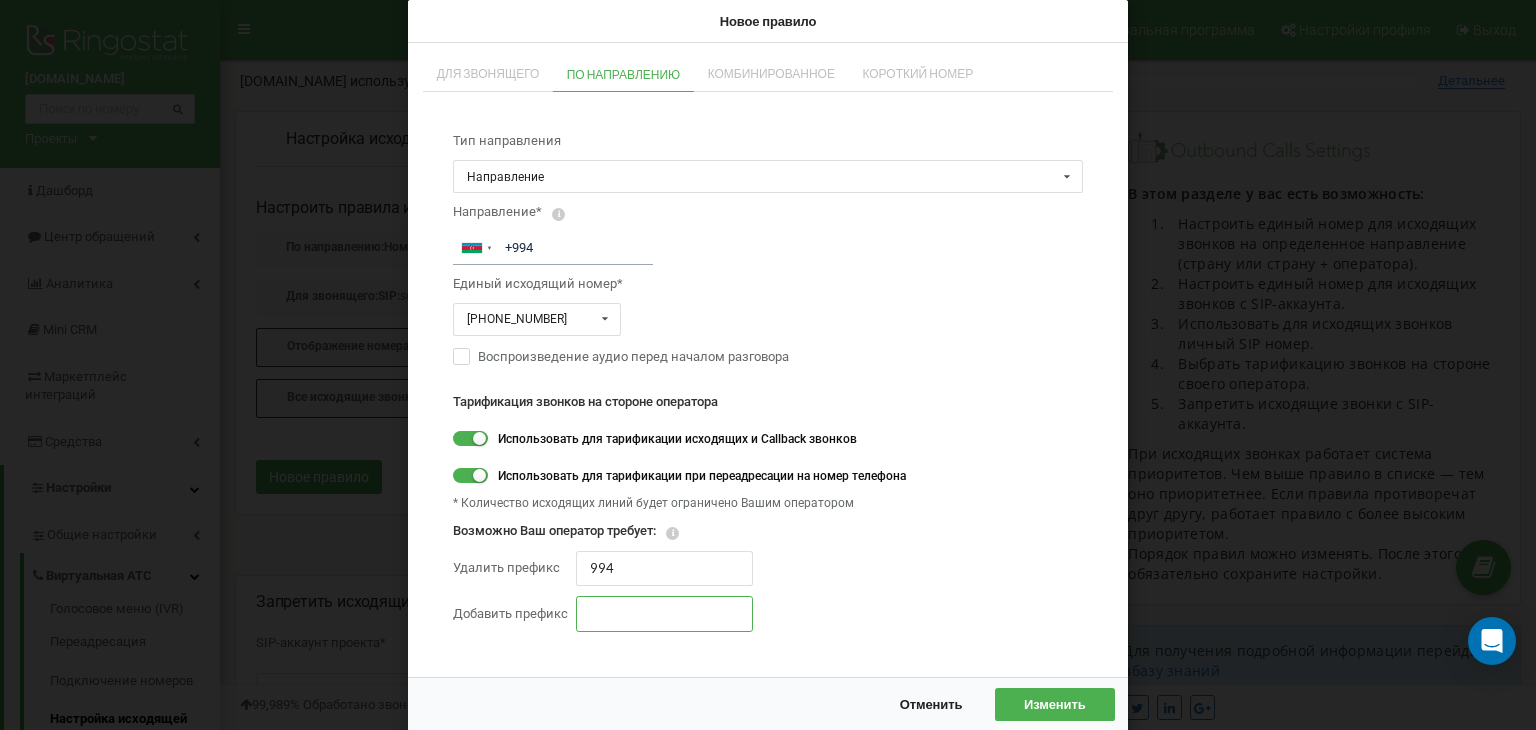 click at bounding box center (664, 613) 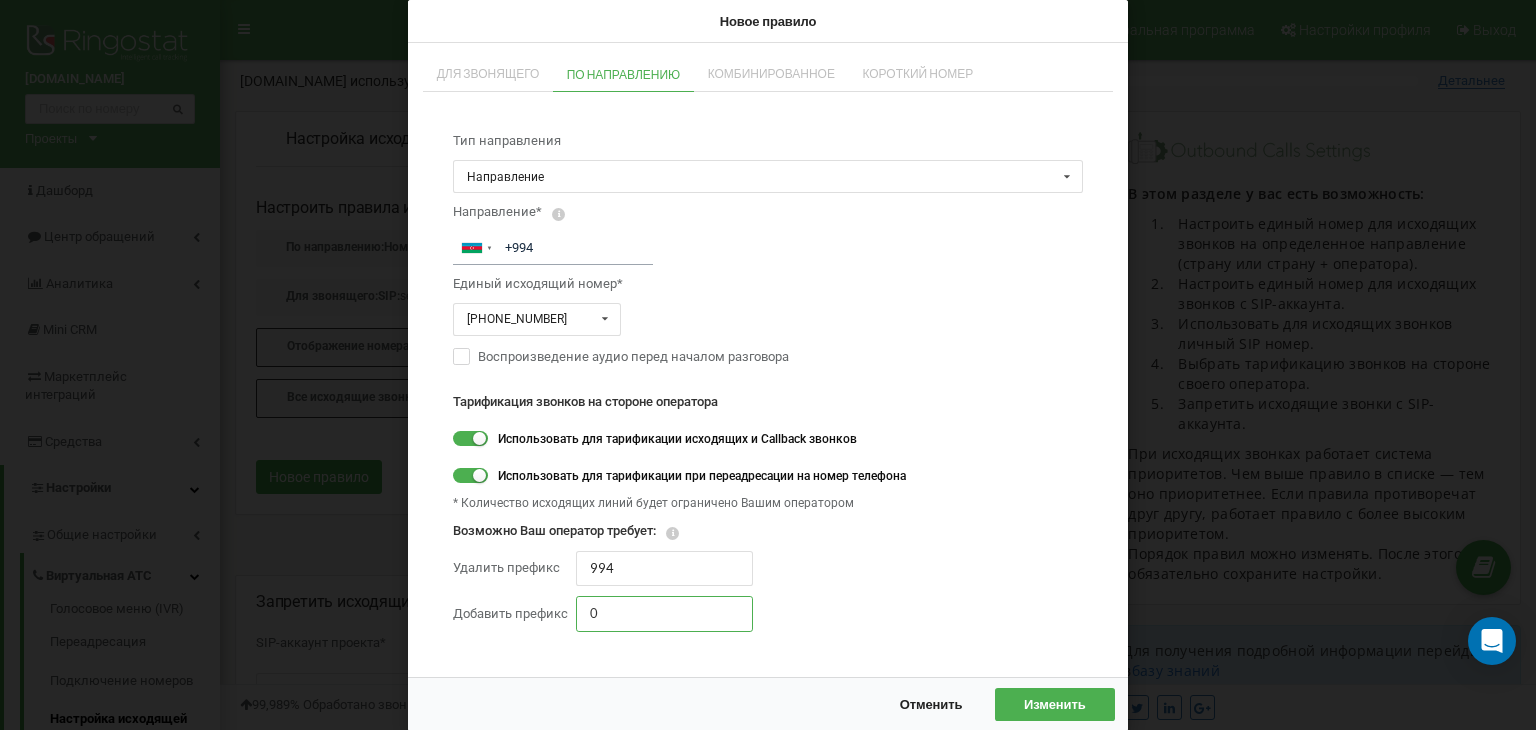 type on "0" 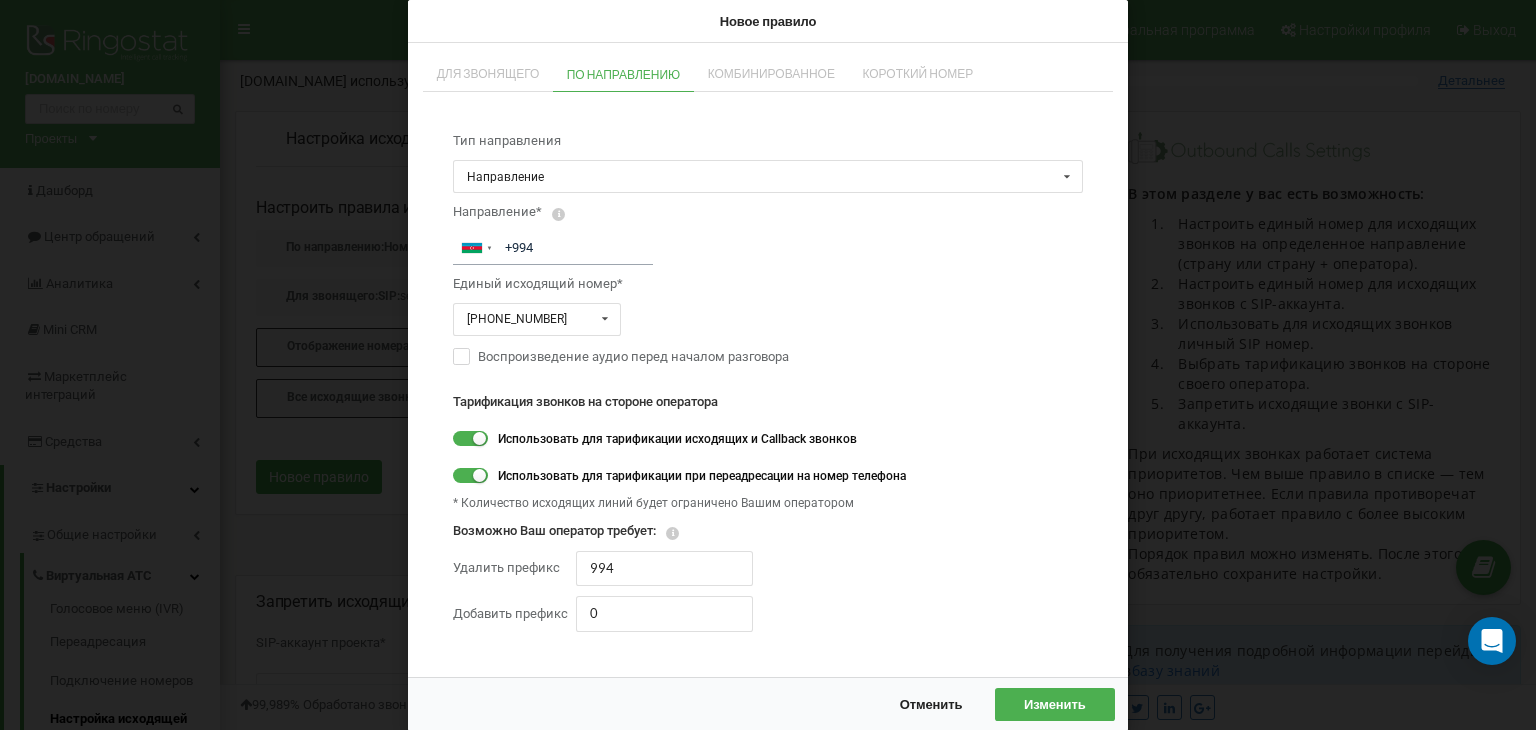 click on "Изменить" at bounding box center (1055, 704) 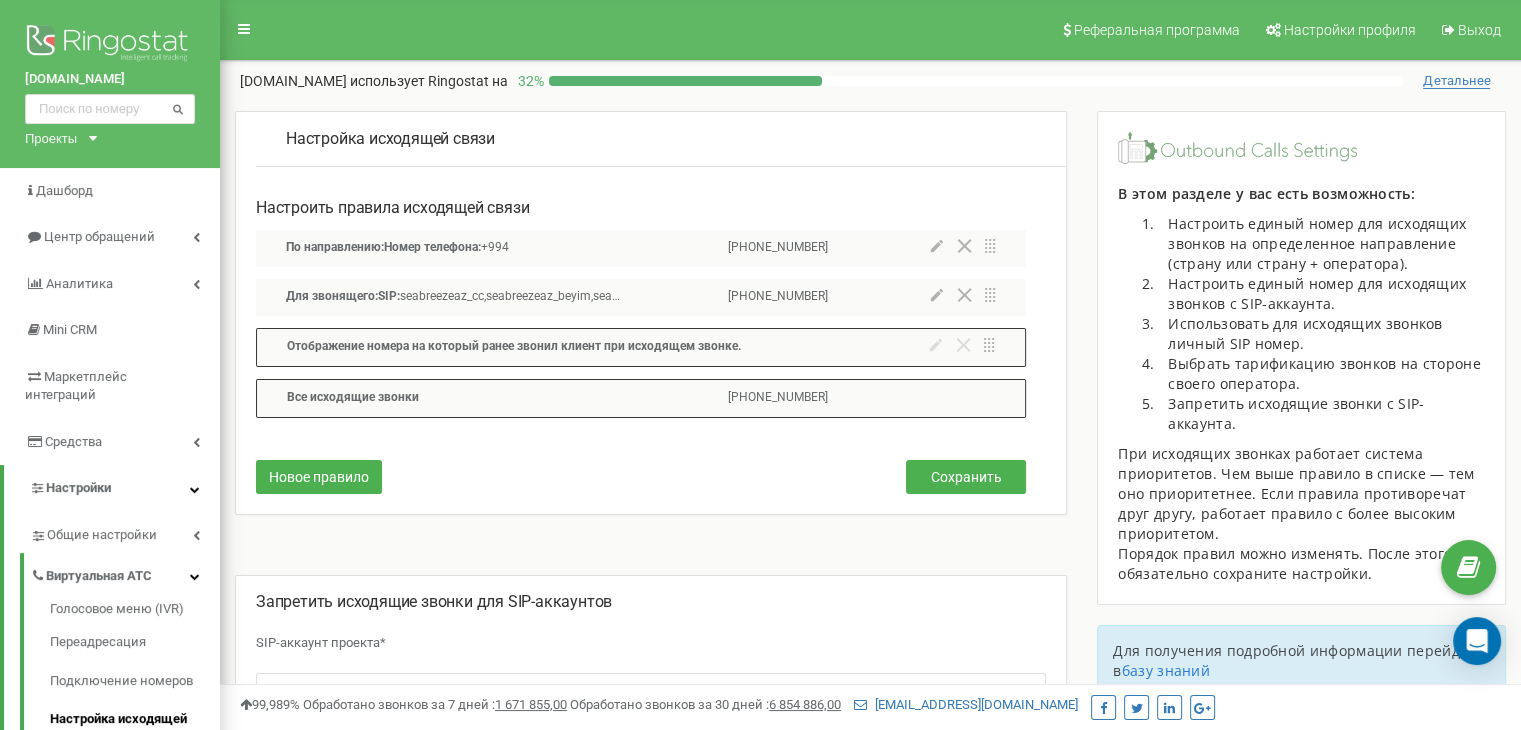 click 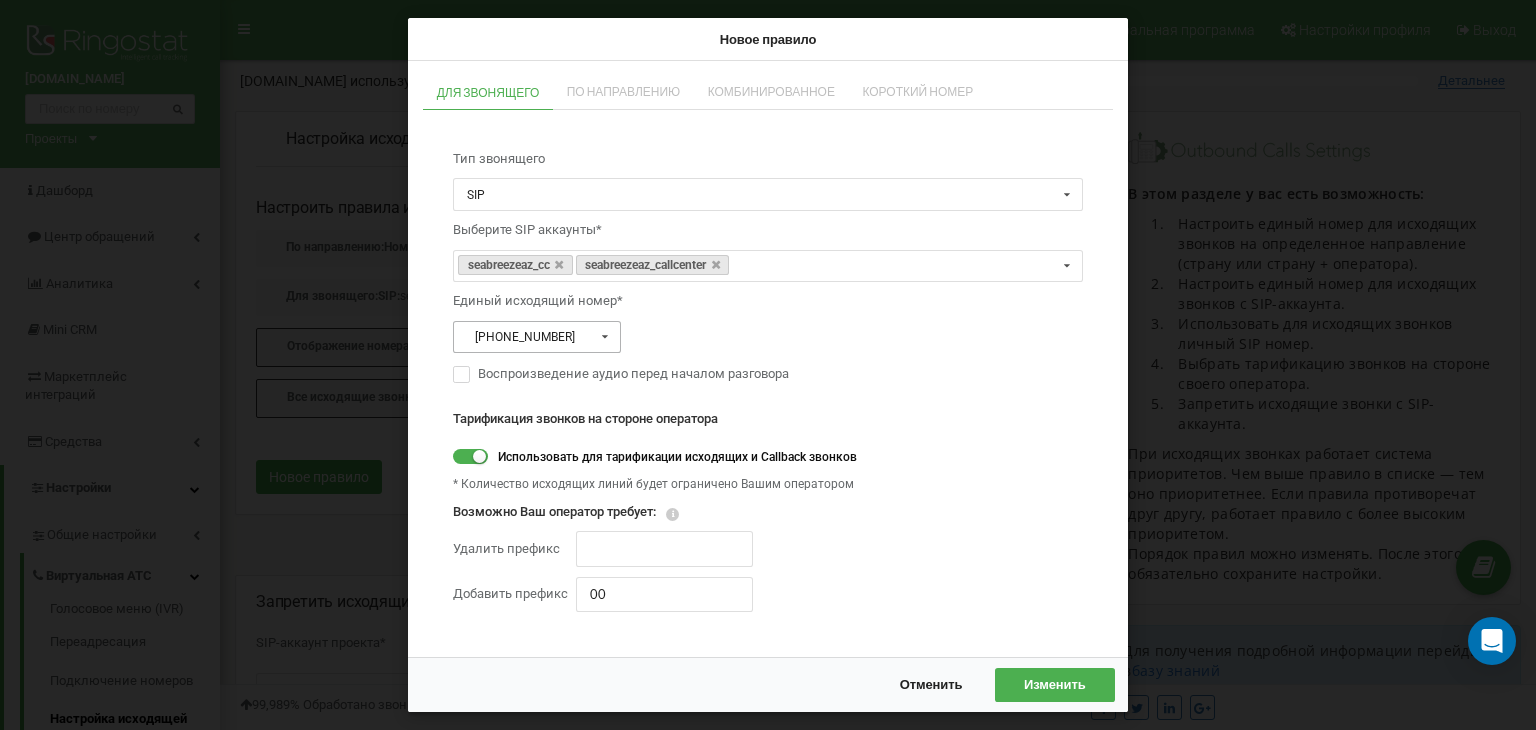 click at bounding box center (605, 337) 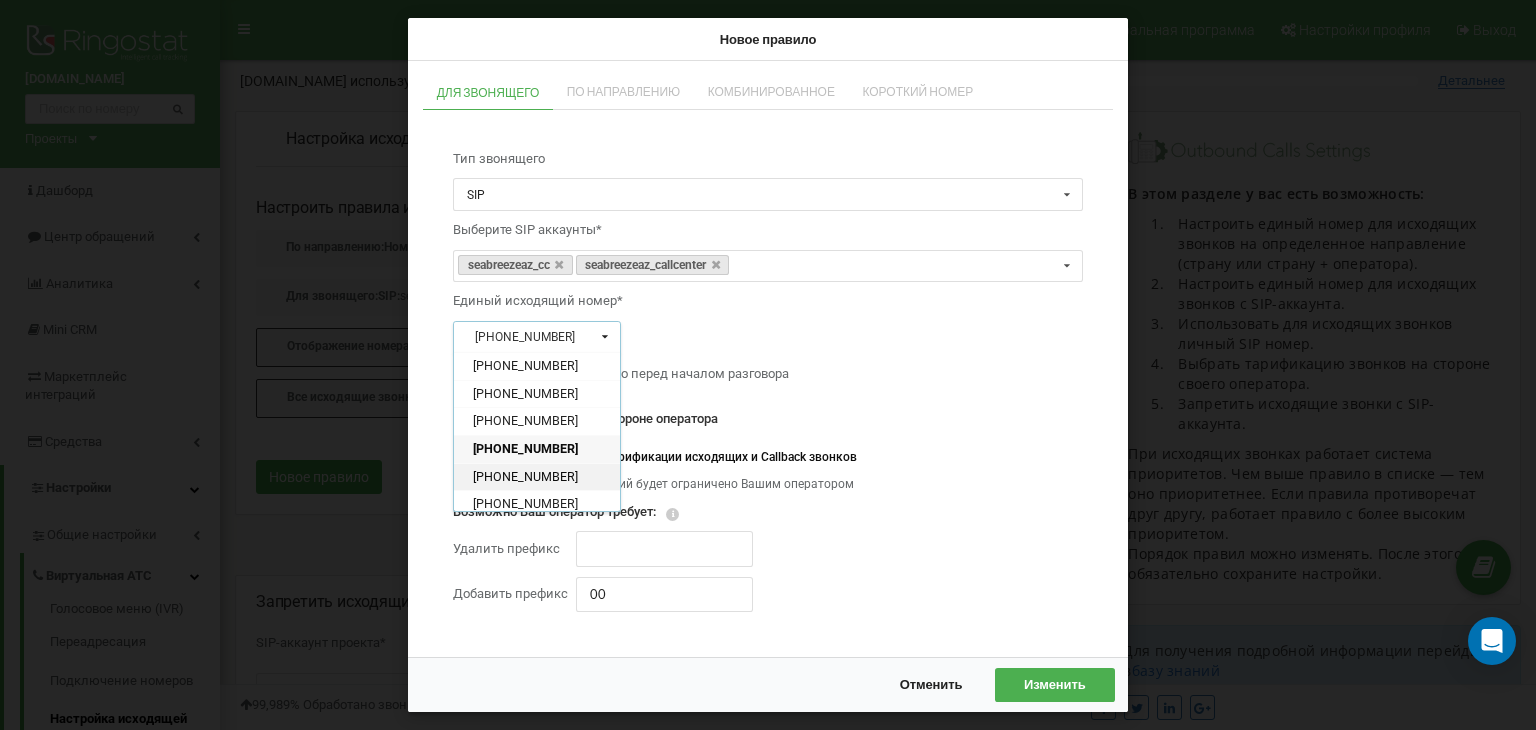 click on "[PHONE_NUMBER]" at bounding box center [525, 476] 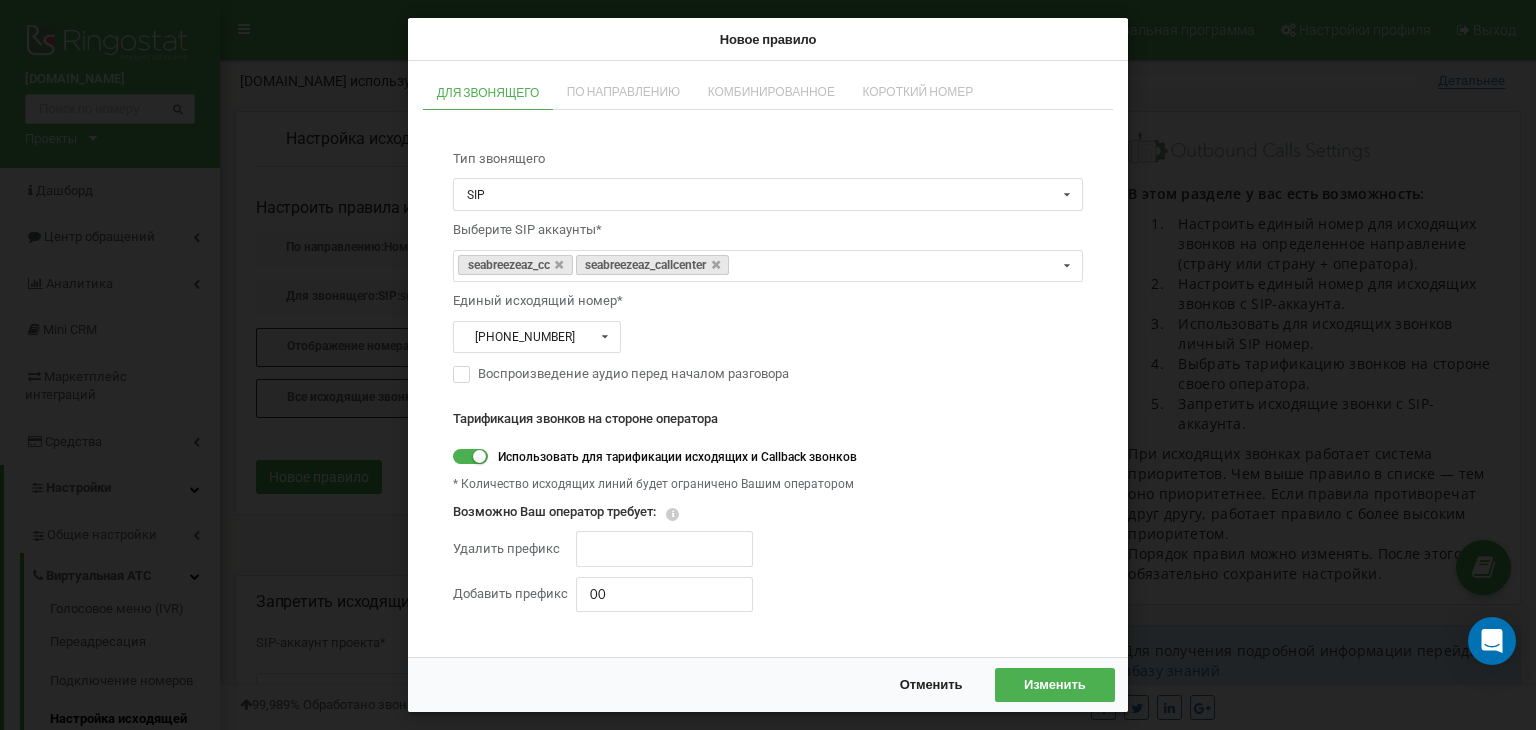 click on "Изменить" at bounding box center [1055, 685] 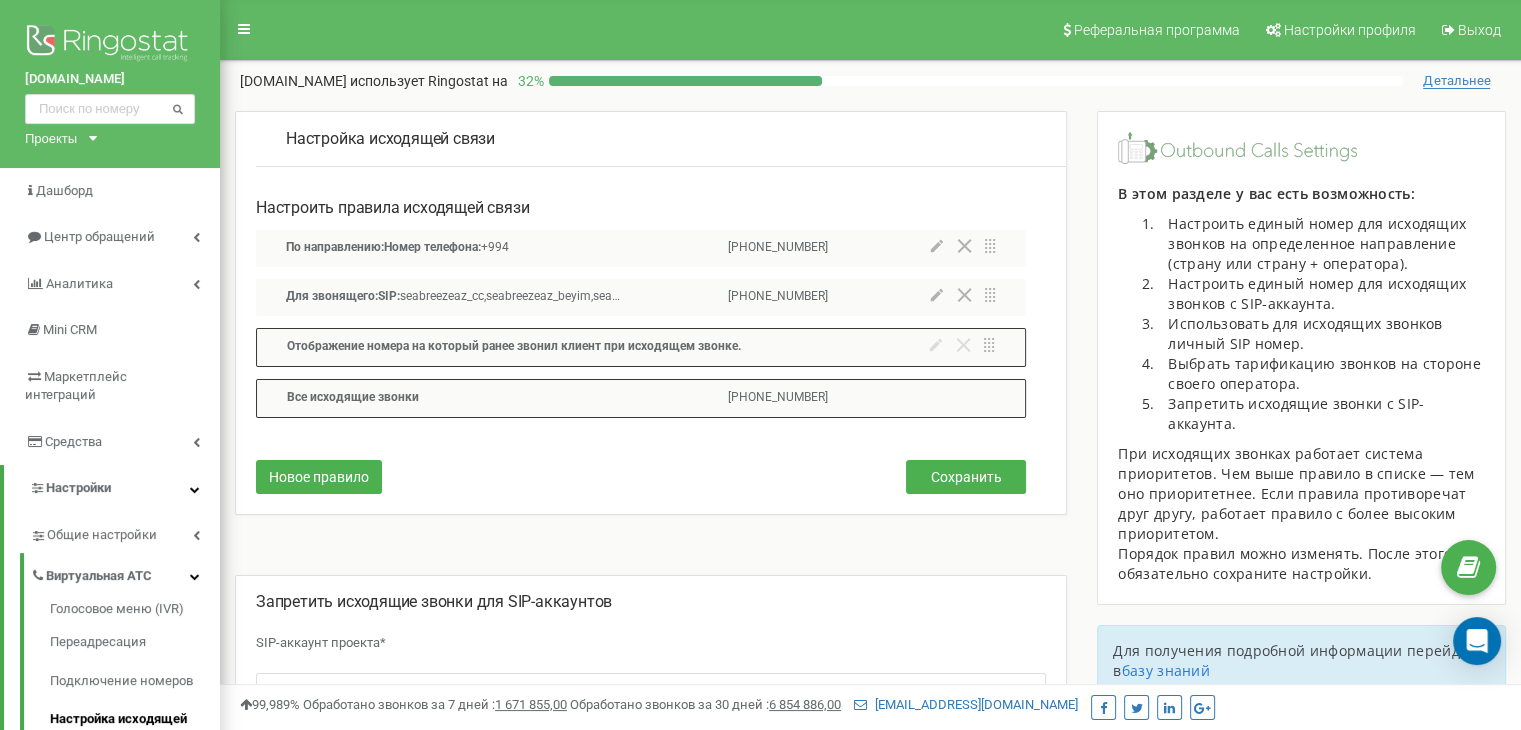 click on "По направлению:  Номер телефона:  +994 [PHONE_NUMBER]" at bounding box center (641, 248) 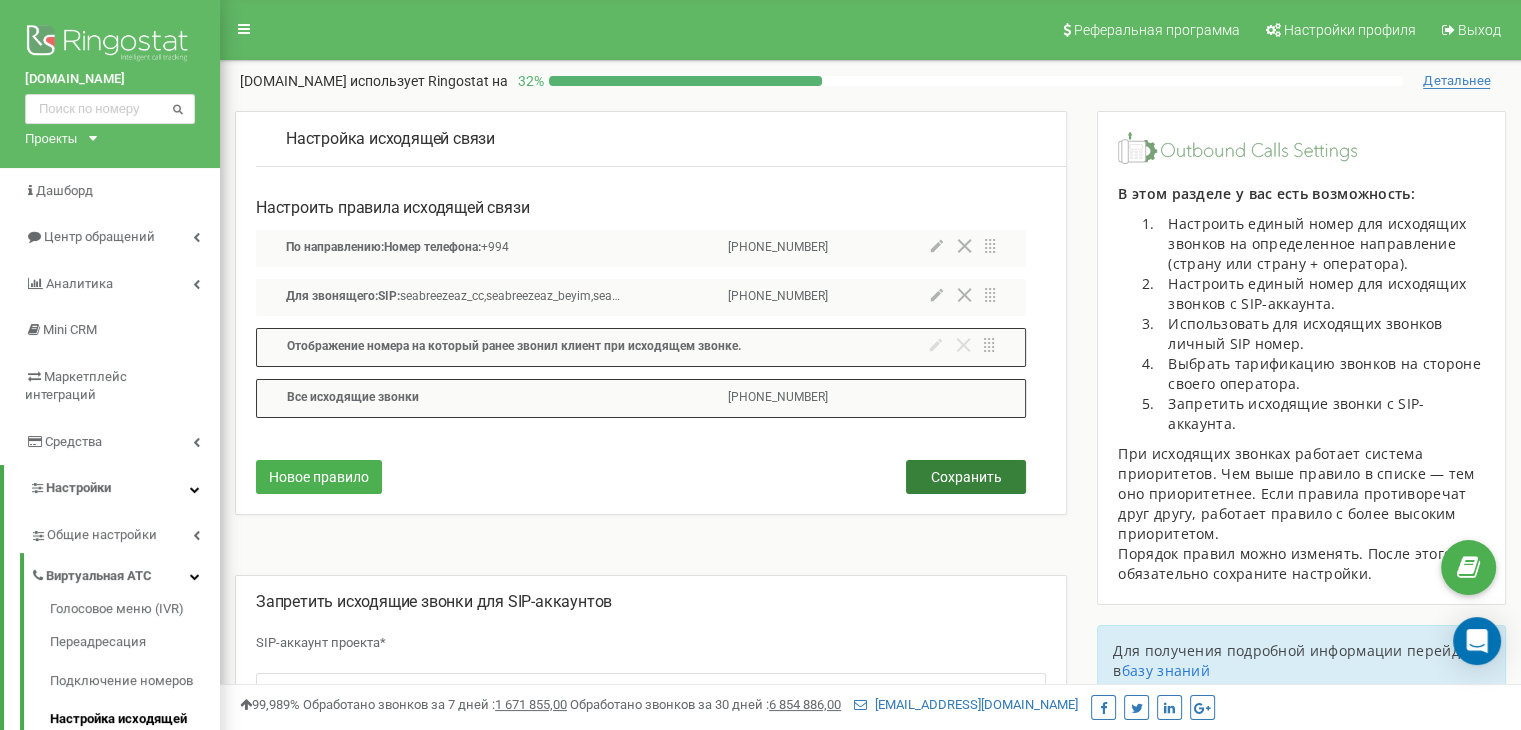 click on "Сохранить" at bounding box center [966, 477] 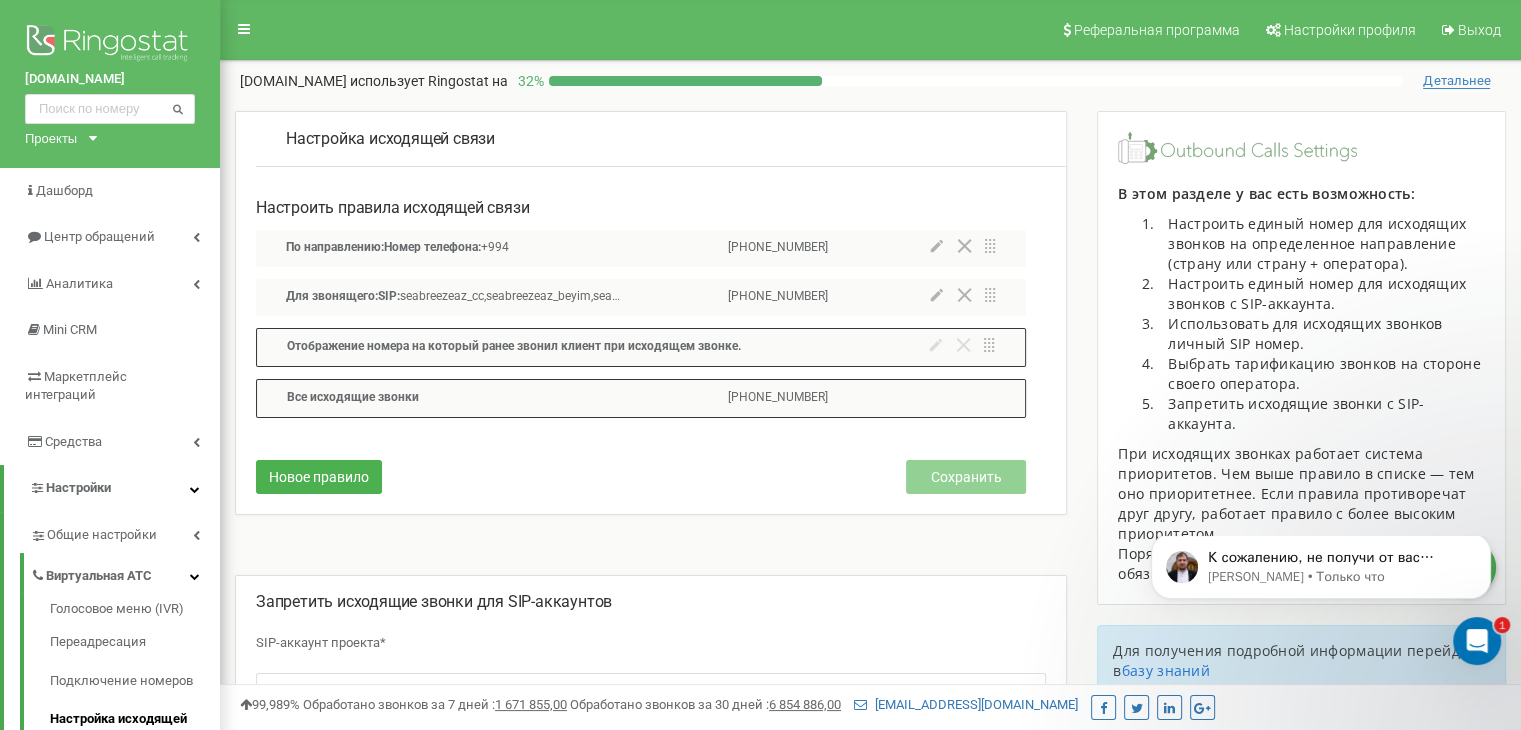 scroll, scrollTop: 0, scrollLeft: 0, axis: both 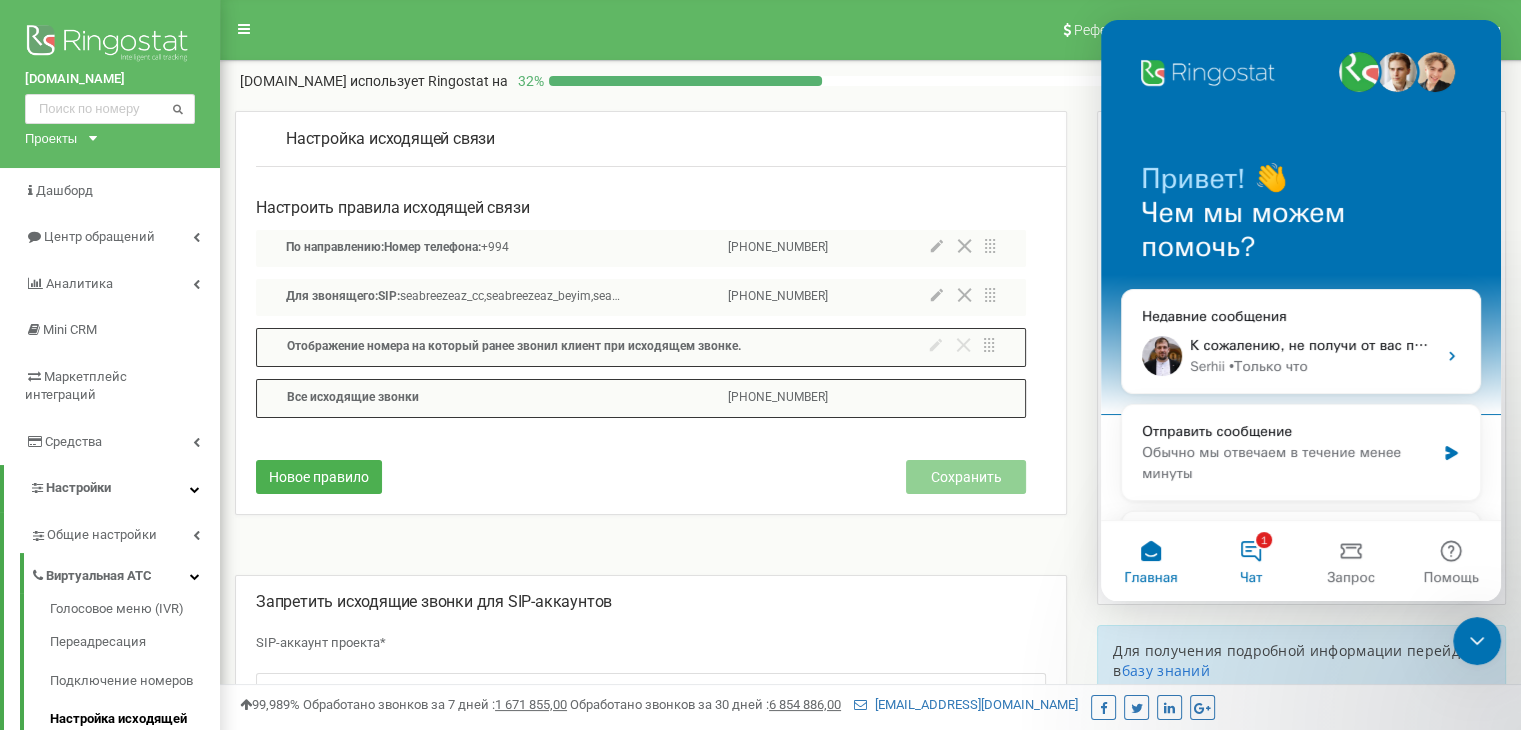 click on "1 Чат" at bounding box center [1251, 561] 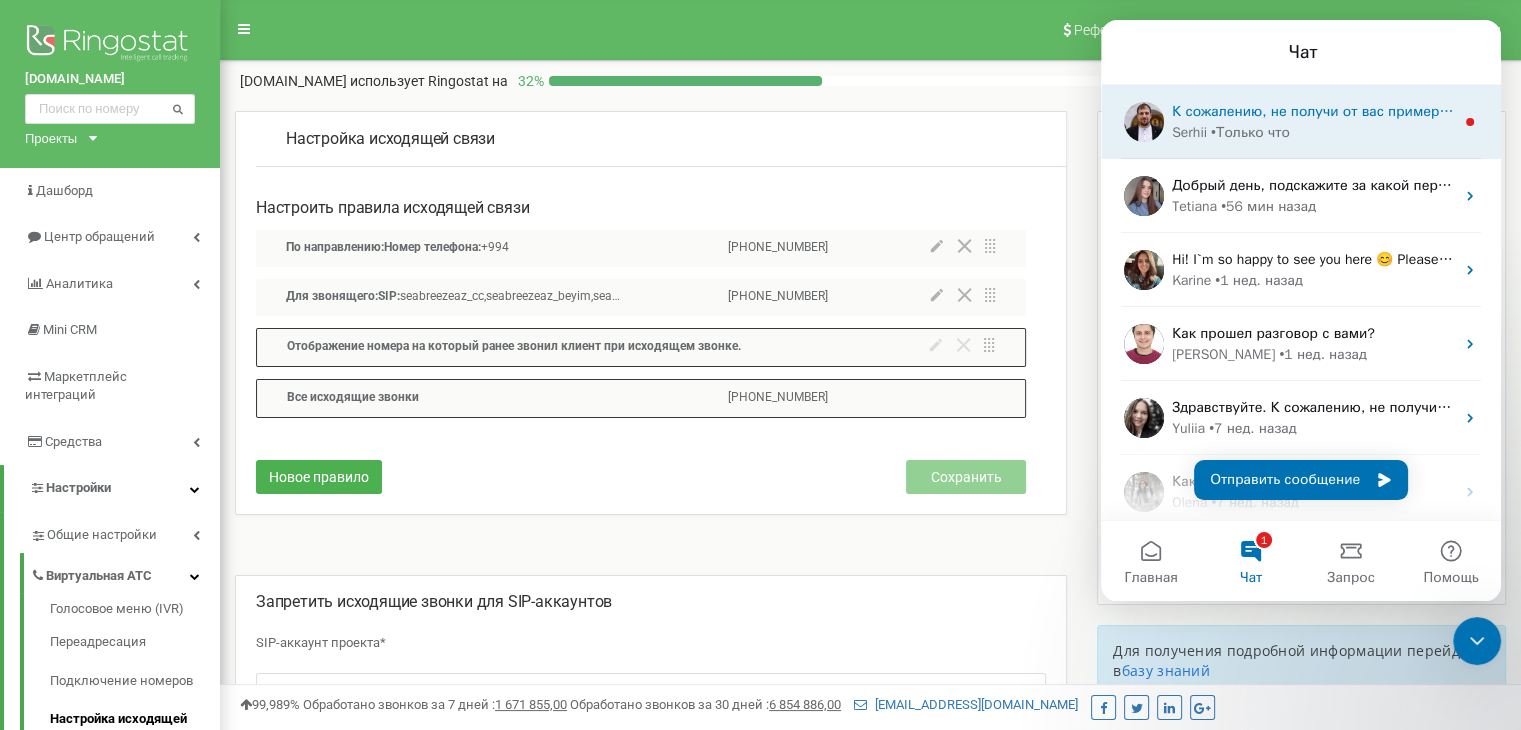 click on "•  Только что" at bounding box center (1250, 132) 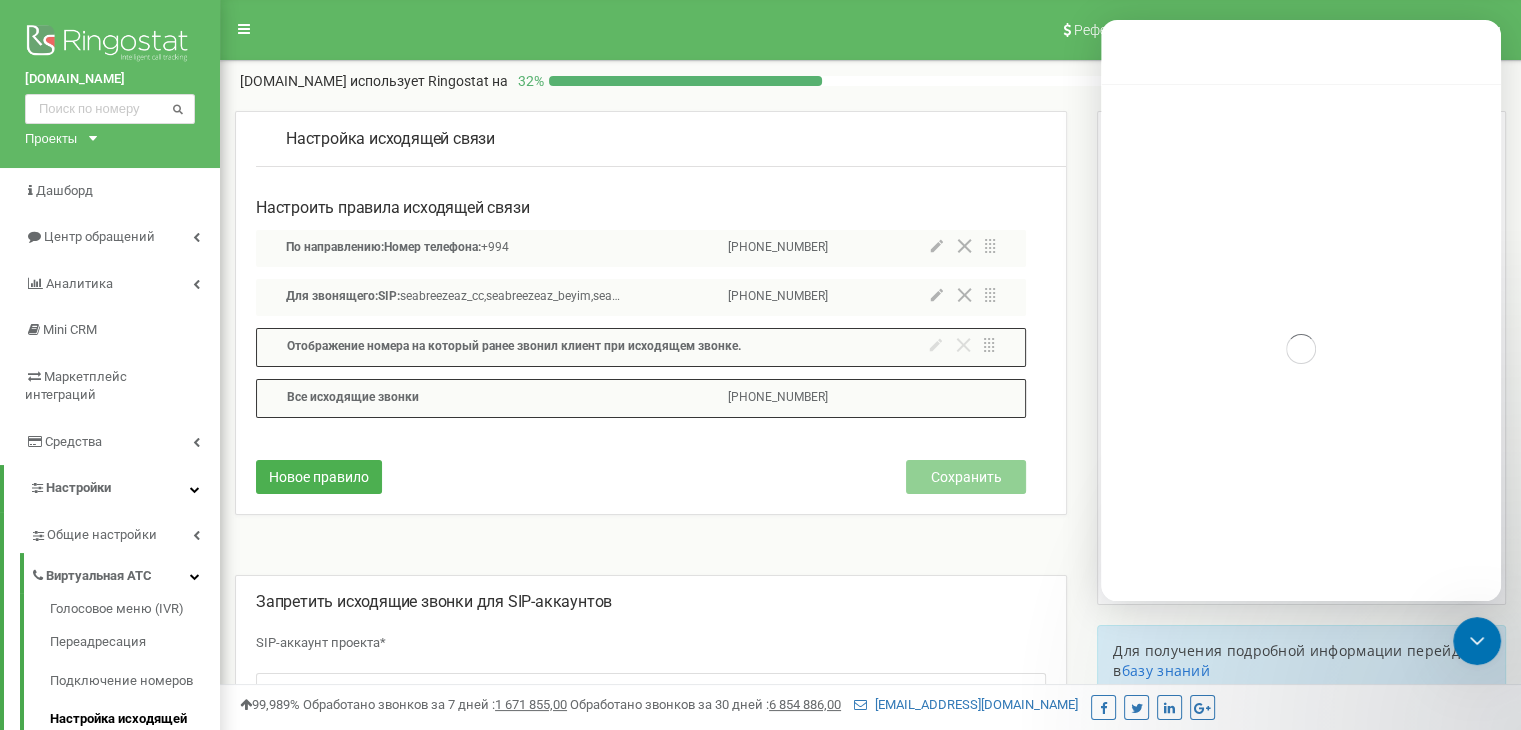 scroll, scrollTop: 3, scrollLeft: 0, axis: vertical 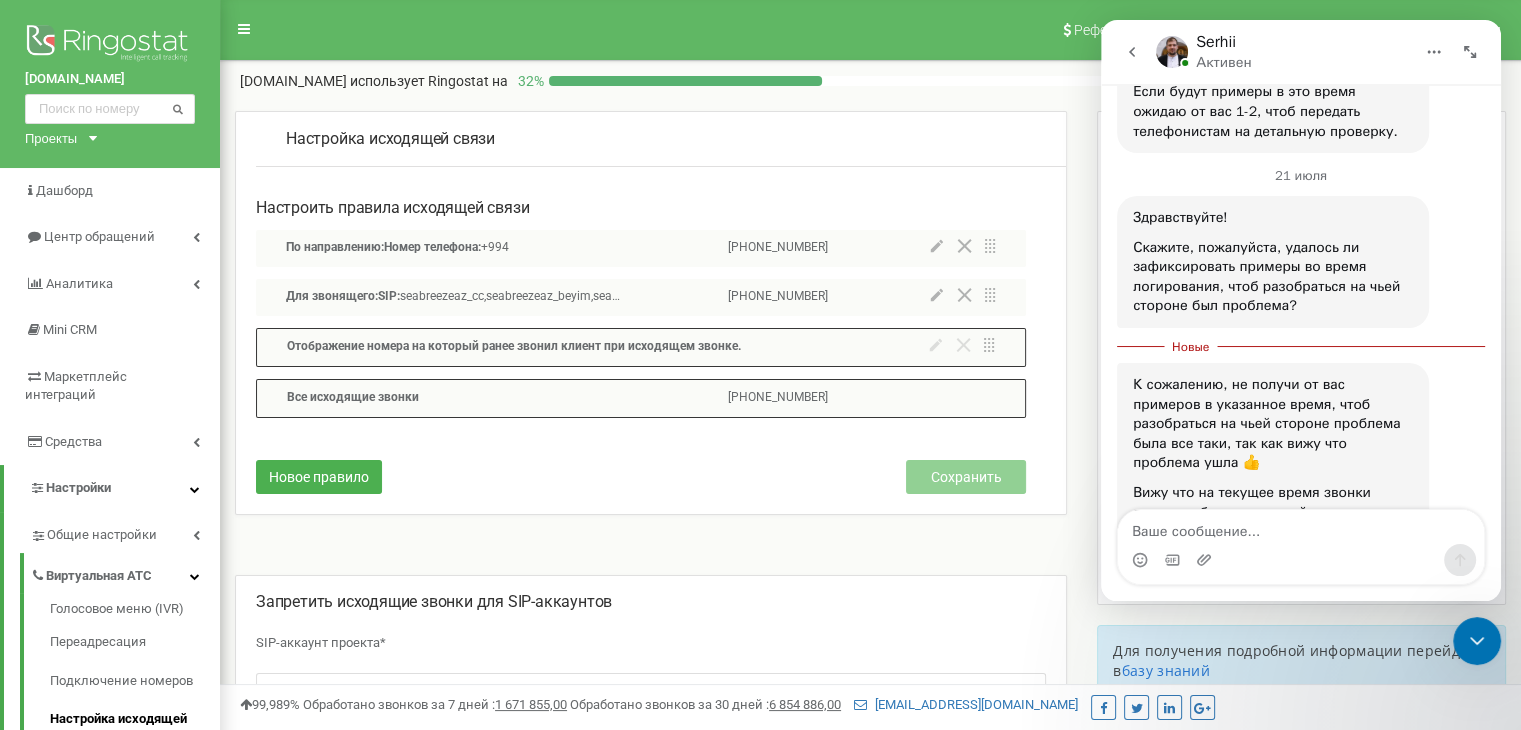 click at bounding box center (1132, 52) 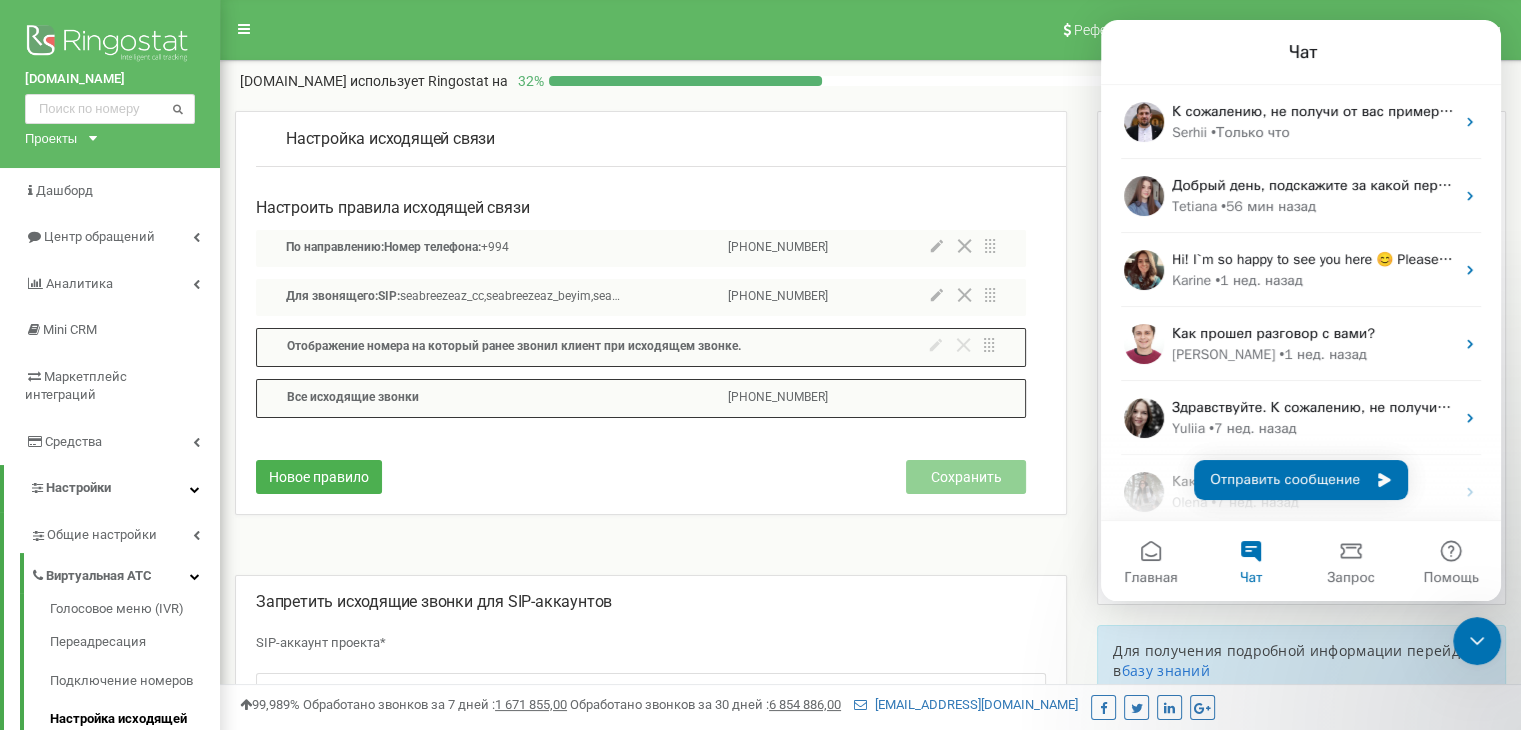 scroll, scrollTop: 2, scrollLeft: 0, axis: vertical 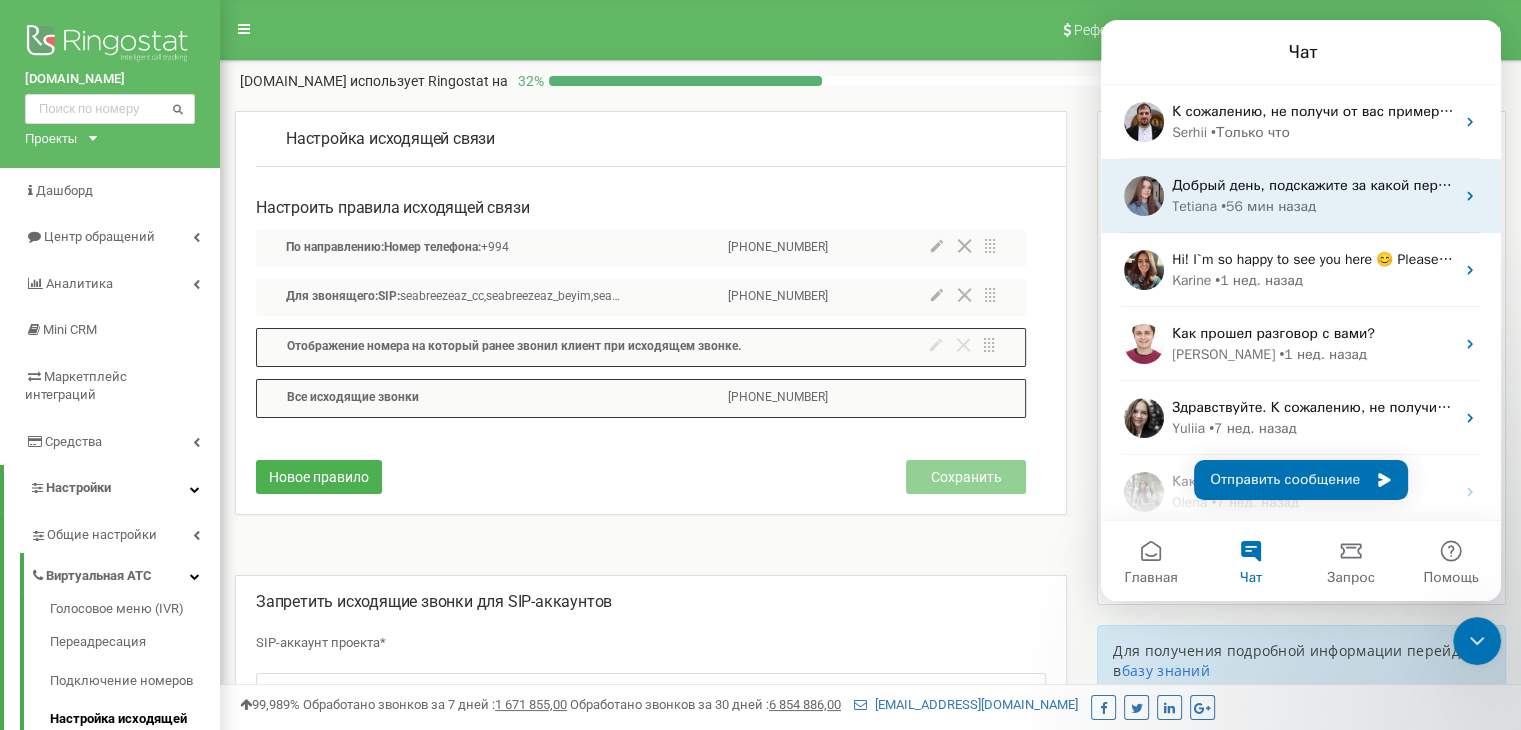 click on "Добрый день, подскажите за какой период нужен счет и на какую пошту его отправить?" at bounding box center (1313, 185) 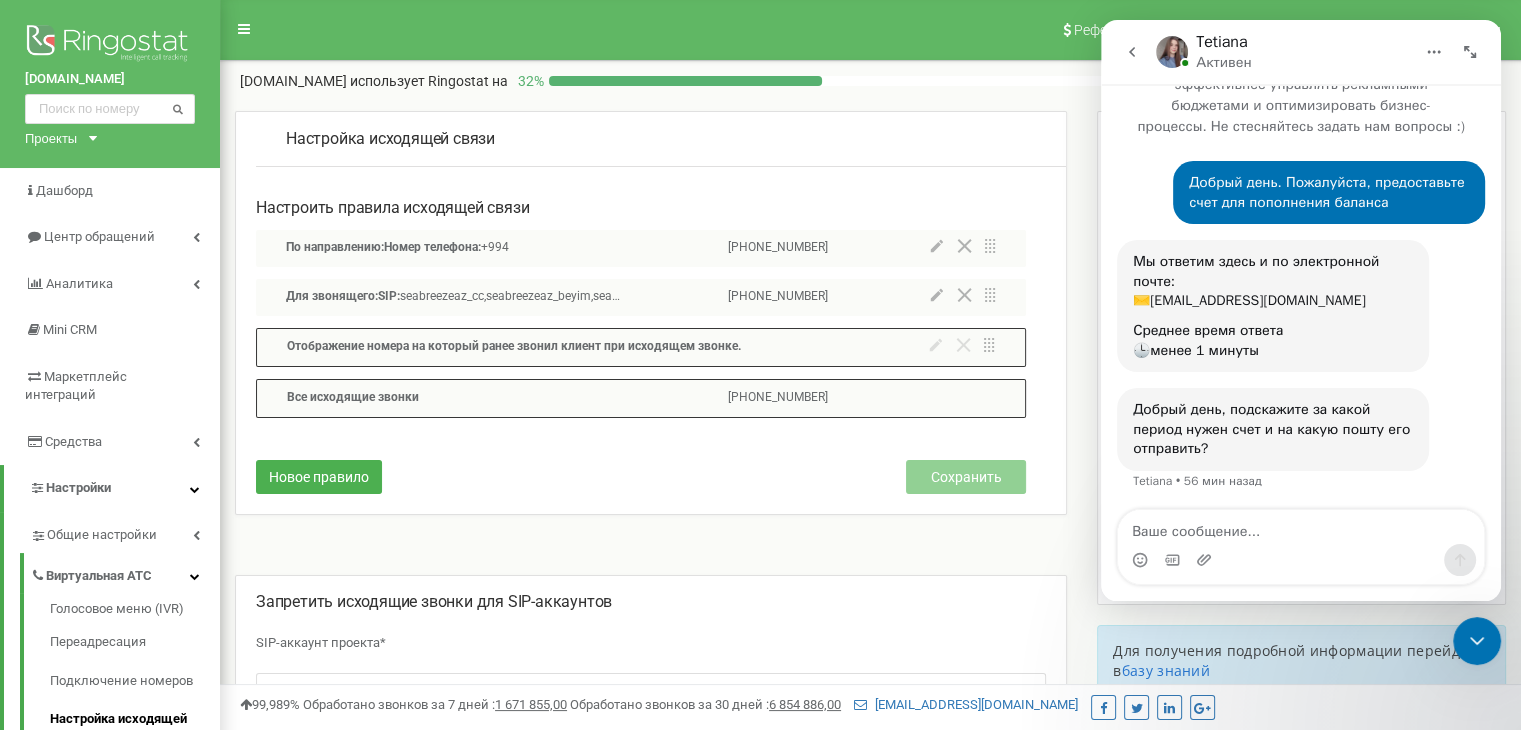 scroll, scrollTop: 50, scrollLeft: 0, axis: vertical 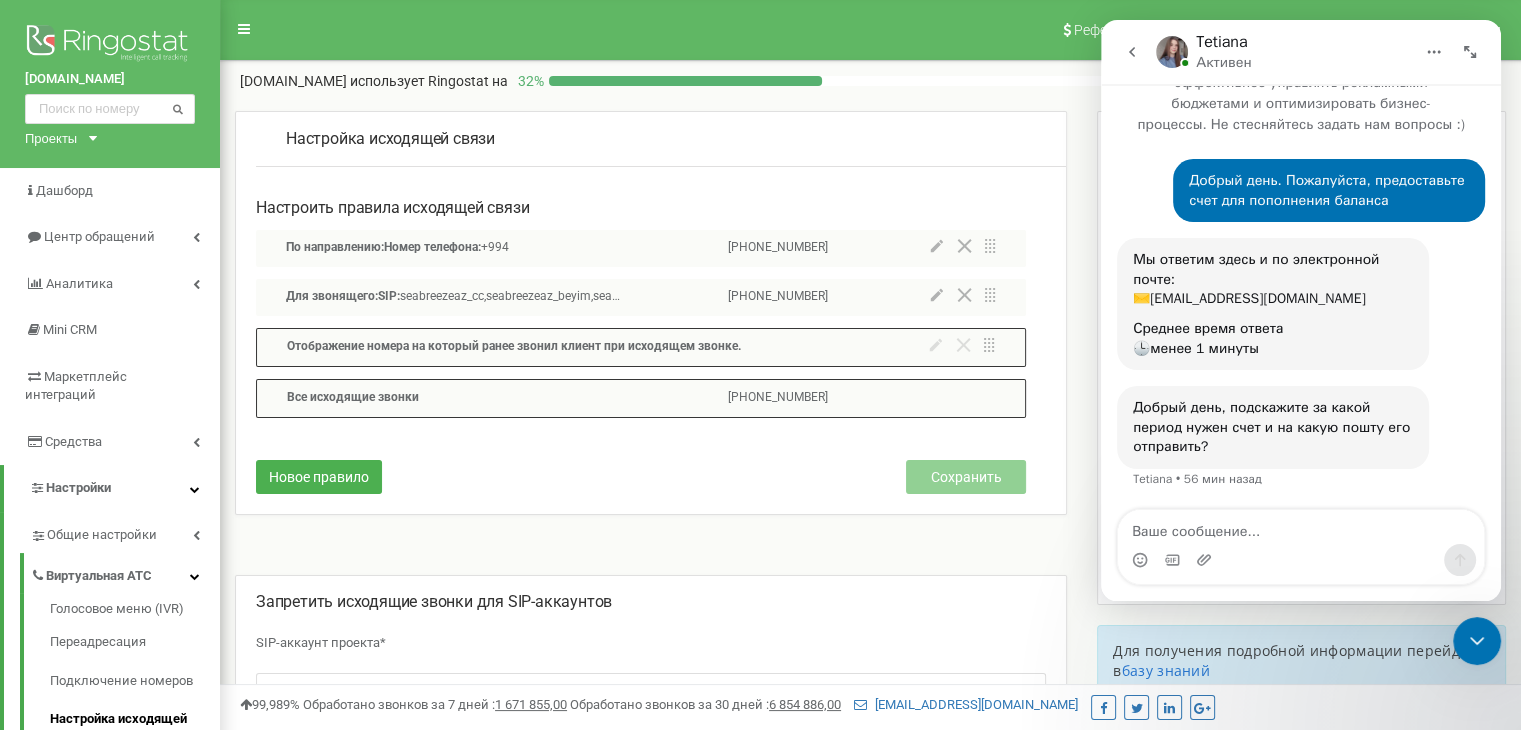 click on "[DOMAIN_NAME]   использует Ringostat на  32 %" at bounding box center (821, 81) 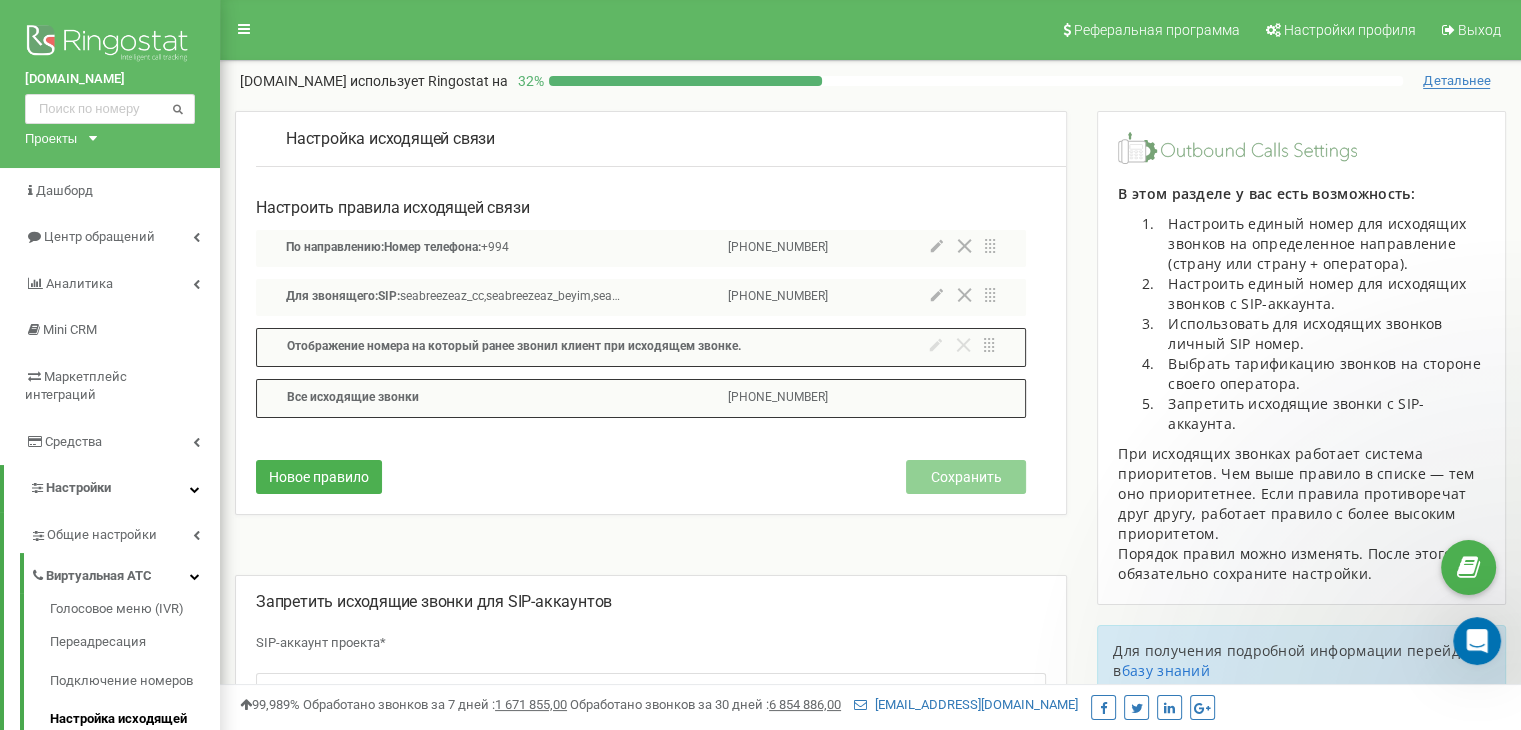 scroll, scrollTop: 0, scrollLeft: 0, axis: both 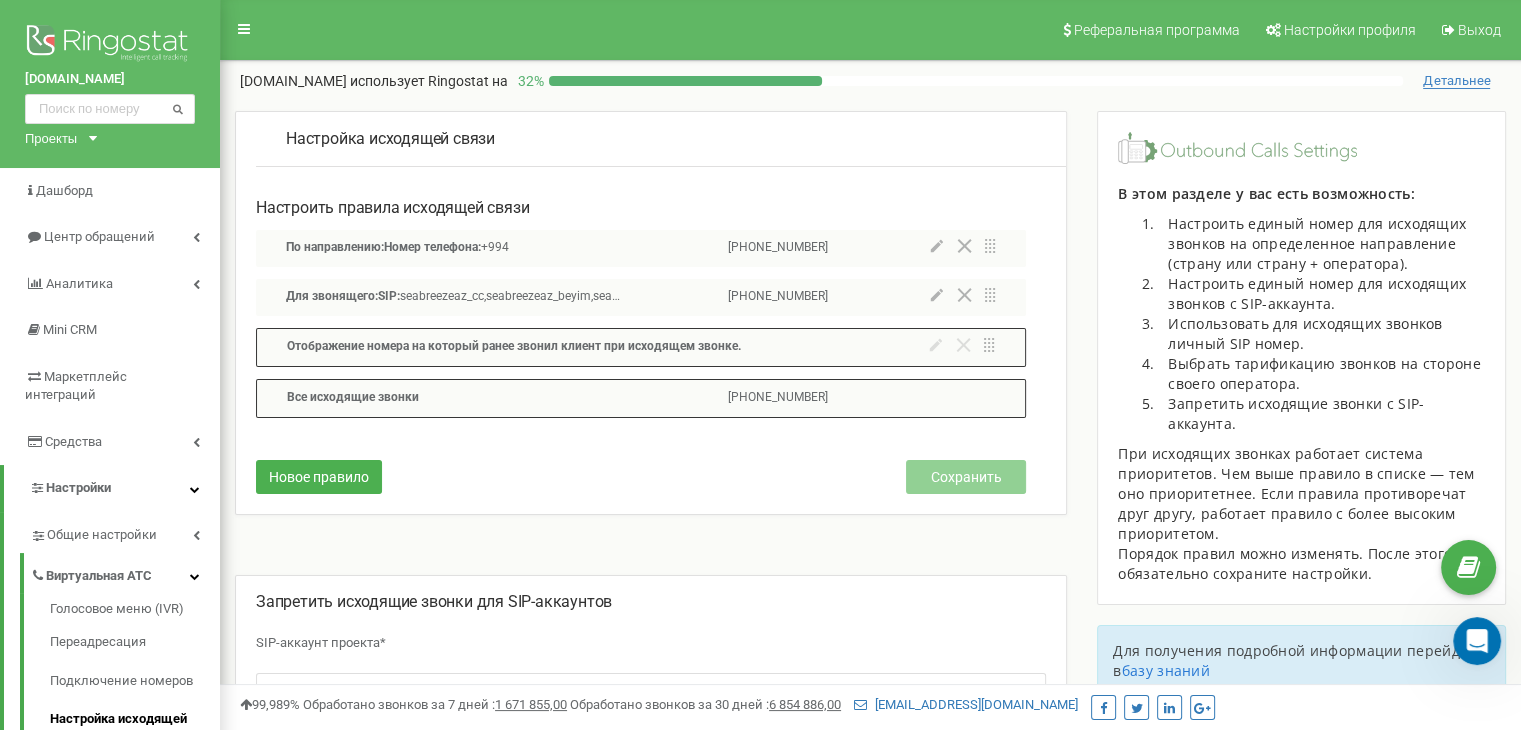 click 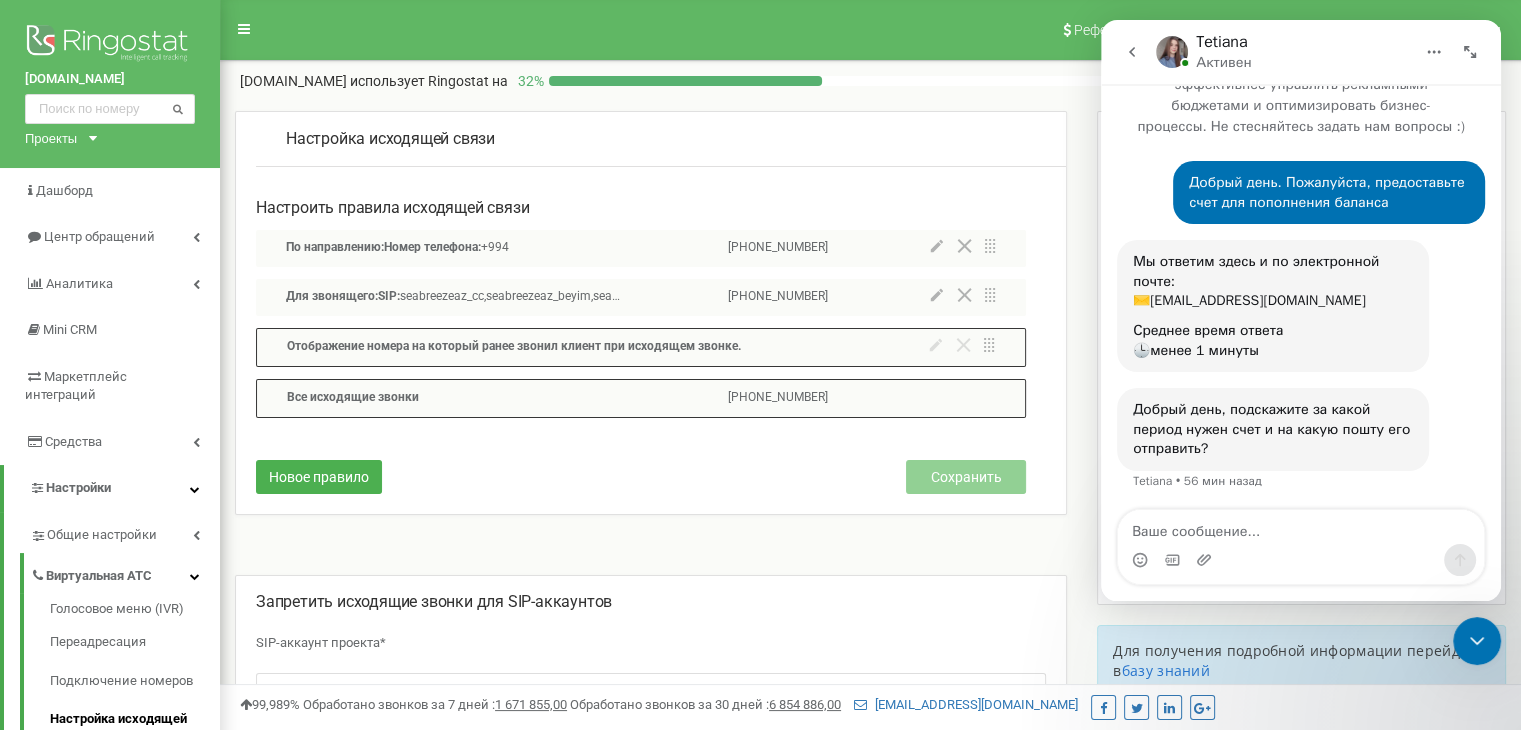 scroll, scrollTop: 50, scrollLeft: 0, axis: vertical 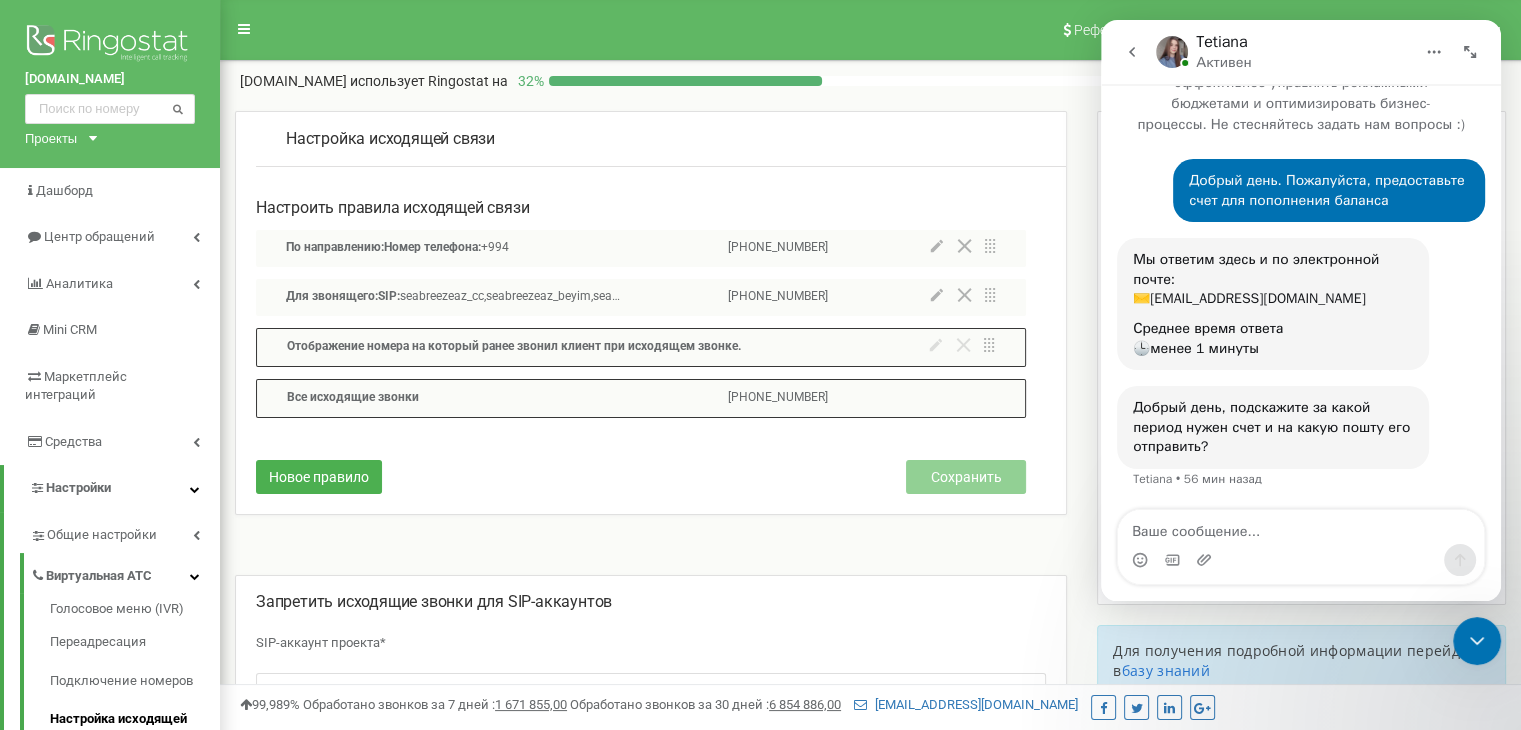 click on "Настройка исходящей связи
Настроить правила исходящей связи По направлению:  Номер телефона:  +994 [PHONE_NUMBER] Для звонящего:  SIP:  seabreezeaz_cc,seabreezeaz_beyim,seabreezeaz_beyim_mob,seabreezeaz_nargiz,seabreezeaz_nargiz_mob,seabreezeaz_elnara,seabreezeaz_elnara_mob,seabreezeaz_nurana,seabreezeaz_nurana_mob,seabreezeaz_leyli,seabreezeaz_leyli_mob,seabreezeaz_callcenter,seabreezeaz_zinaida,seabreezeaz_zinmob,seabreezeaz_aliyeva,seabreezeaz_aliyevamob,seabreezeaz_elali,seabreezeaz_elalimob [PHONE_NUMBER] Отображение номера на который ранее звонил клиент при исходящем звонке. Все исходящие звонки  [PHONE_NUMBER] Новое правило Сохранить
SIP-аккаунт проекта* SIP seabreezeaz_cc" at bounding box center [658, 558] 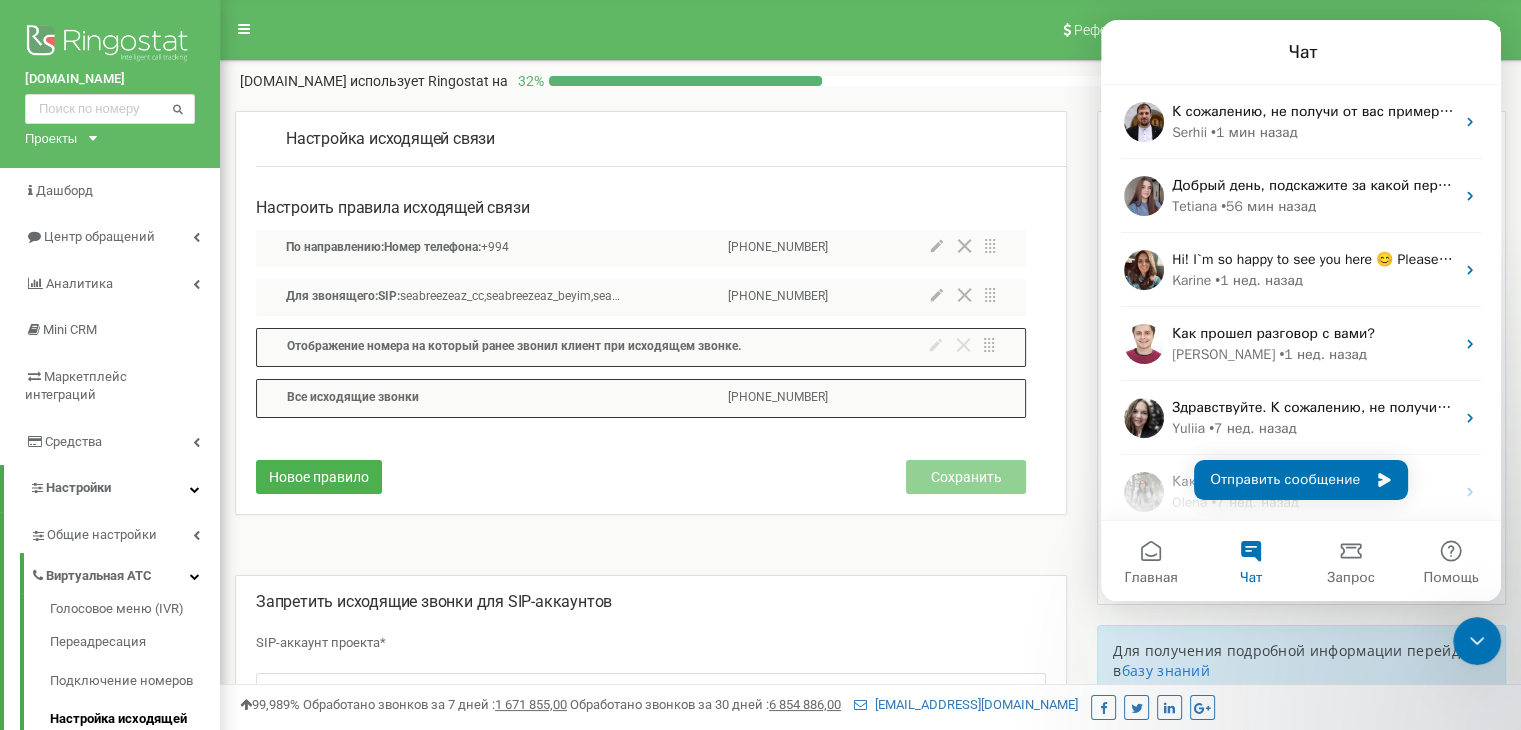 click at bounding box center [1477, 641] 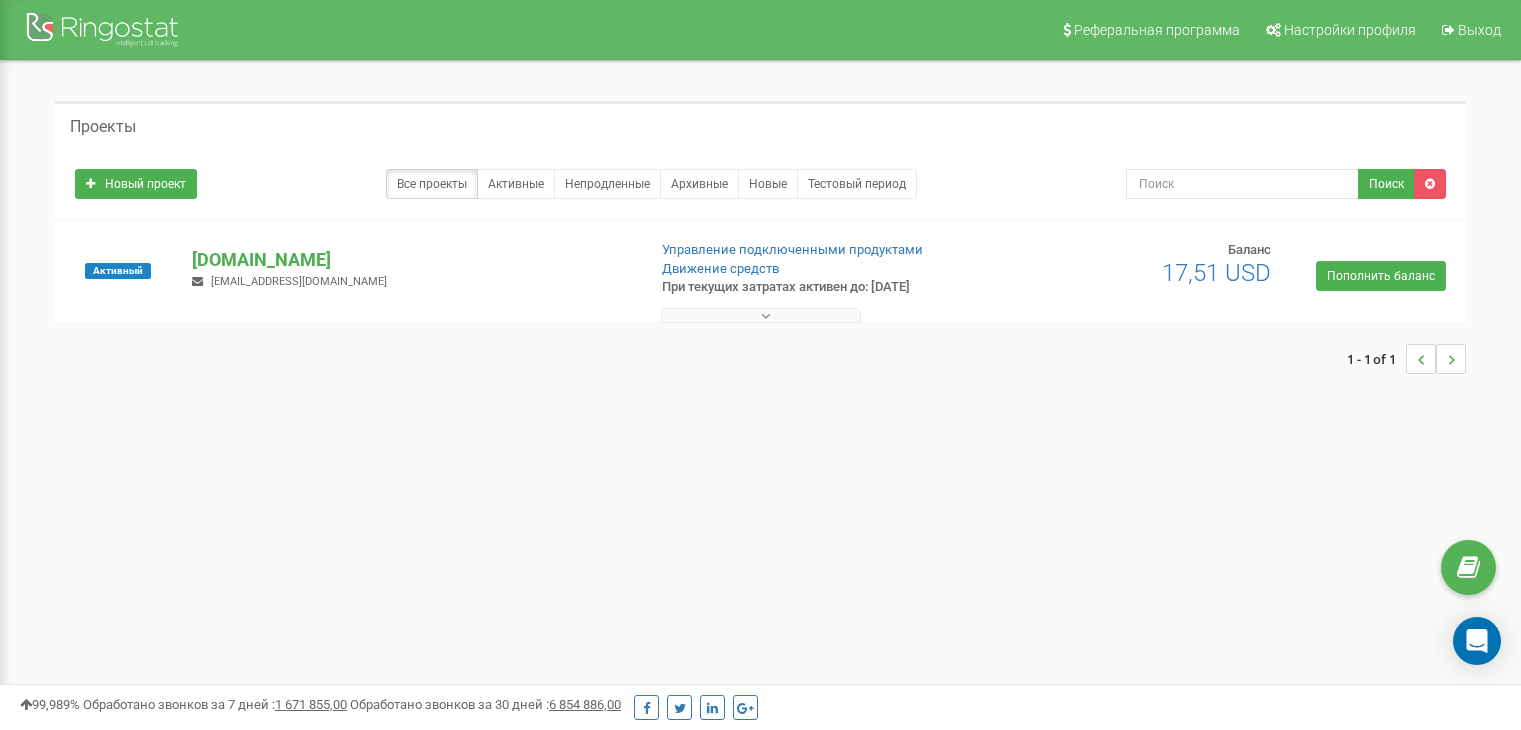 scroll, scrollTop: 0, scrollLeft: 0, axis: both 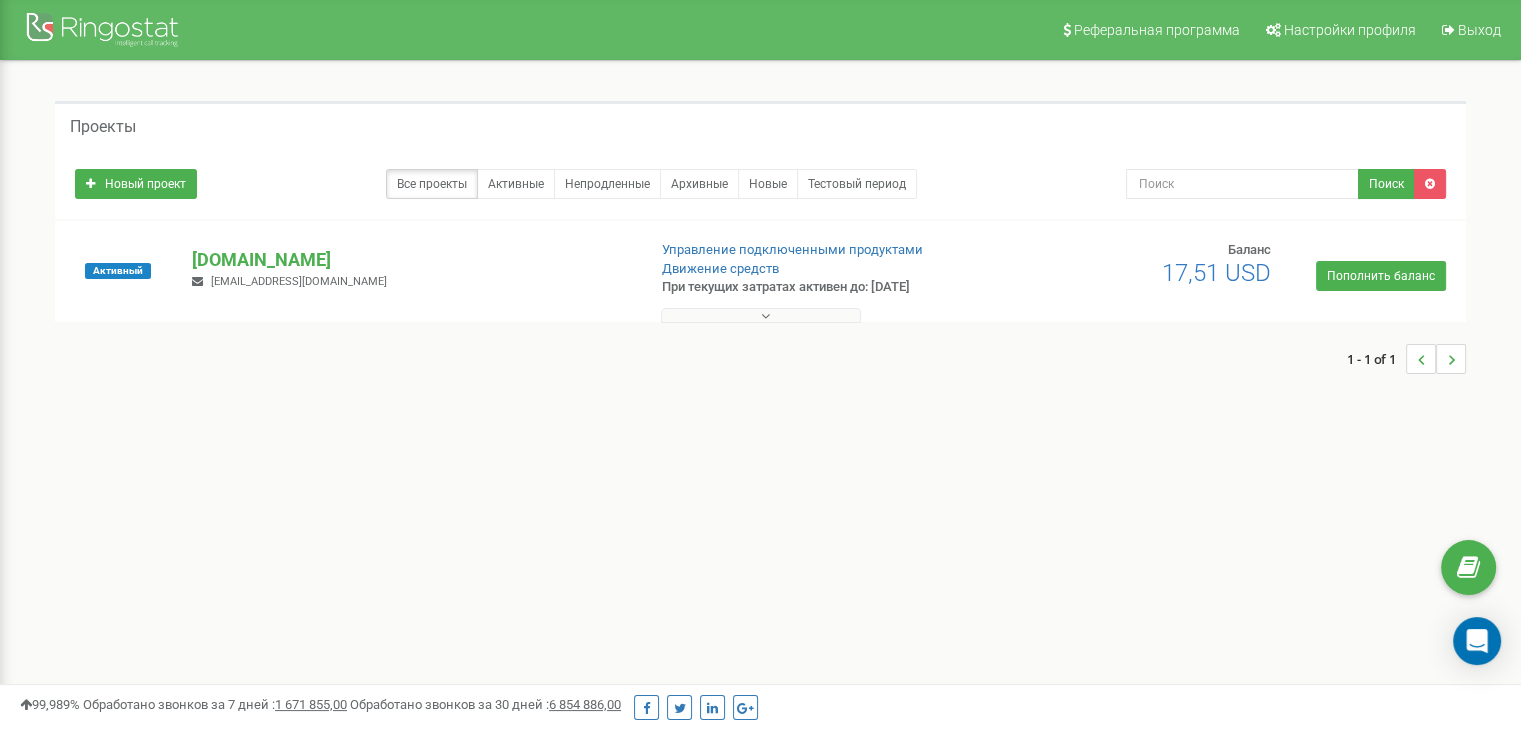 click at bounding box center [1477, 641] 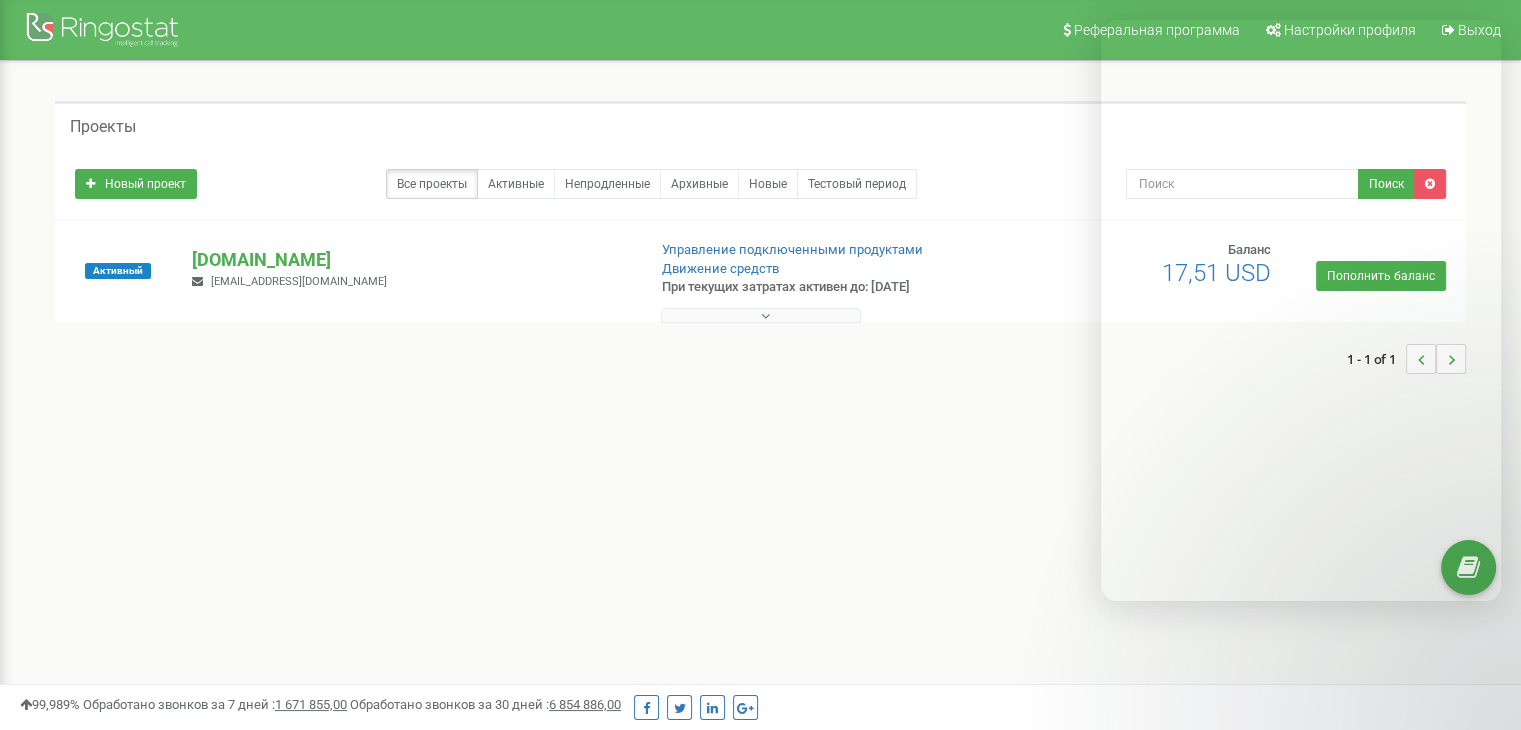 scroll, scrollTop: 0, scrollLeft: 0, axis: both 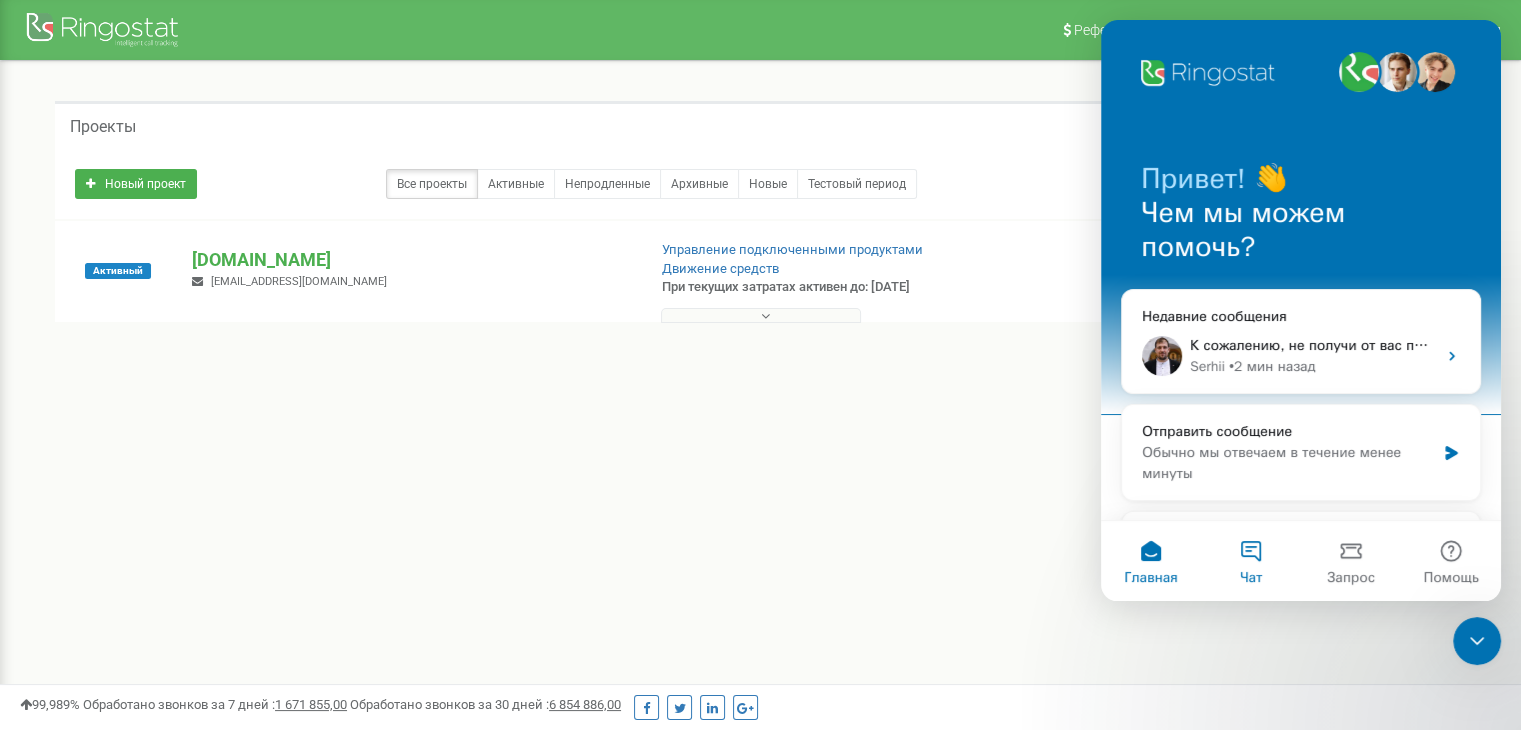 click on "Чат" at bounding box center (1251, 561) 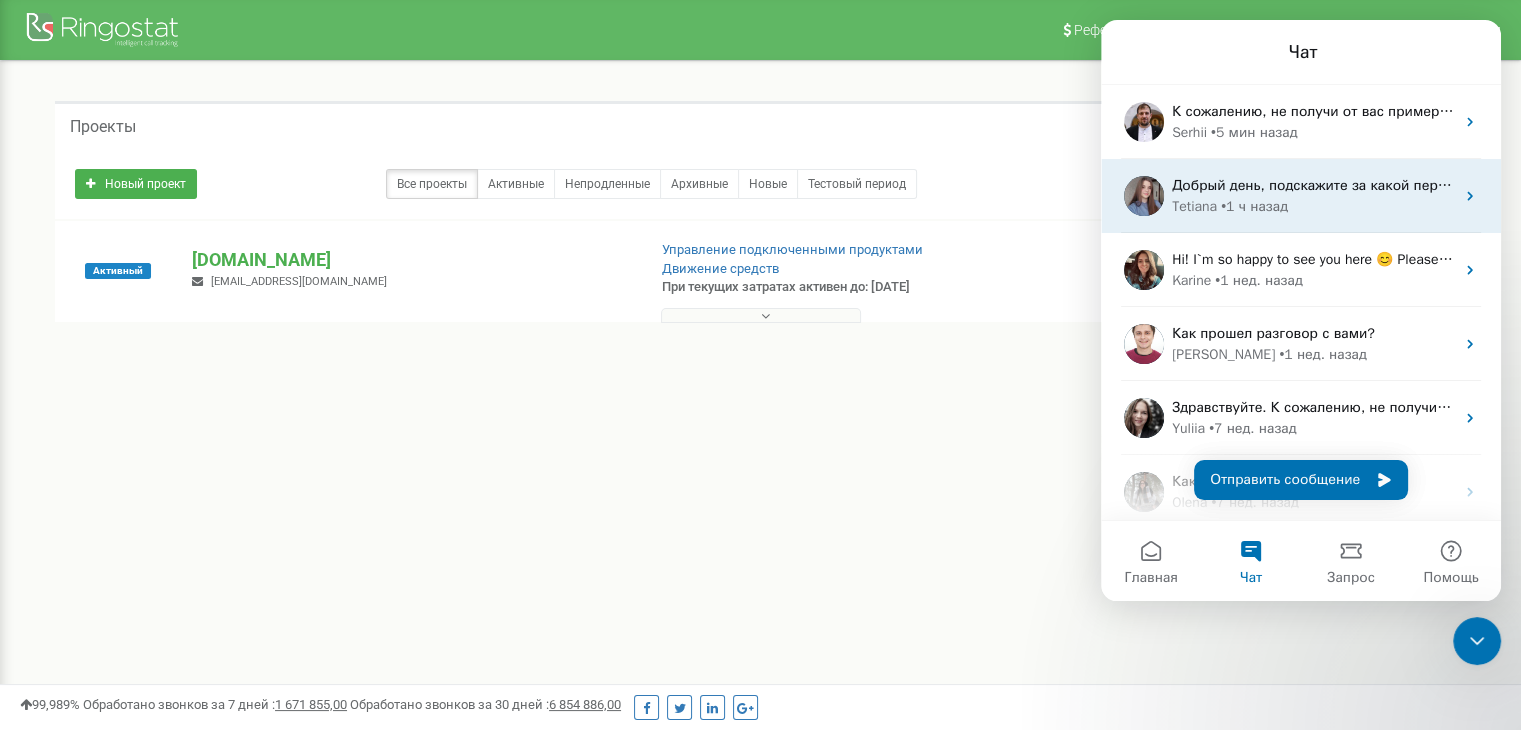 click on "Tetiana •  1 ч назад" at bounding box center [1313, 206] 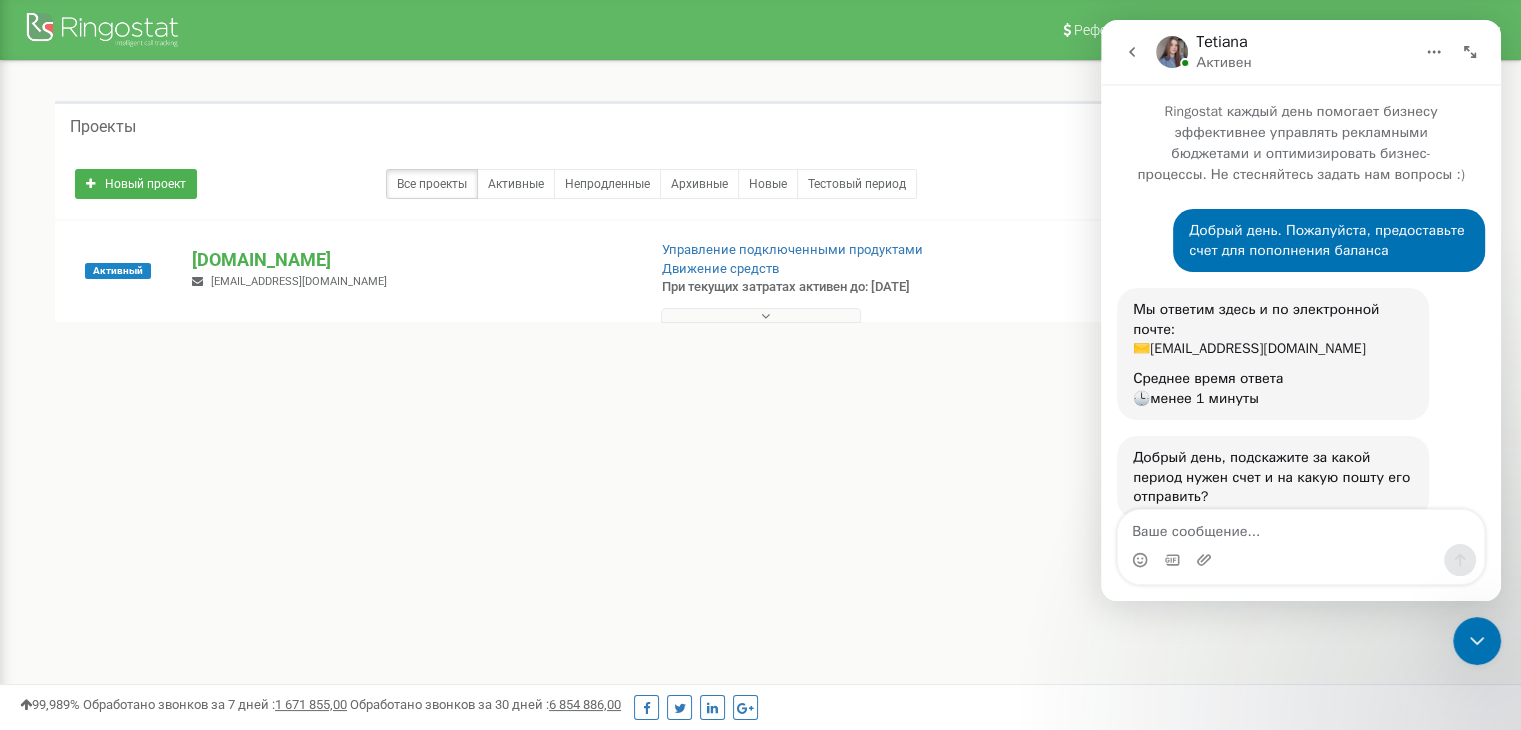 scroll, scrollTop: 50, scrollLeft: 0, axis: vertical 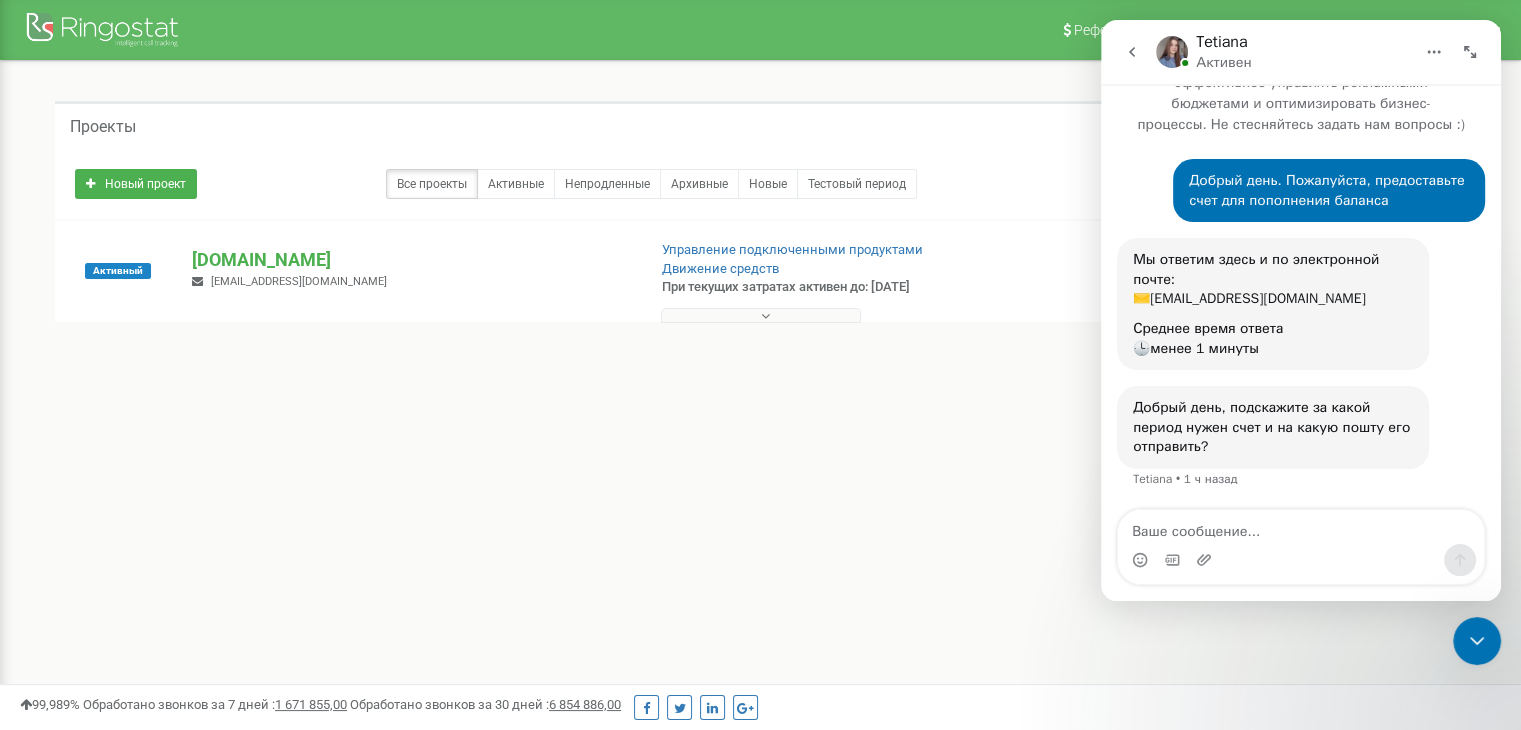click at bounding box center [1132, 52] 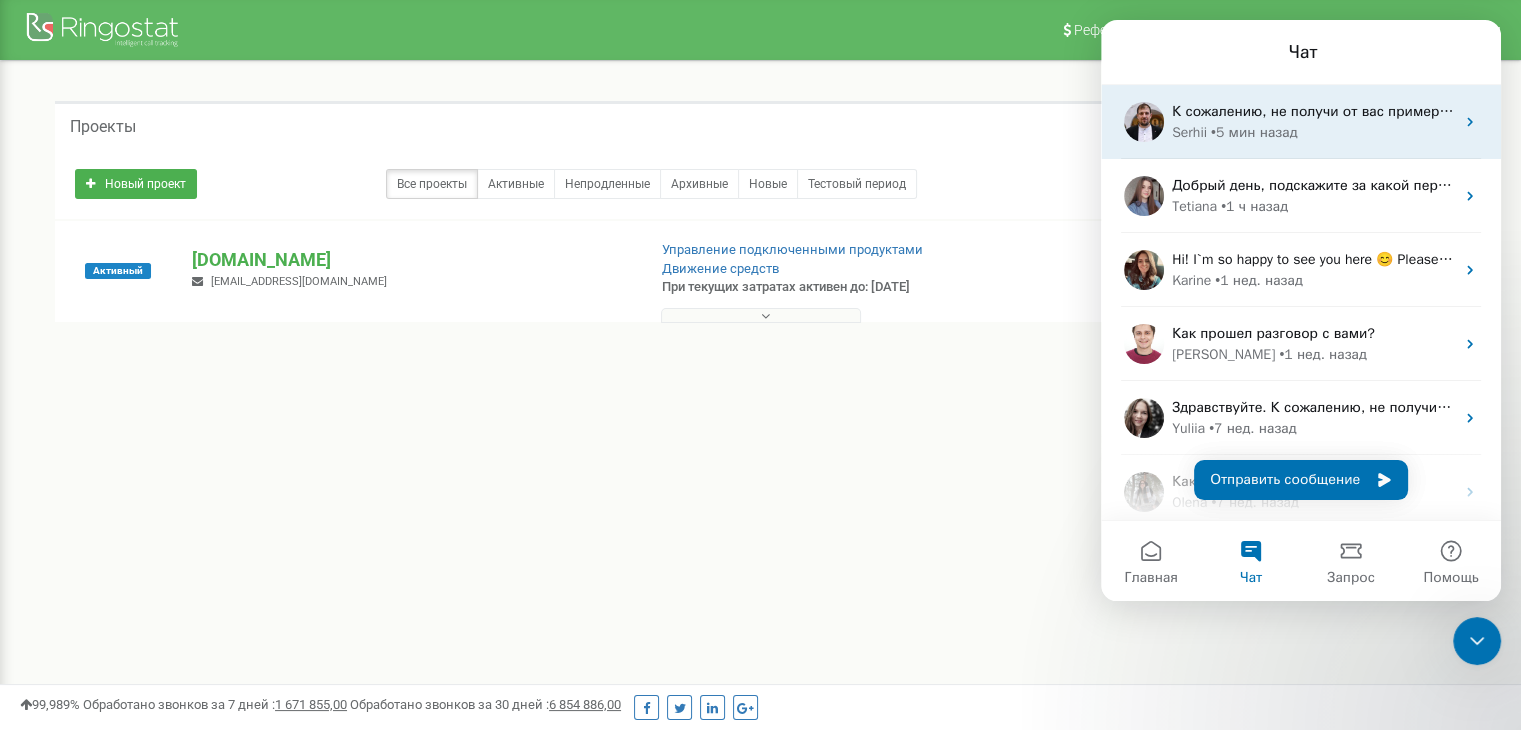 click on "К сожалению, не получи от вас примеров в указанное время, чтоб разобраться на чьей стороне проблема была все таки, так как вижу что проблема ушла 👍   Вижу что на текущее время звонки проходят без сложностей.   Скажите, пожалуйста, возможно я могу вам еще чем-то помочь? Serhii •  5 мин назад" at bounding box center [1301, 122] 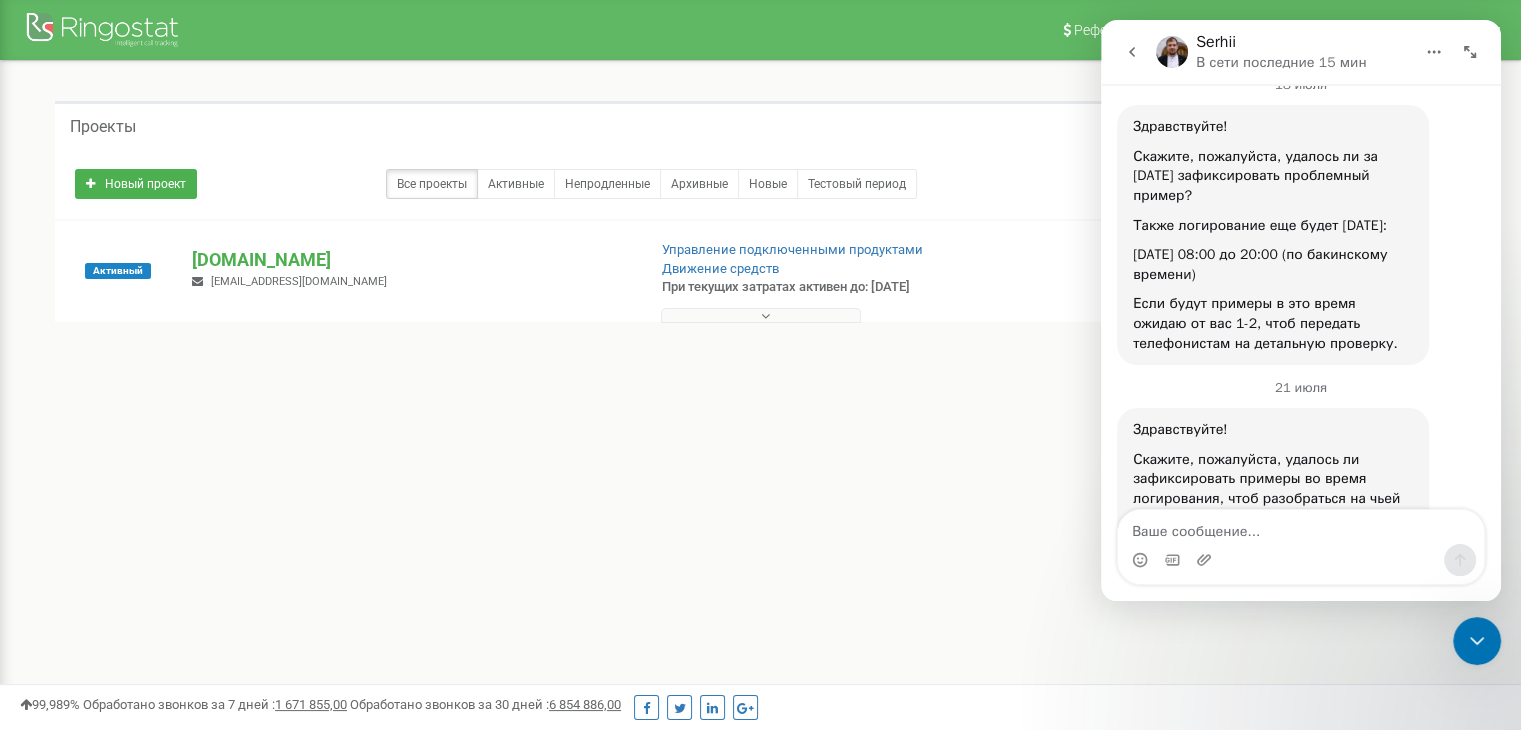 scroll, scrollTop: 2596, scrollLeft: 0, axis: vertical 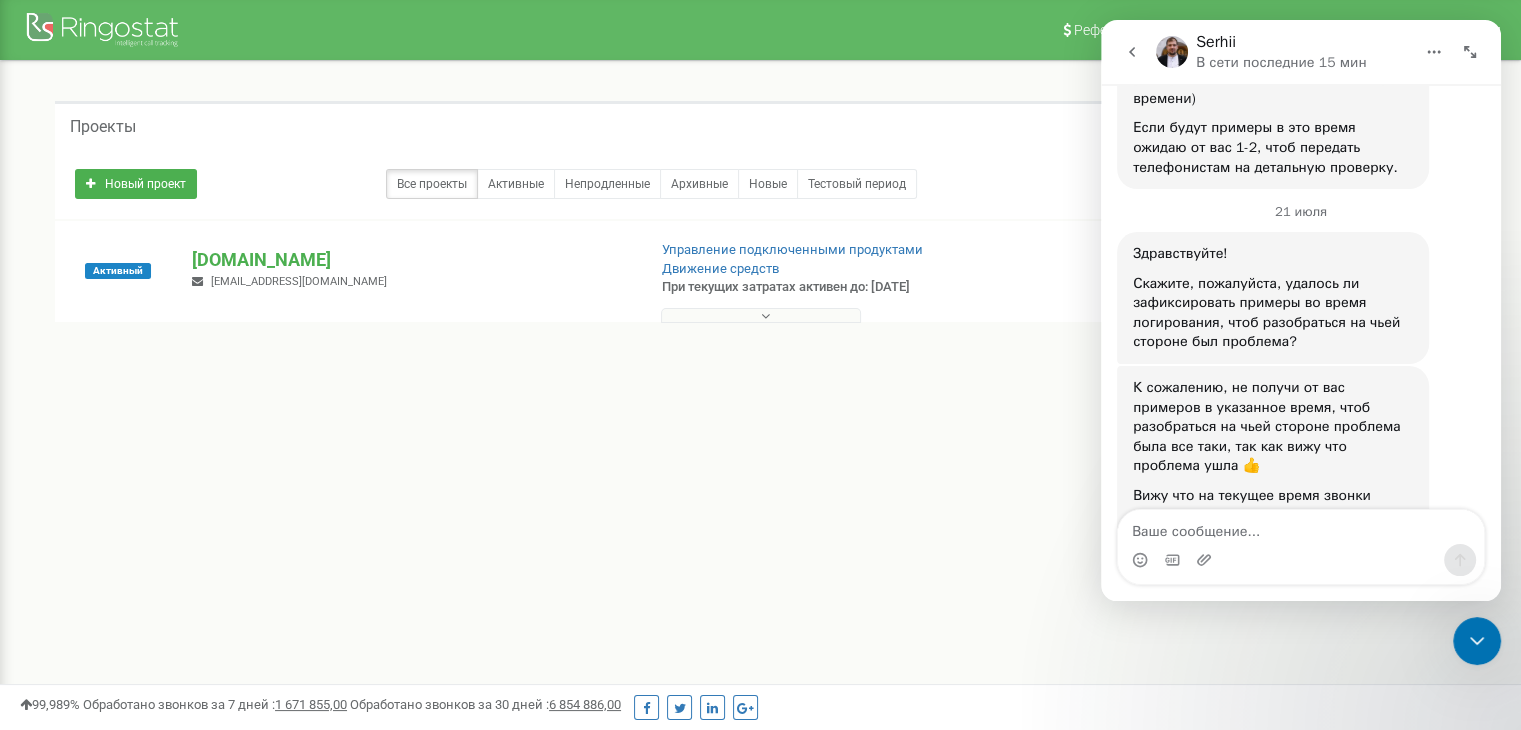 click at bounding box center [1132, 52] 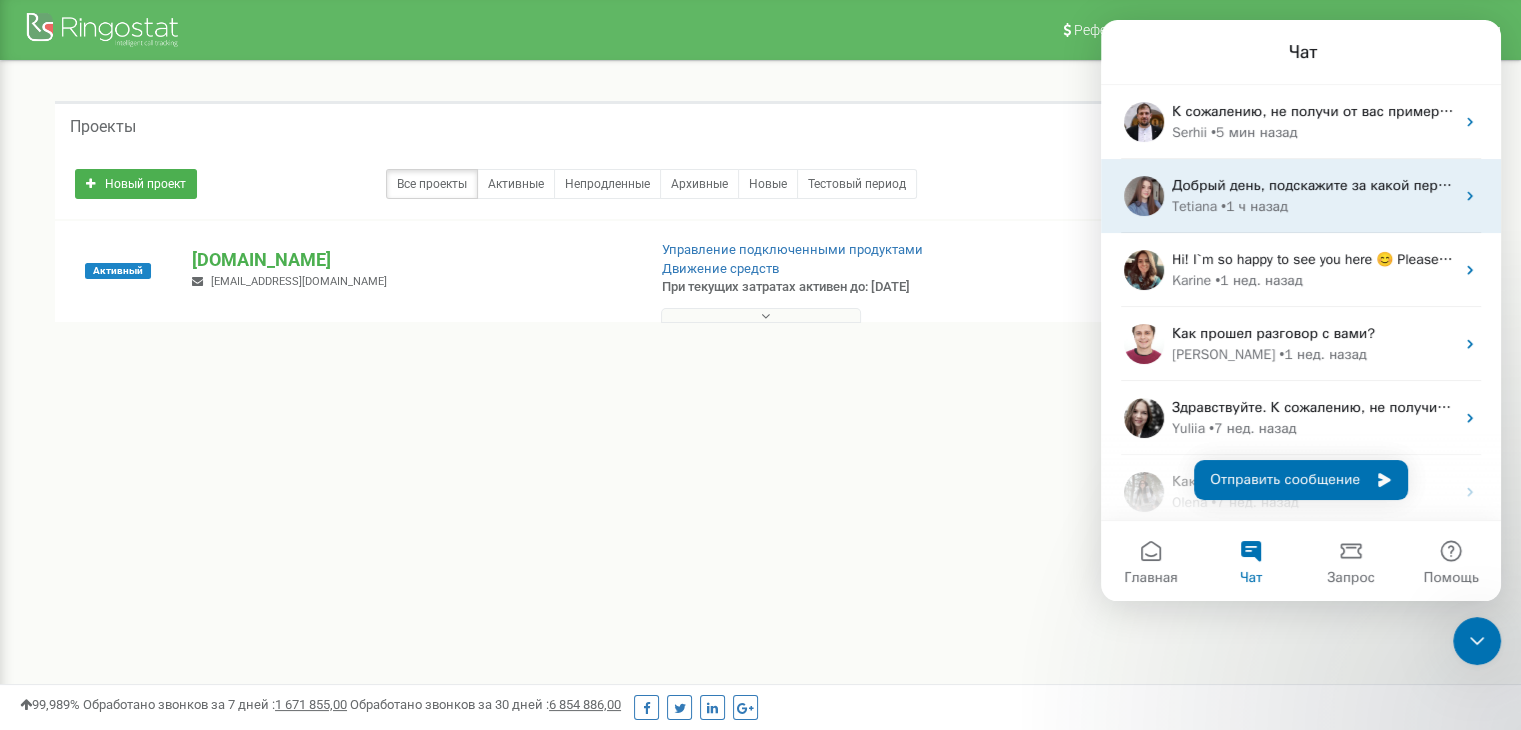 scroll, scrollTop: 0, scrollLeft: 0, axis: both 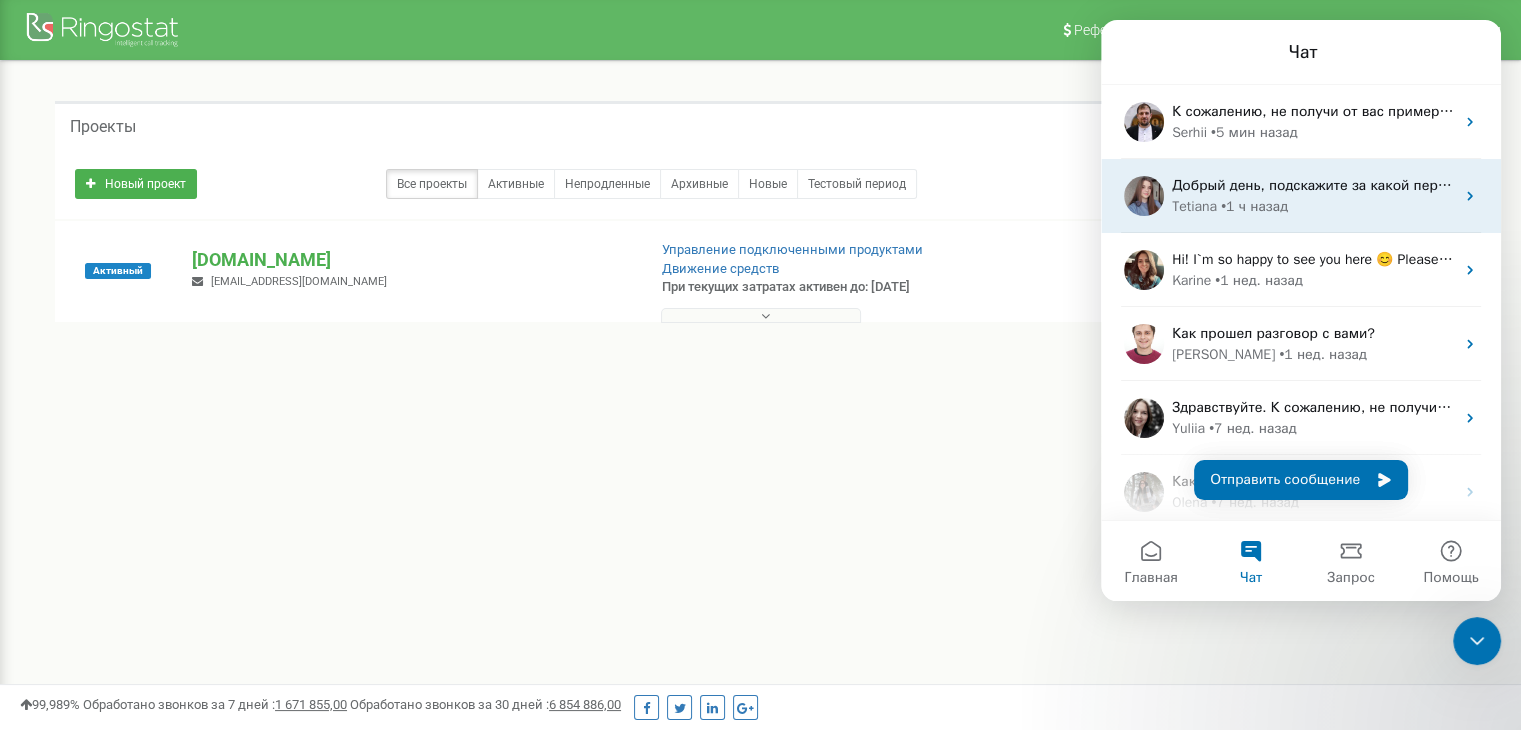 click on "Tetiana •  1 ч назад" at bounding box center [1313, 206] 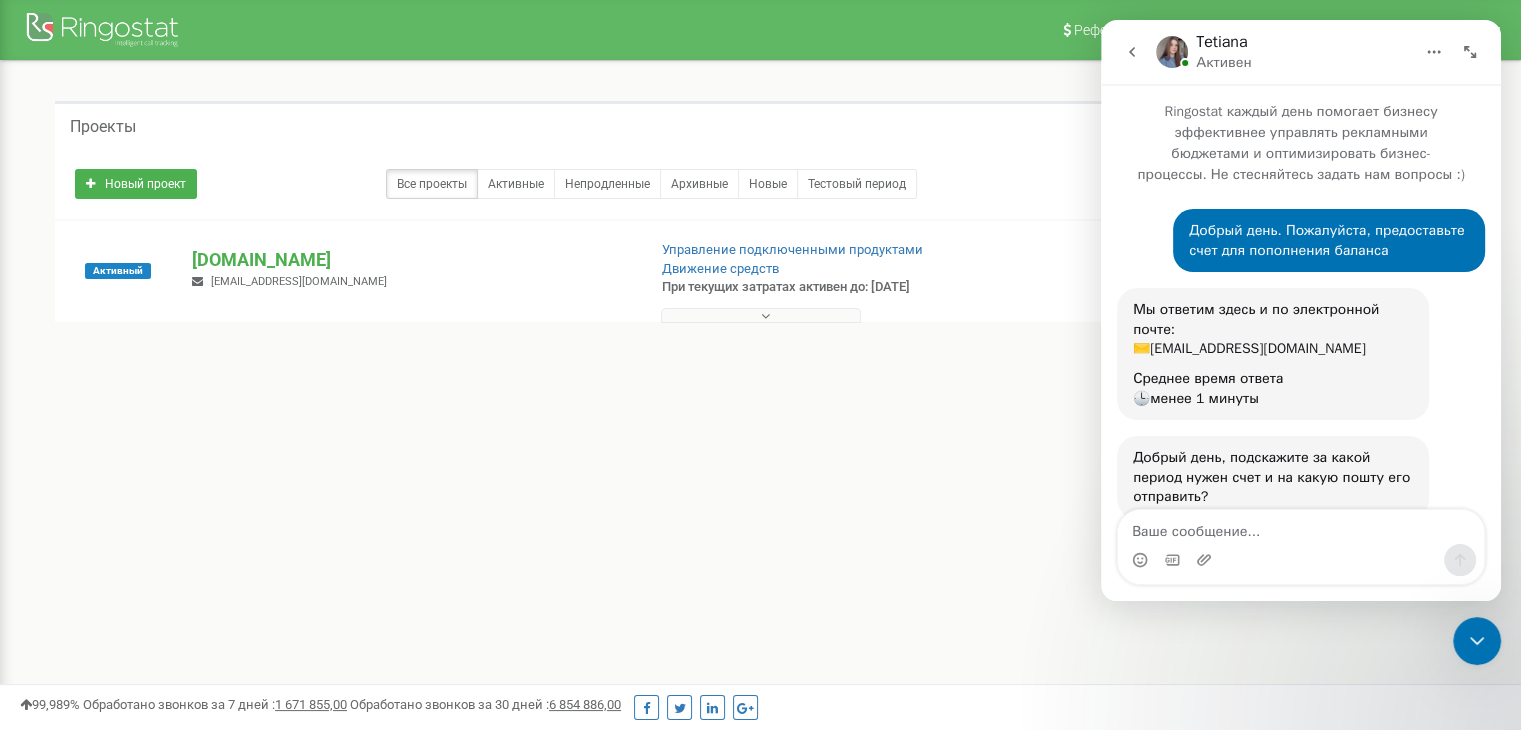 scroll, scrollTop: 50, scrollLeft: 0, axis: vertical 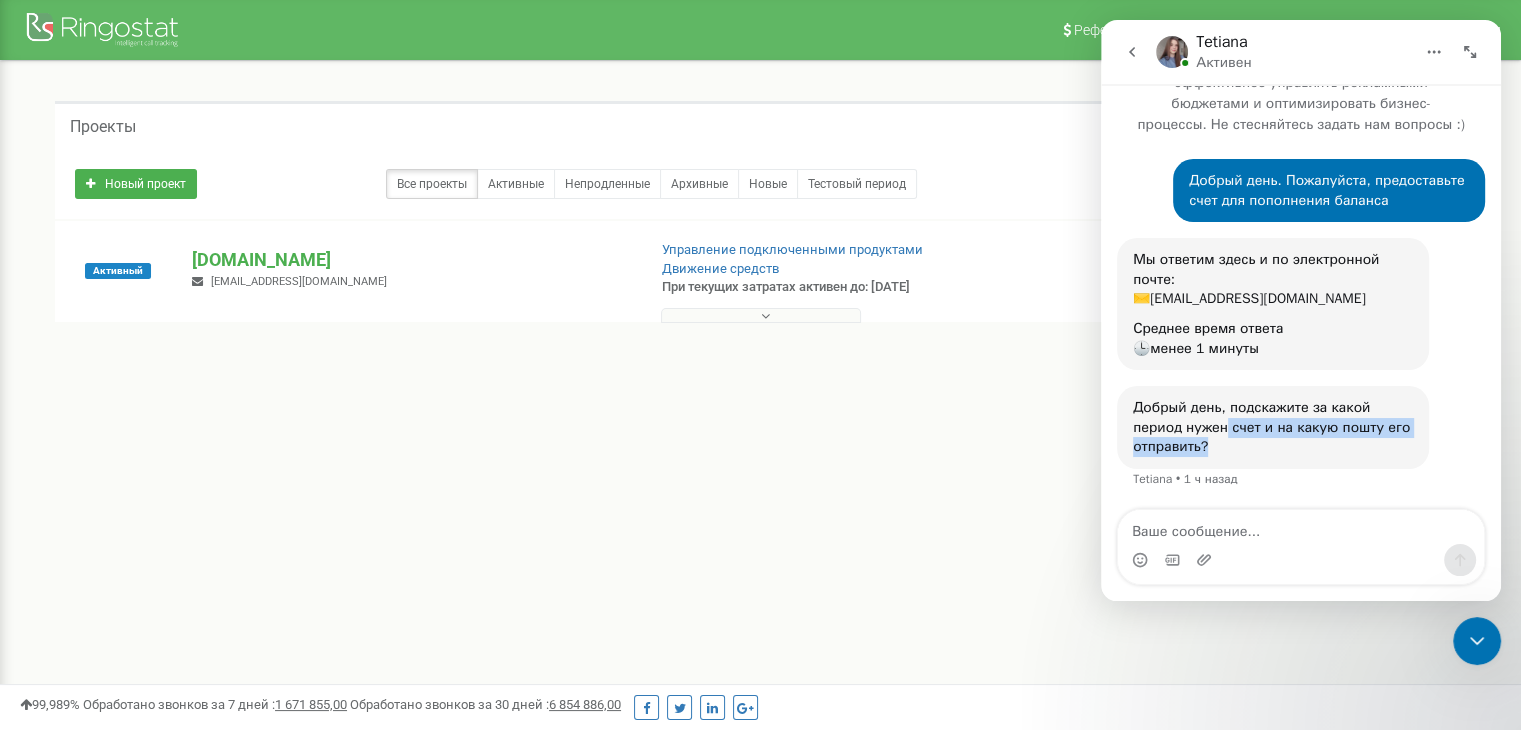 drag, startPoint x: 1213, startPoint y: 445, endPoint x: 1159, endPoint y: 421, distance: 59.093147 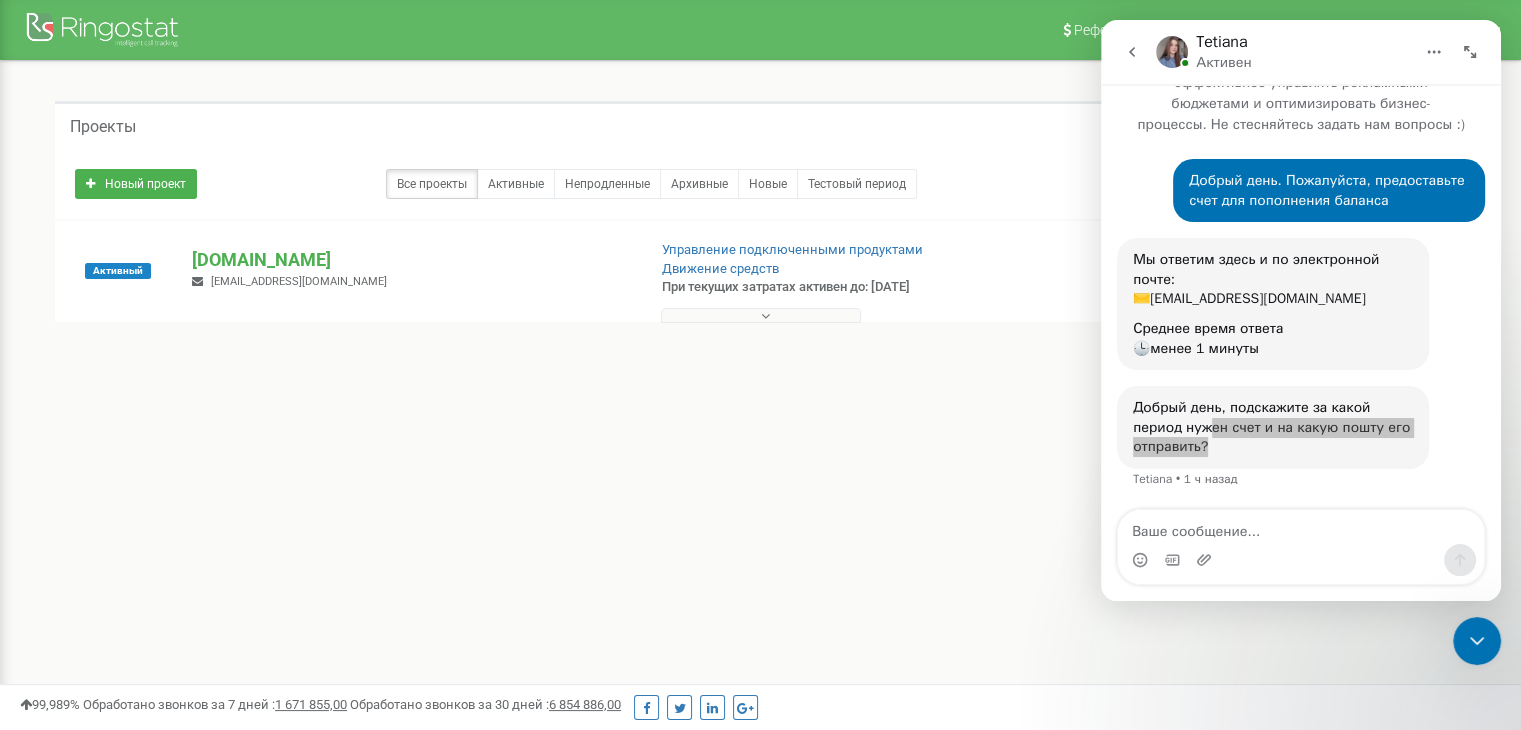 click on "Активный
seabreeze.az
seabreeze@gipgroup.net
Управление подключенными продуктами
Движение средств
Баланс" at bounding box center (760, 281) 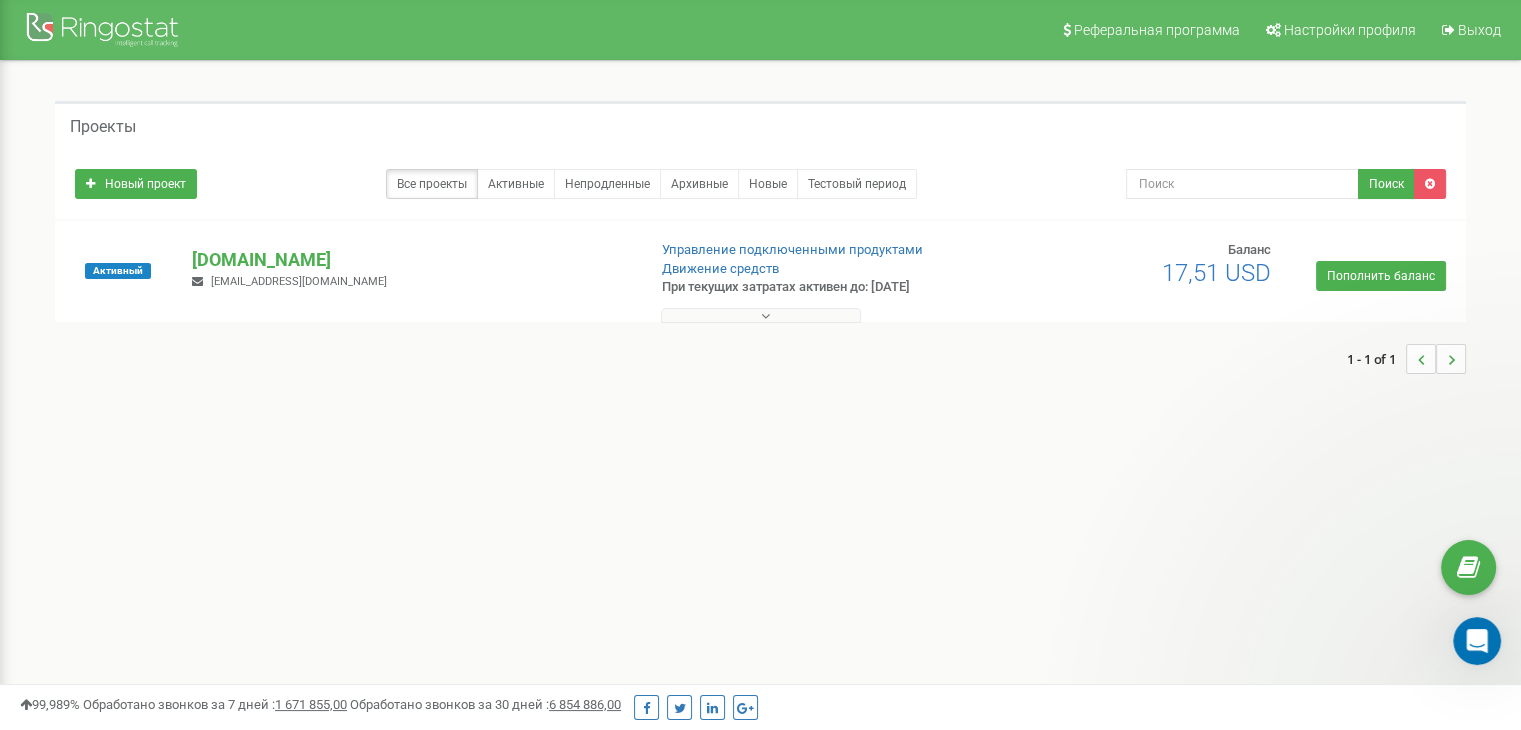 scroll, scrollTop: 0, scrollLeft: 0, axis: both 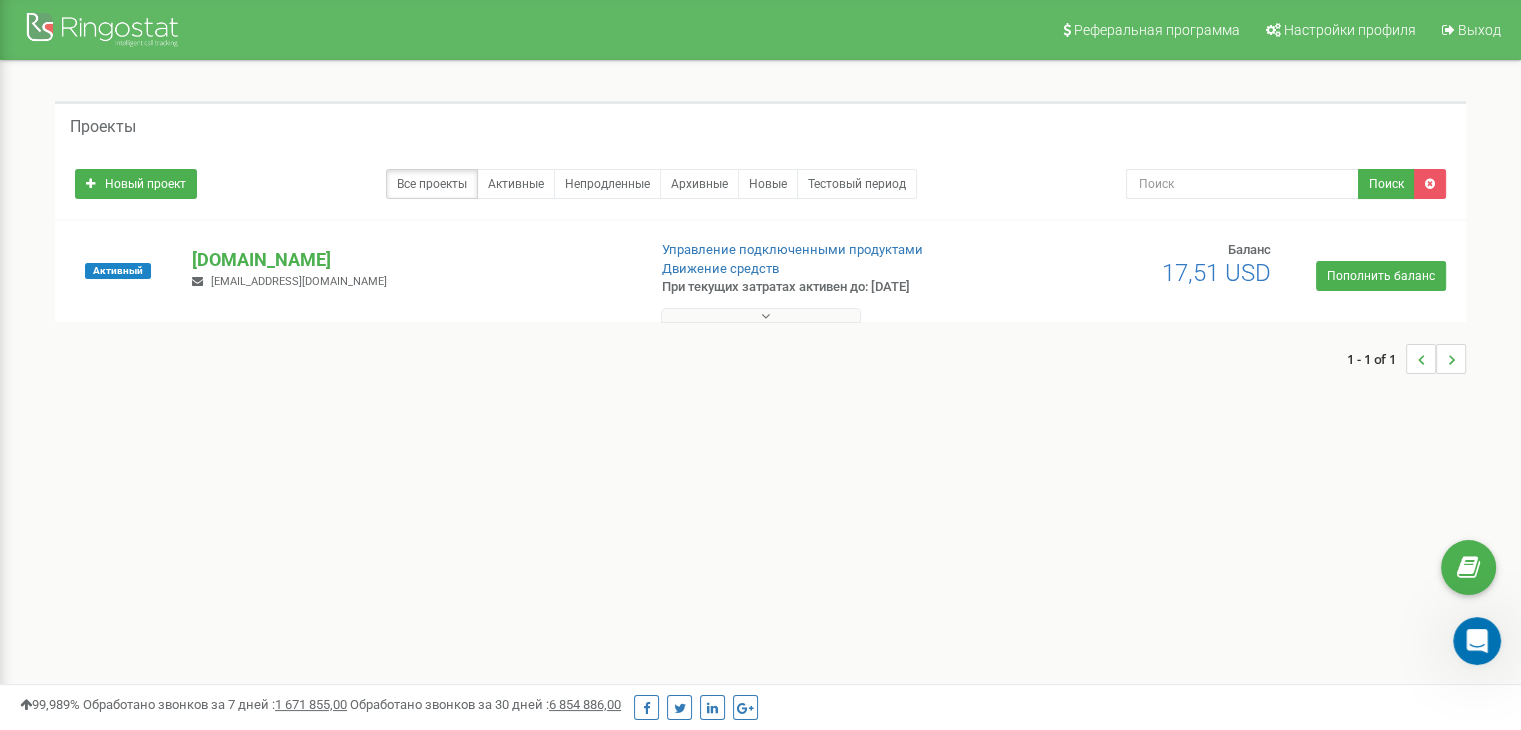 click 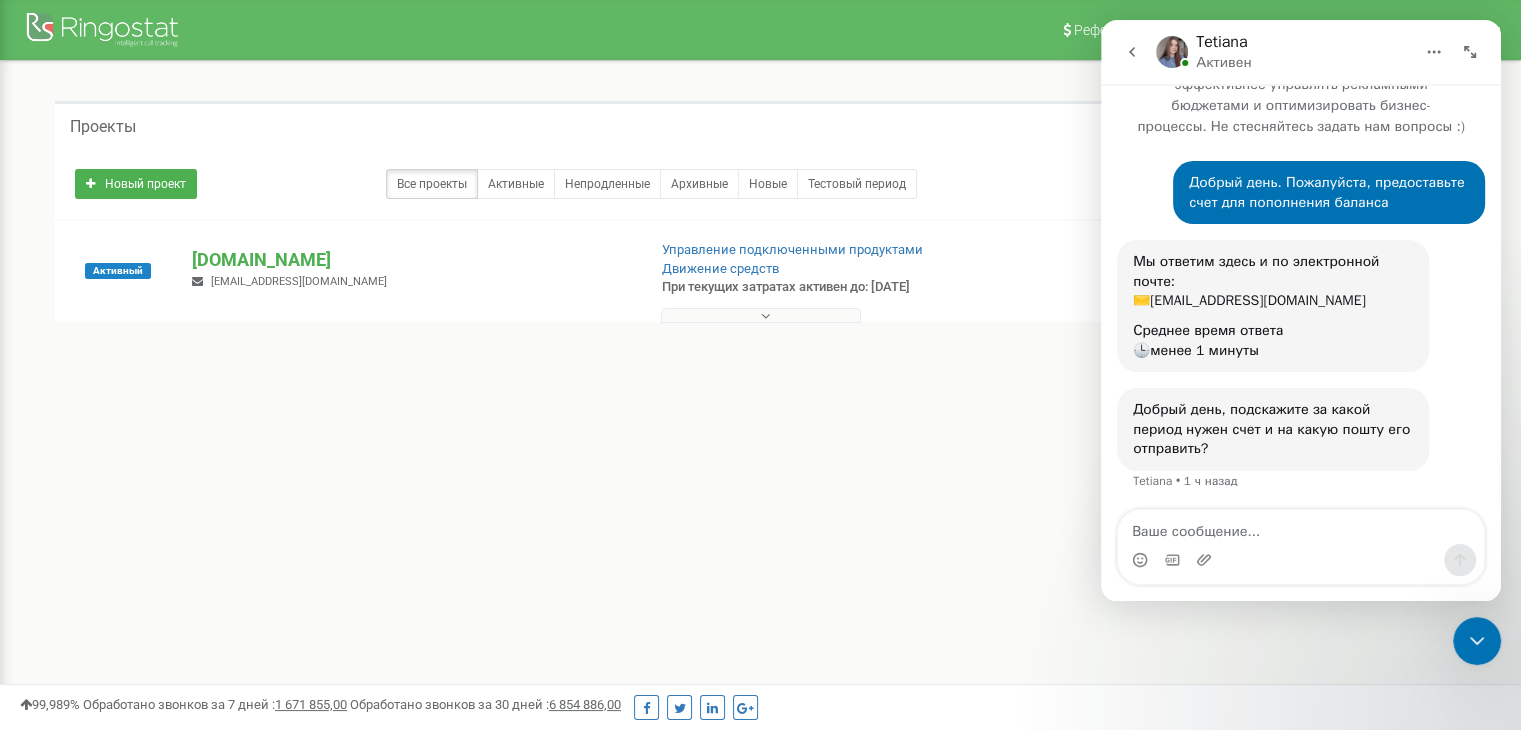scroll, scrollTop: 50, scrollLeft: 0, axis: vertical 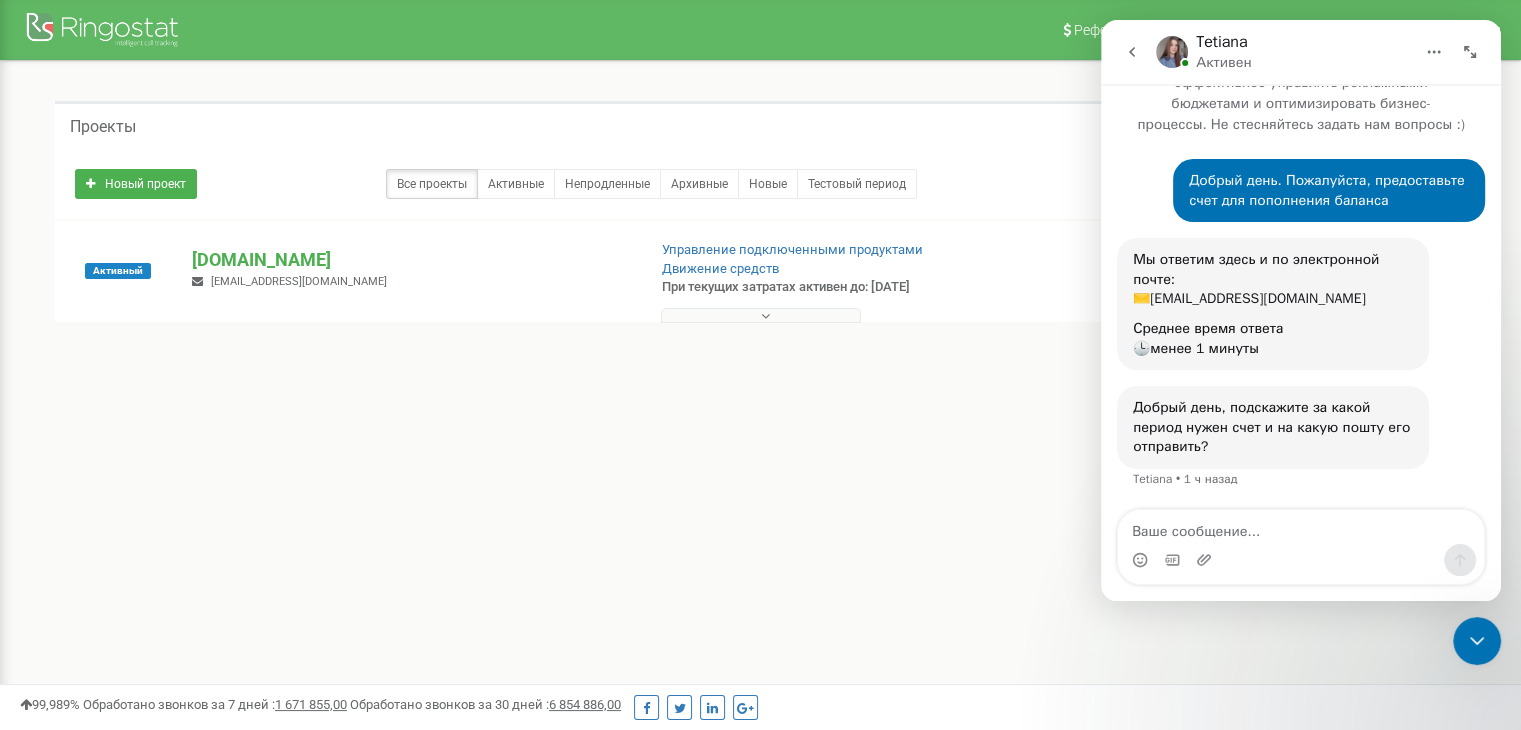 drag, startPoint x: 1191, startPoint y: 532, endPoint x: 1209, endPoint y: 537, distance: 18.681541 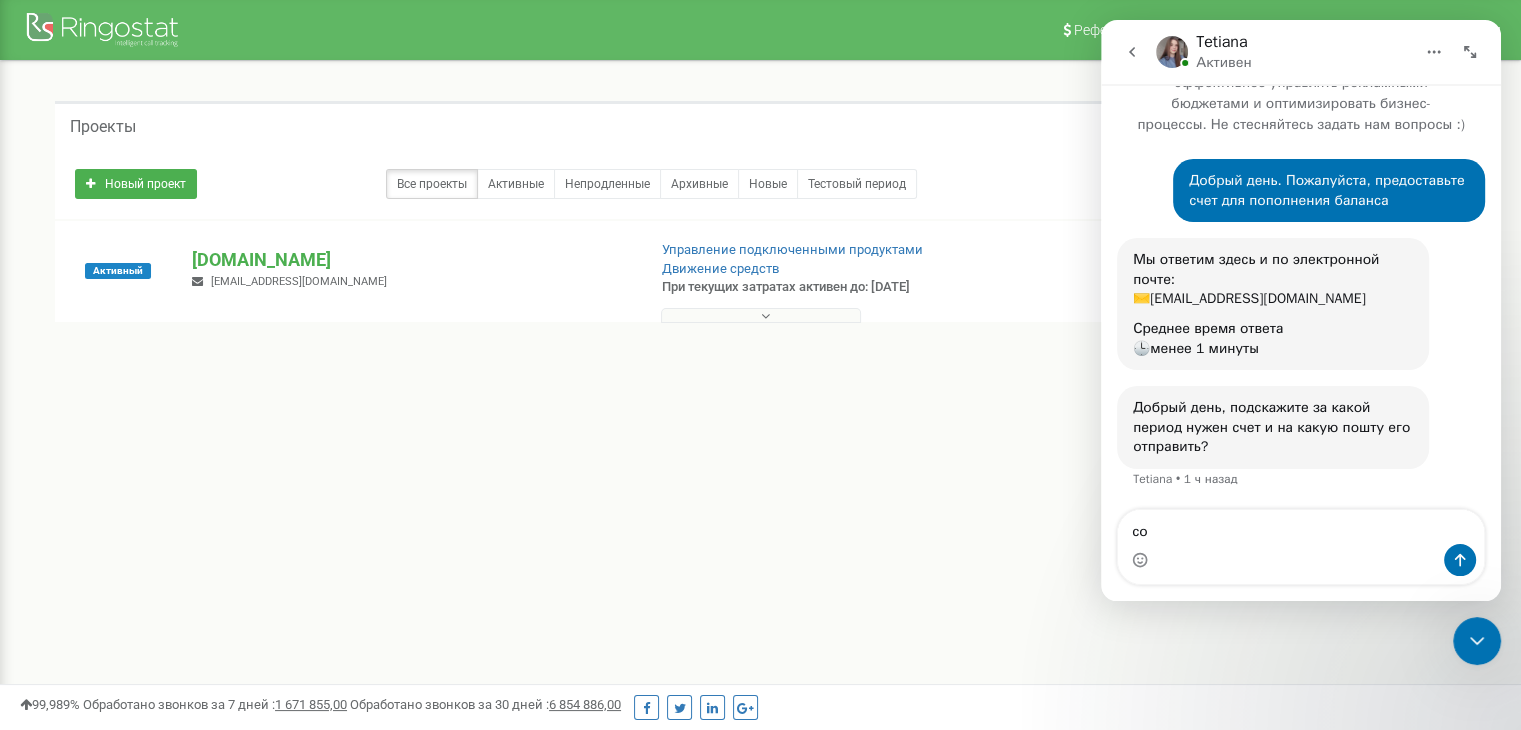 type on "с" 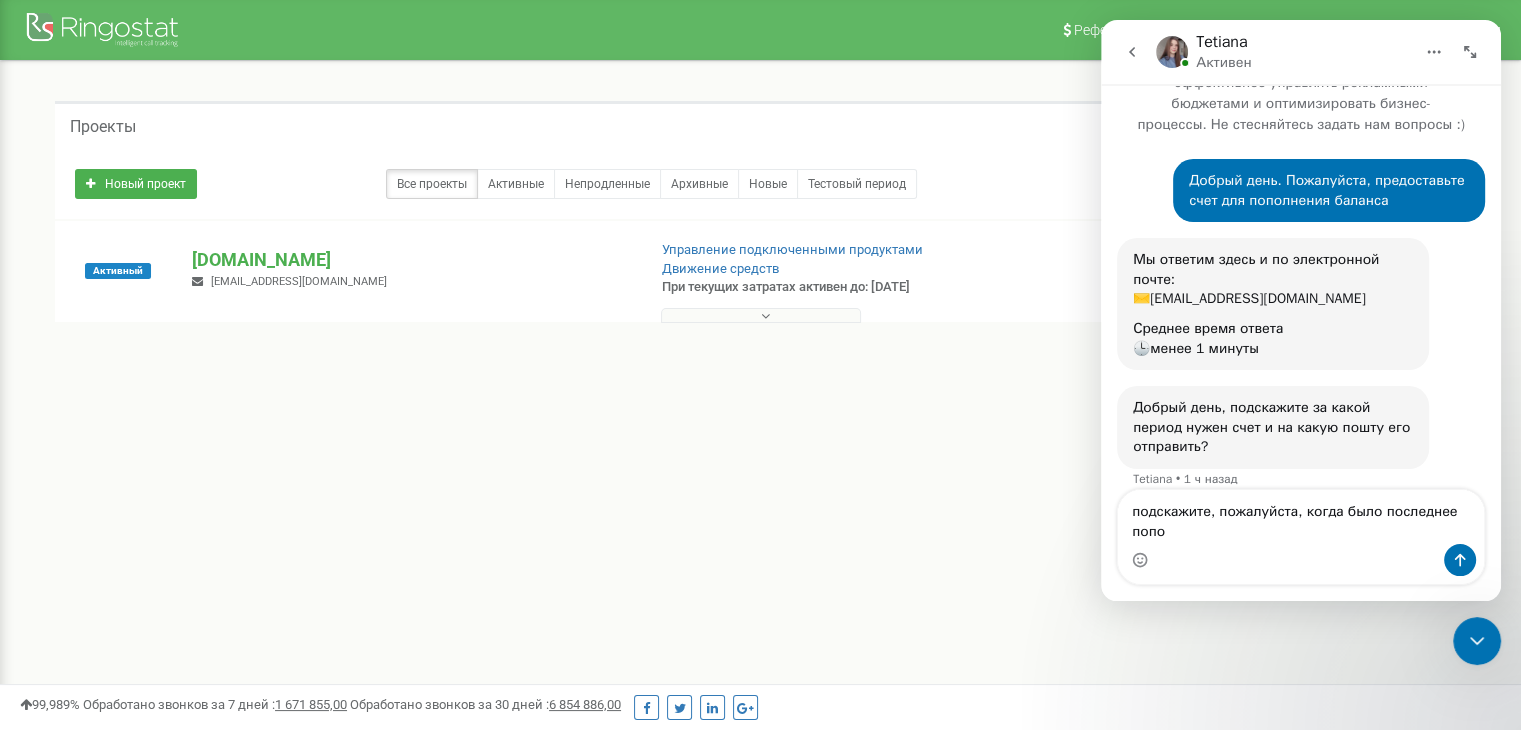 scroll, scrollTop: 70, scrollLeft: 0, axis: vertical 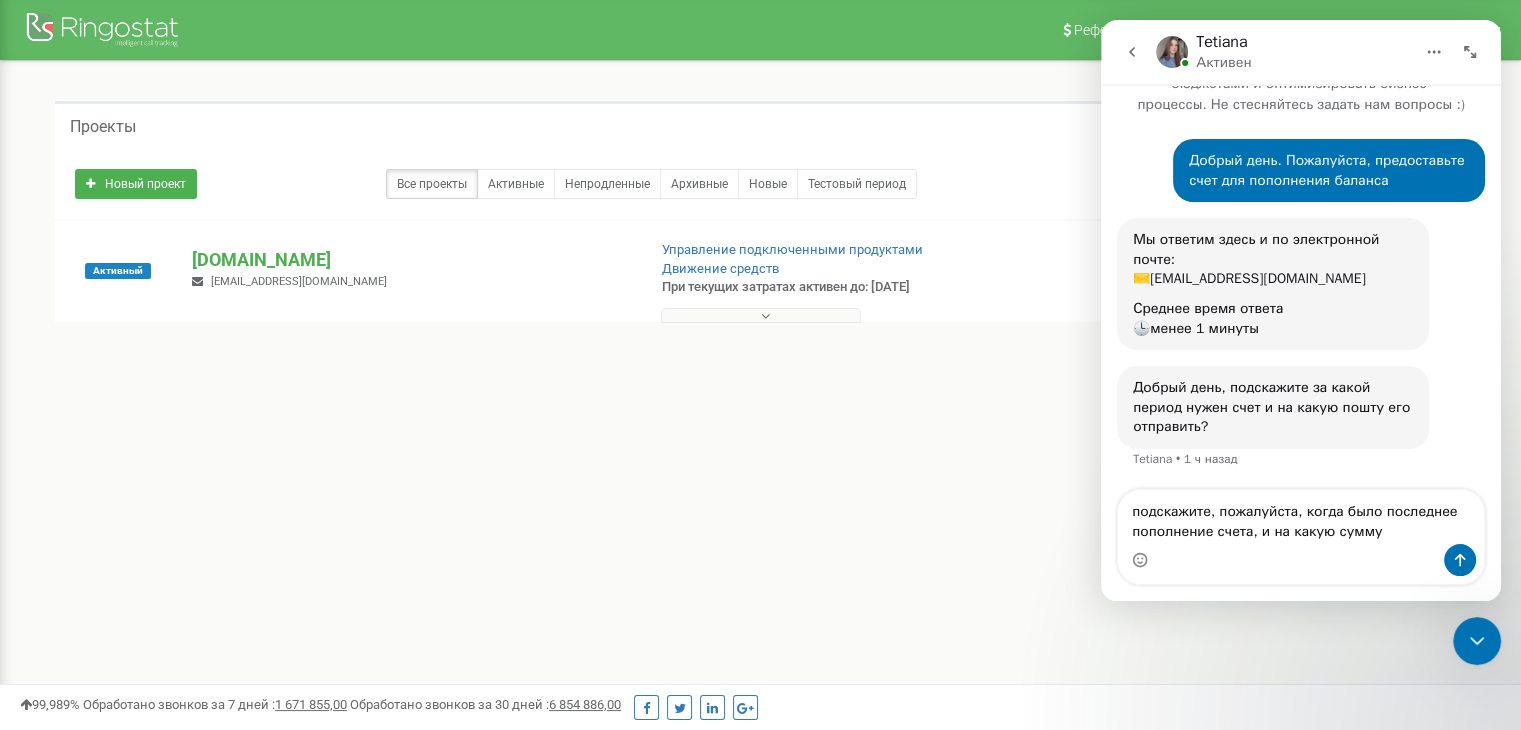 type on "подскажите, пожалуйста, когда было последнее пополнение счета, и на какую сумму?" 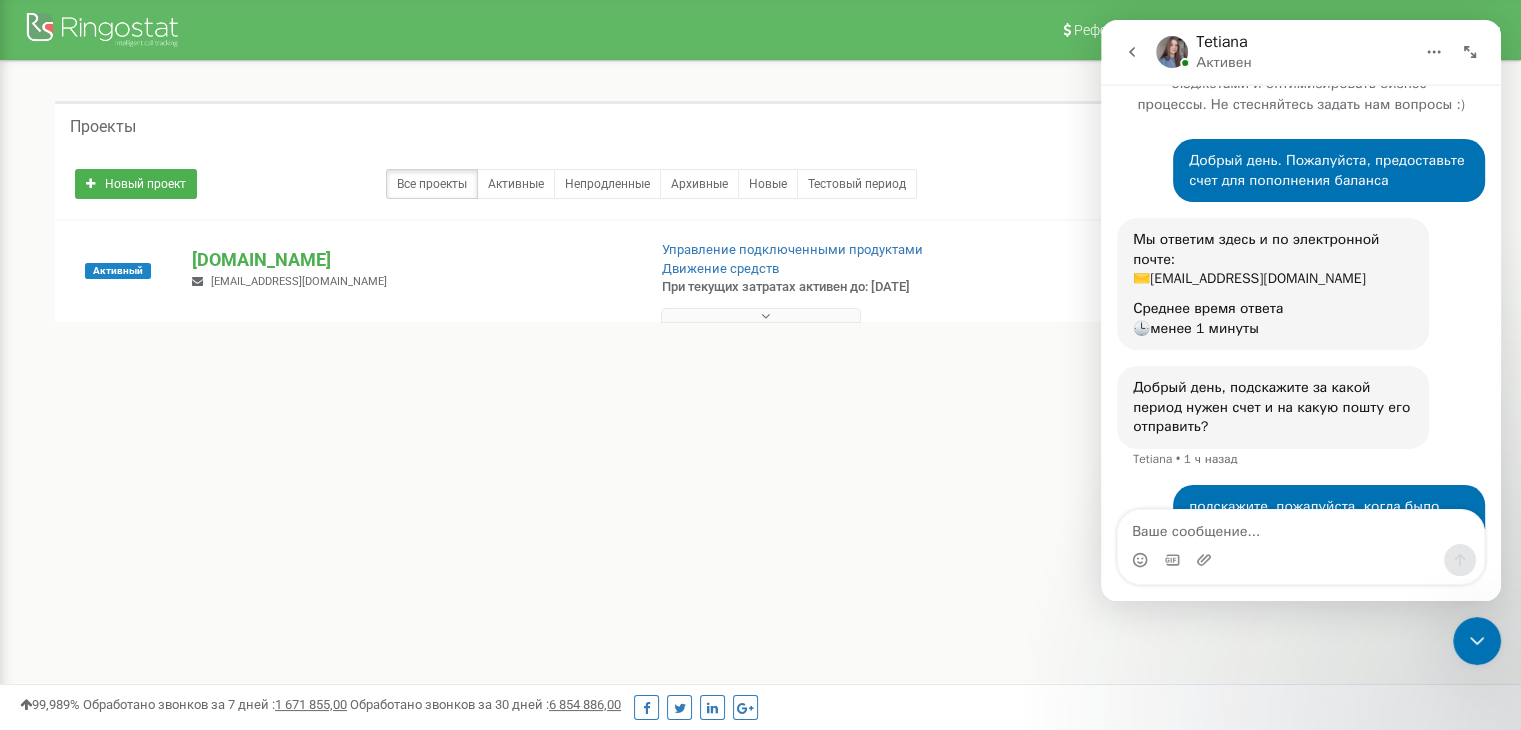 scroll, scrollTop: 148, scrollLeft: 0, axis: vertical 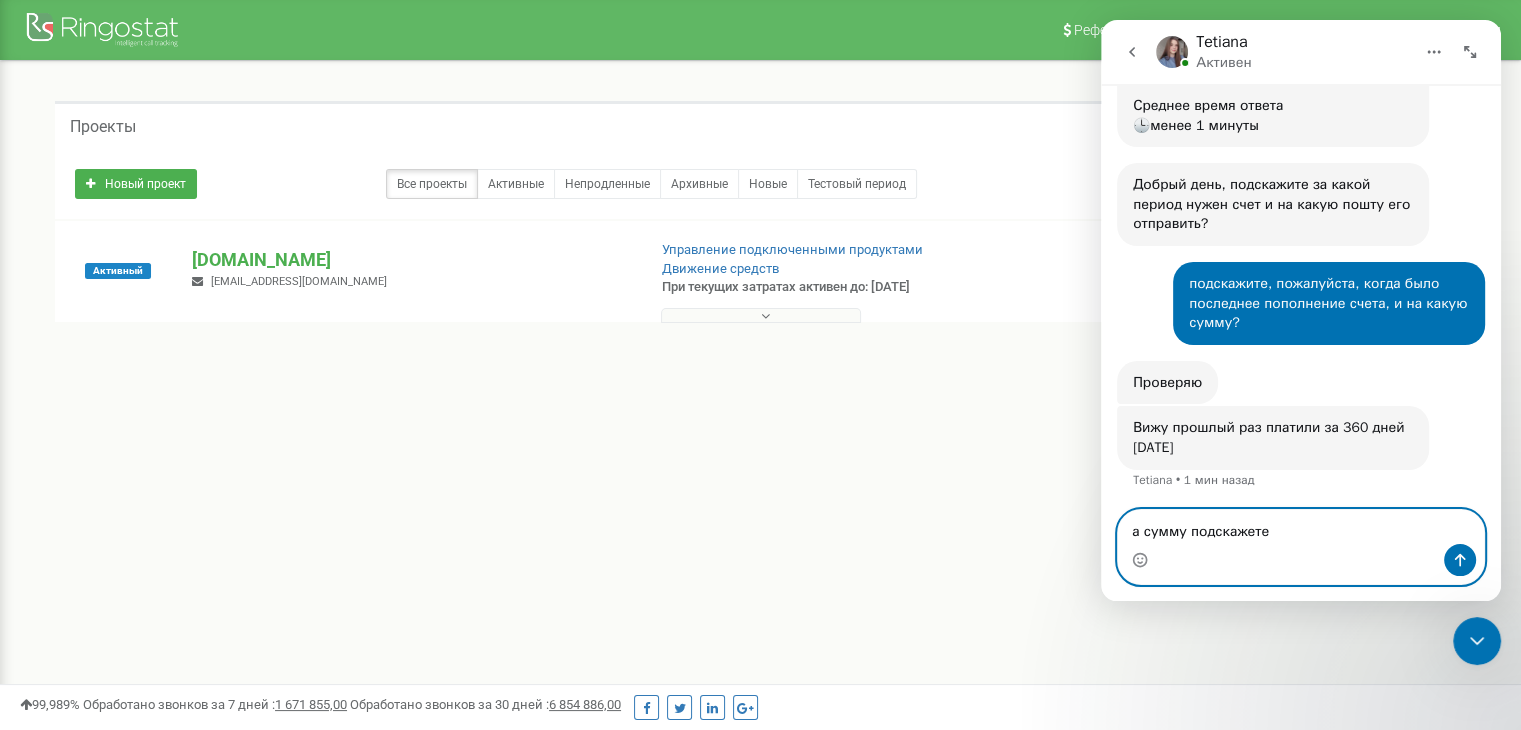 type on "а сумму подскажете?" 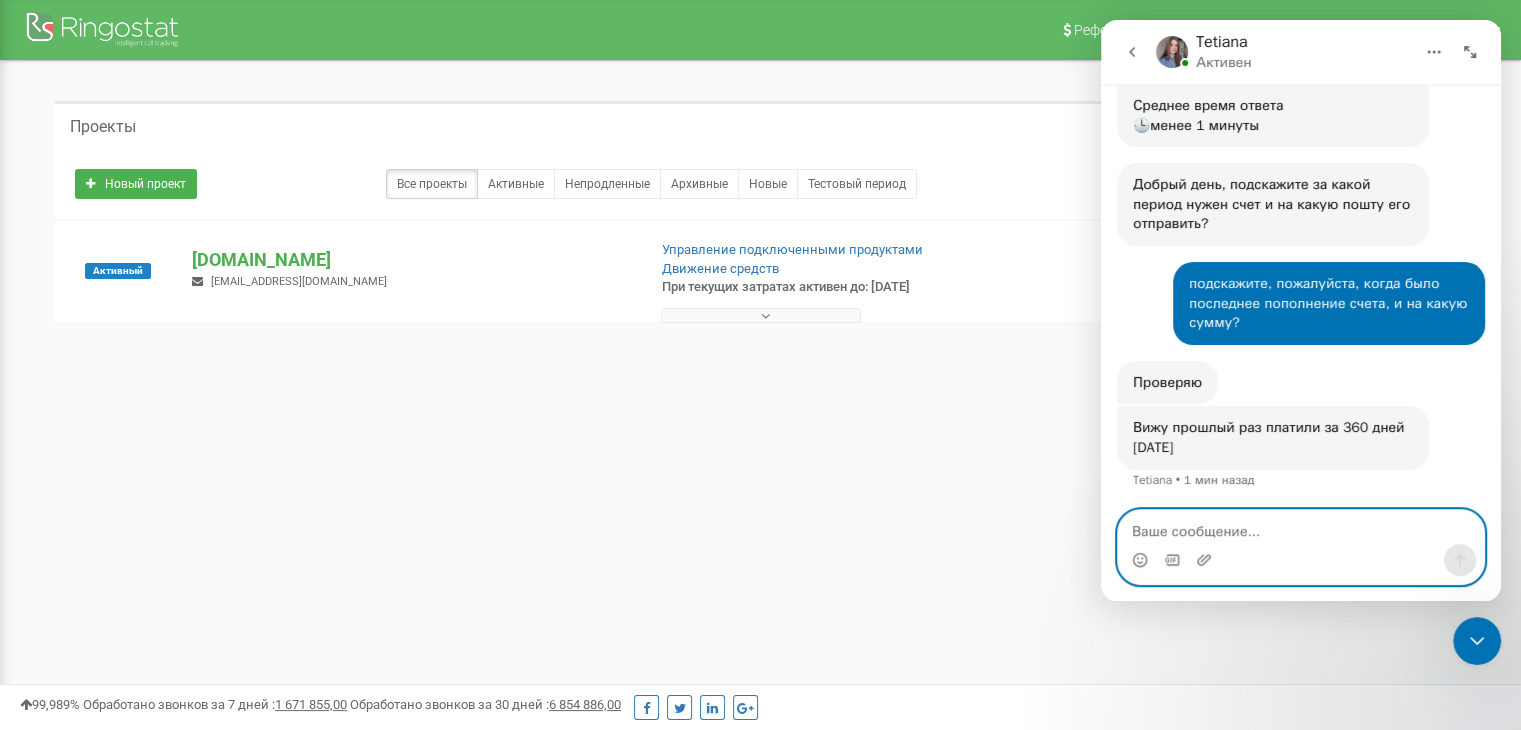 scroll, scrollTop: 333, scrollLeft: 0, axis: vertical 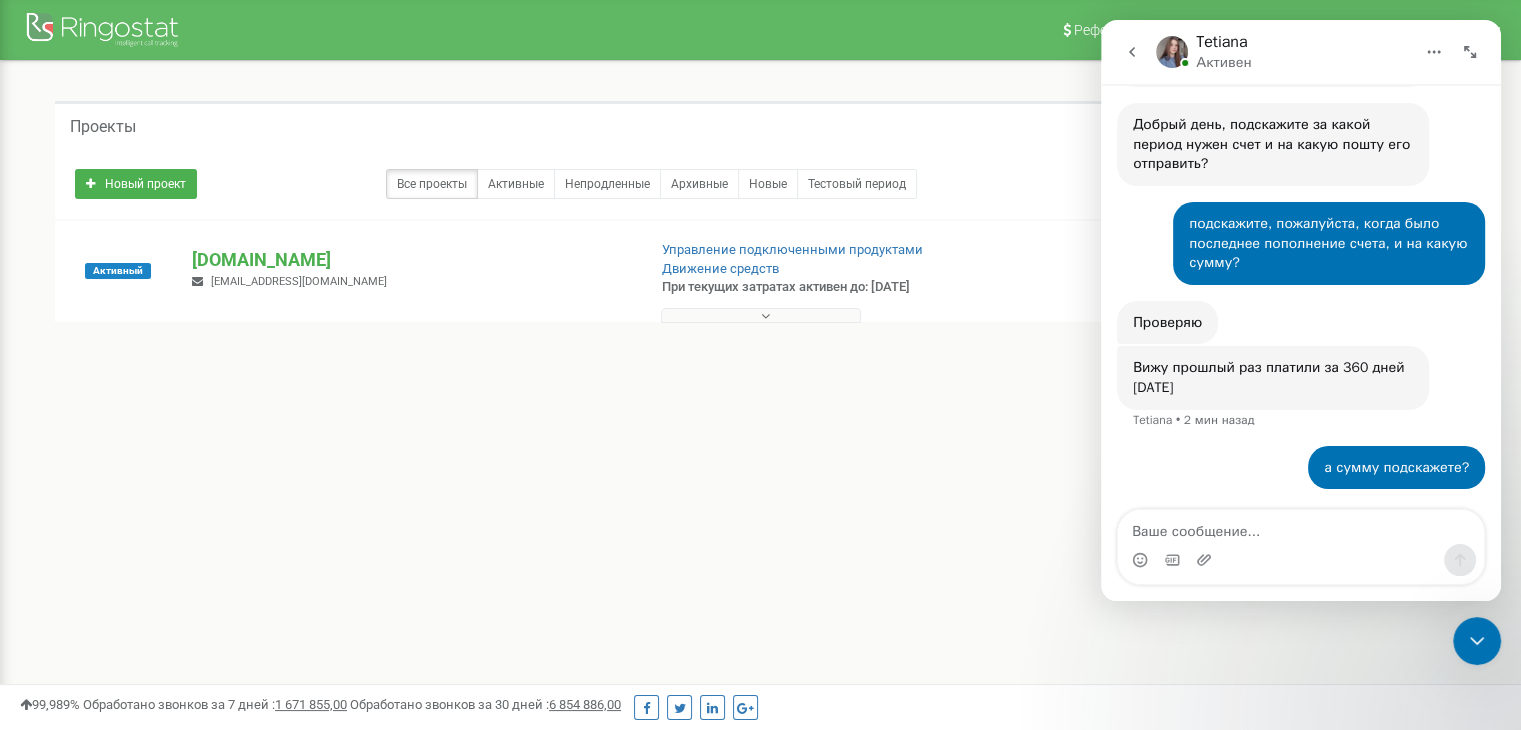 click on "Вижу прошлый раз платили за 360 дней 07.05.2024" at bounding box center [1273, 377] 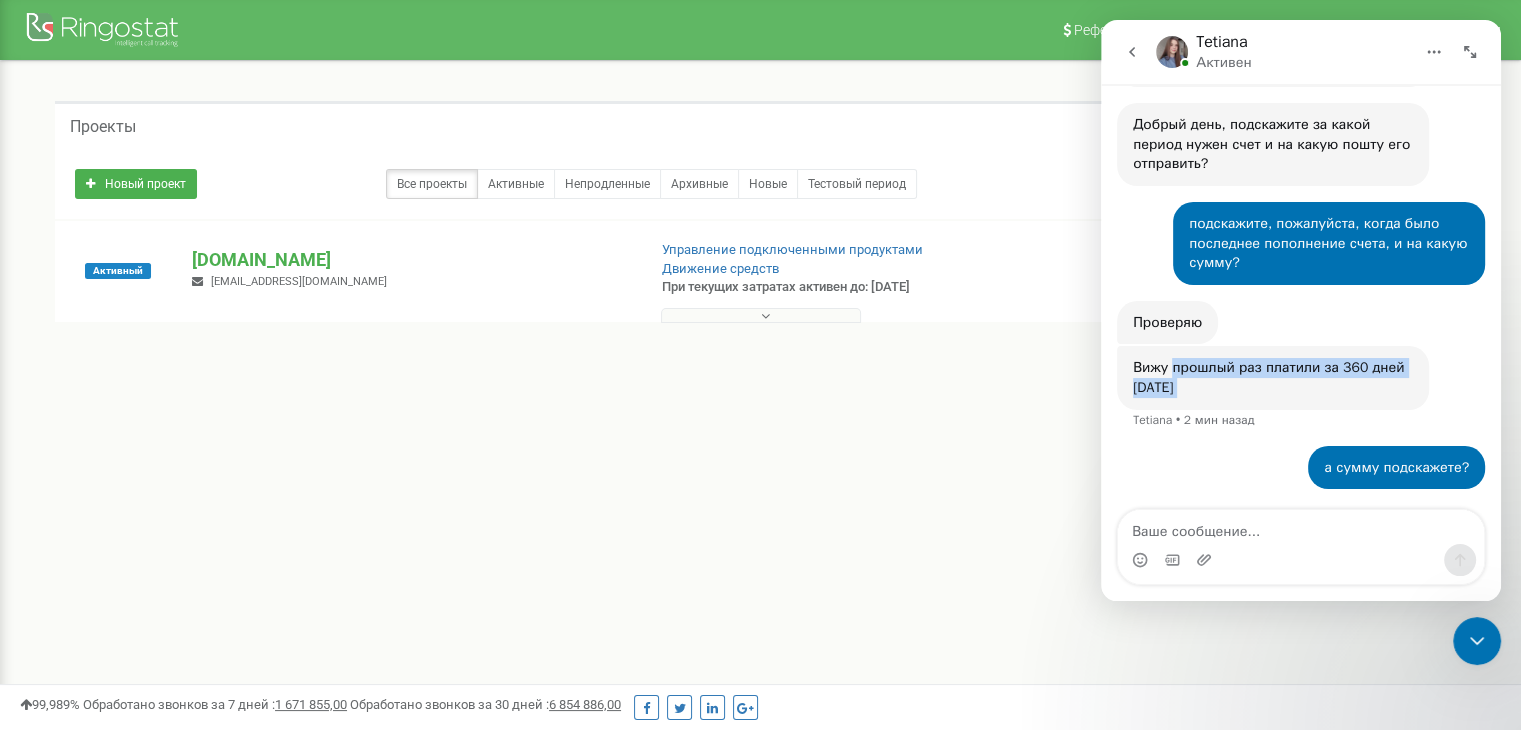 drag, startPoint x: 1174, startPoint y: 367, endPoint x: 1202, endPoint y: 381, distance: 31.304953 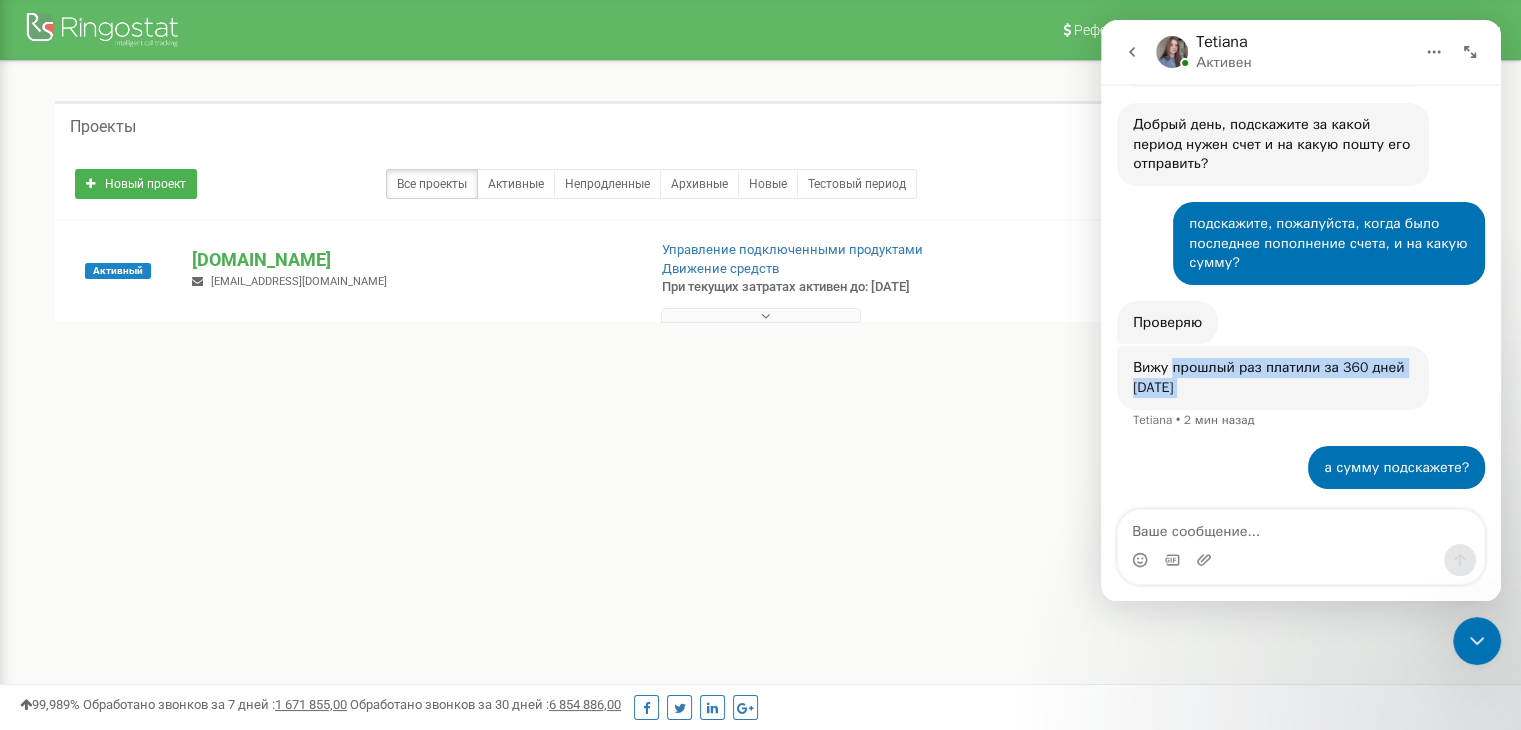 copy on "прошлый раз платили за 360 дней 07.05.2024" 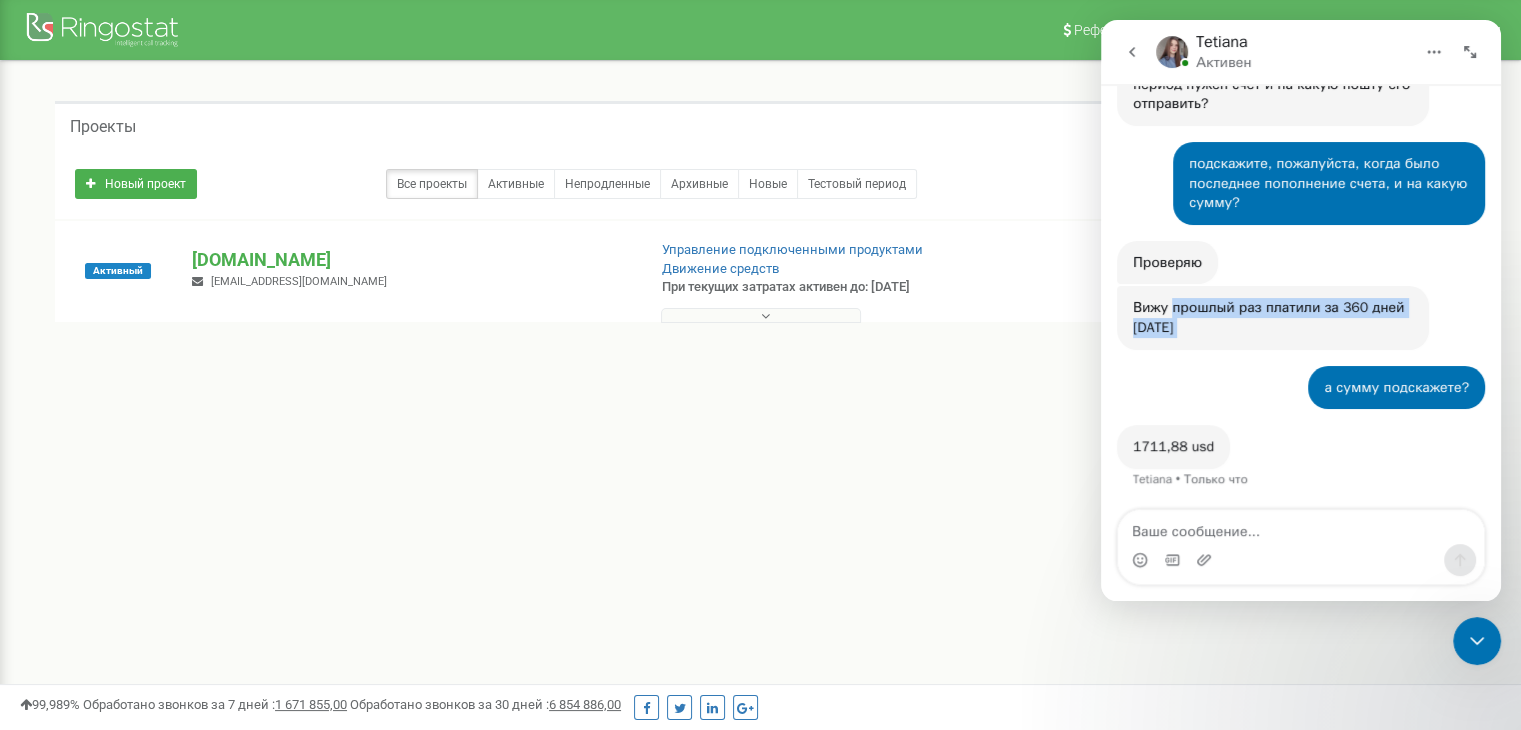 scroll, scrollTop: 392, scrollLeft: 0, axis: vertical 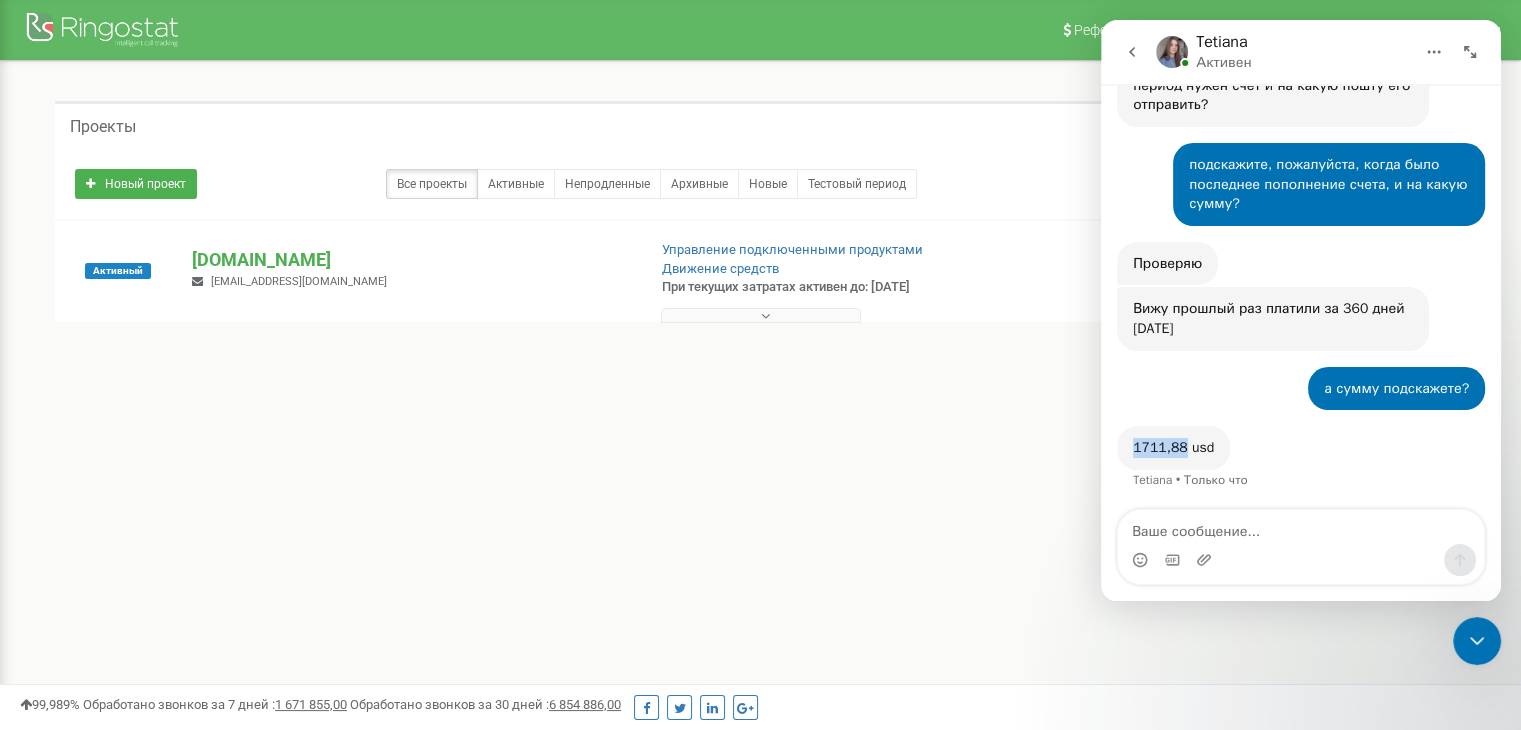 drag, startPoint x: 1134, startPoint y: 446, endPoint x: 1179, endPoint y: 443, distance: 45.099888 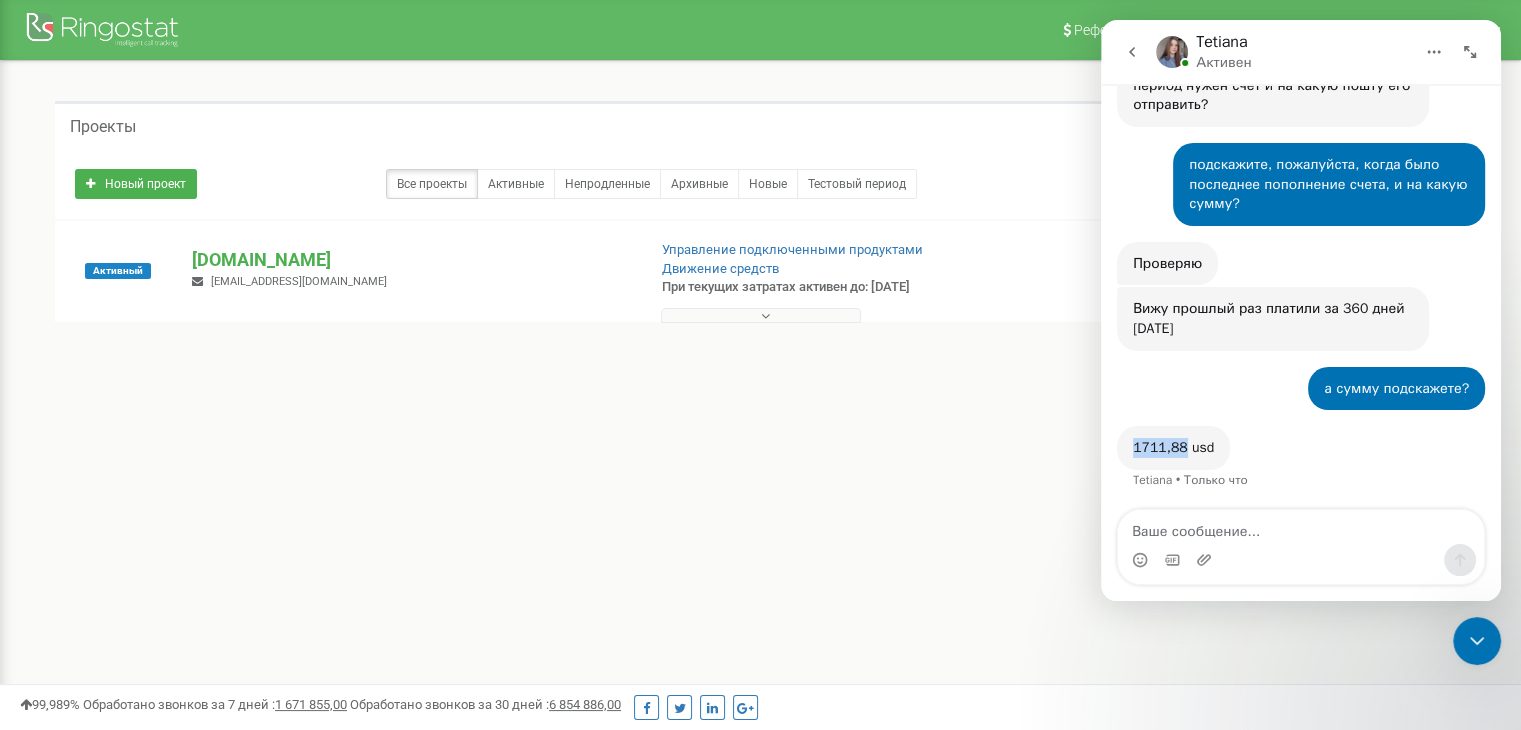 copy on "1711,88" 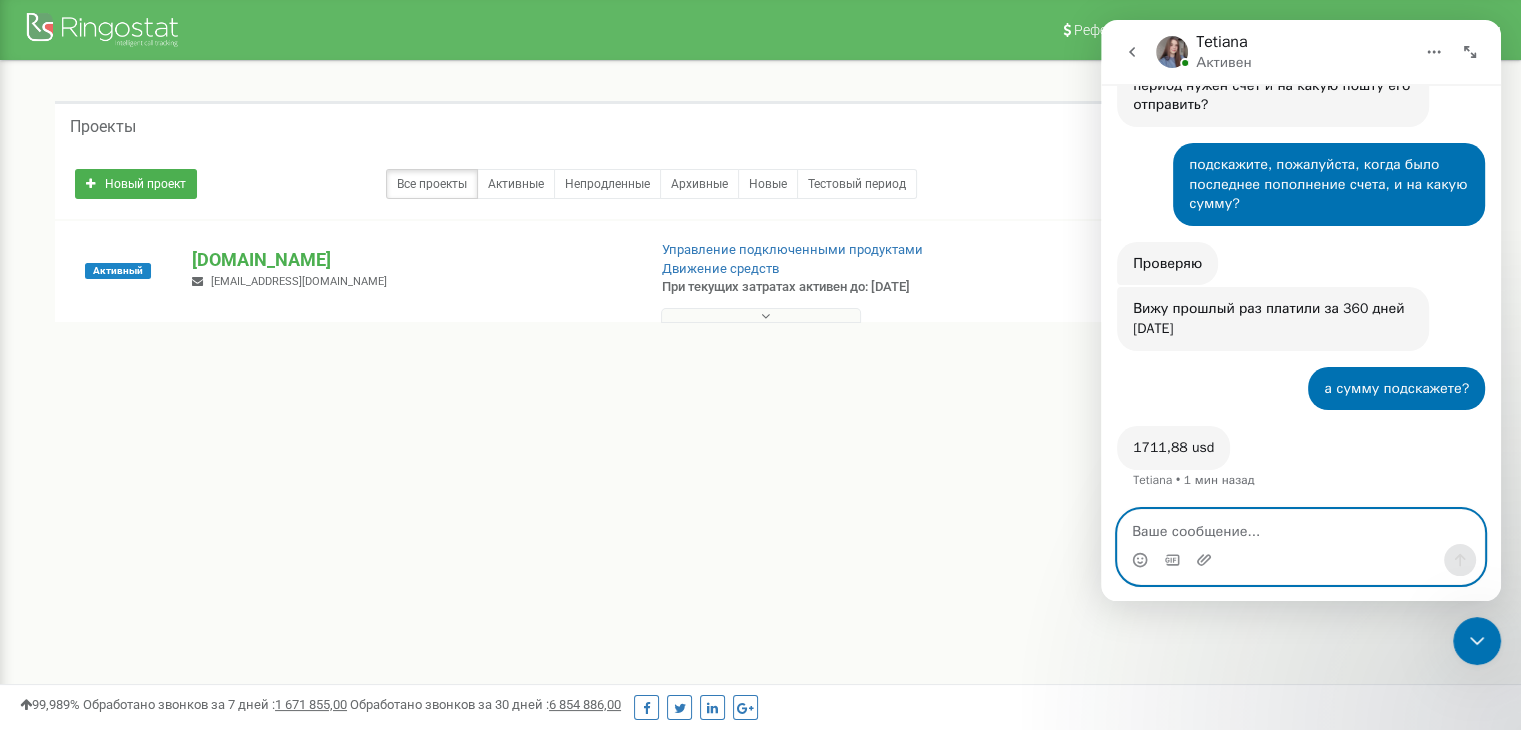 click at bounding box center (1301, 527) 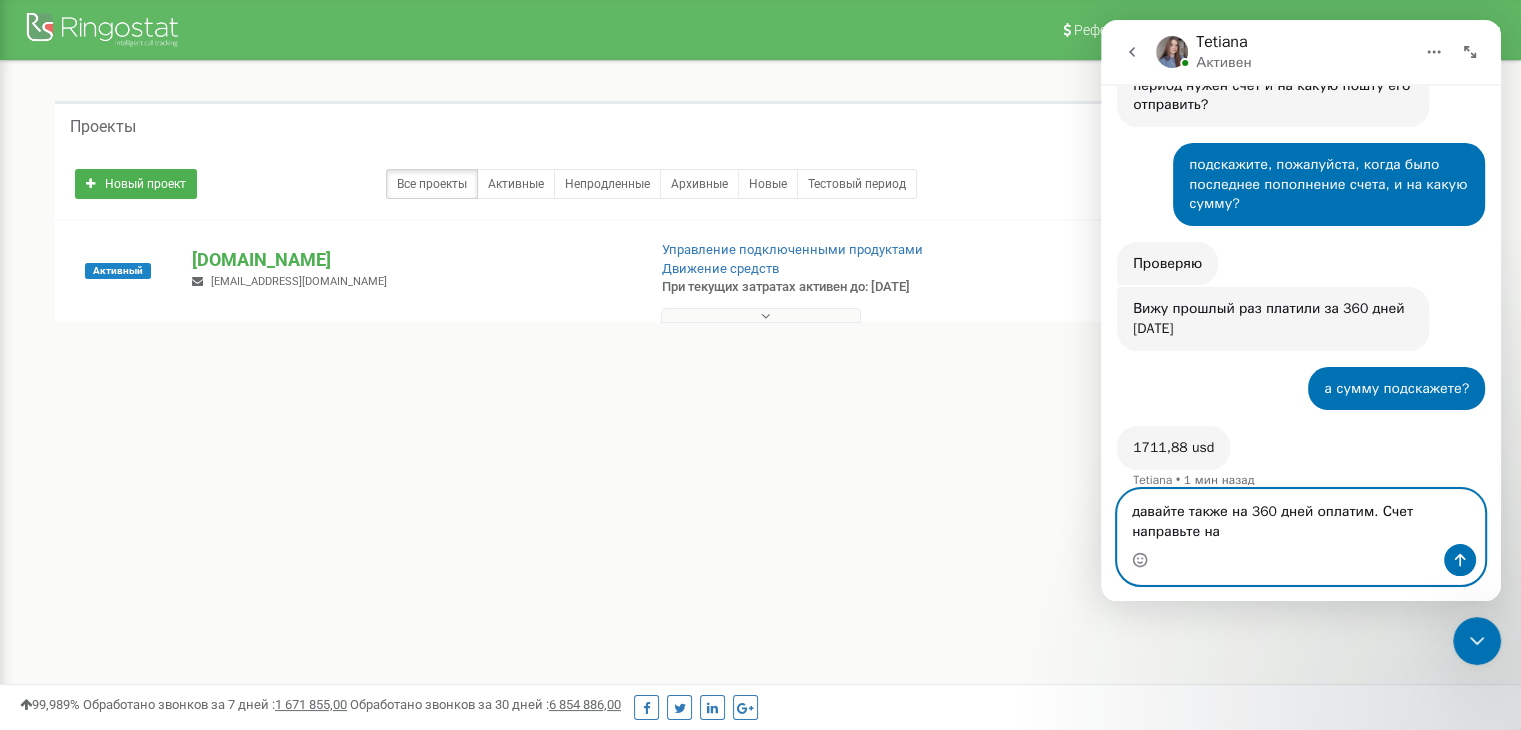 scroll, scrollTop: 412, scrollLeft: 0, axis: vertical 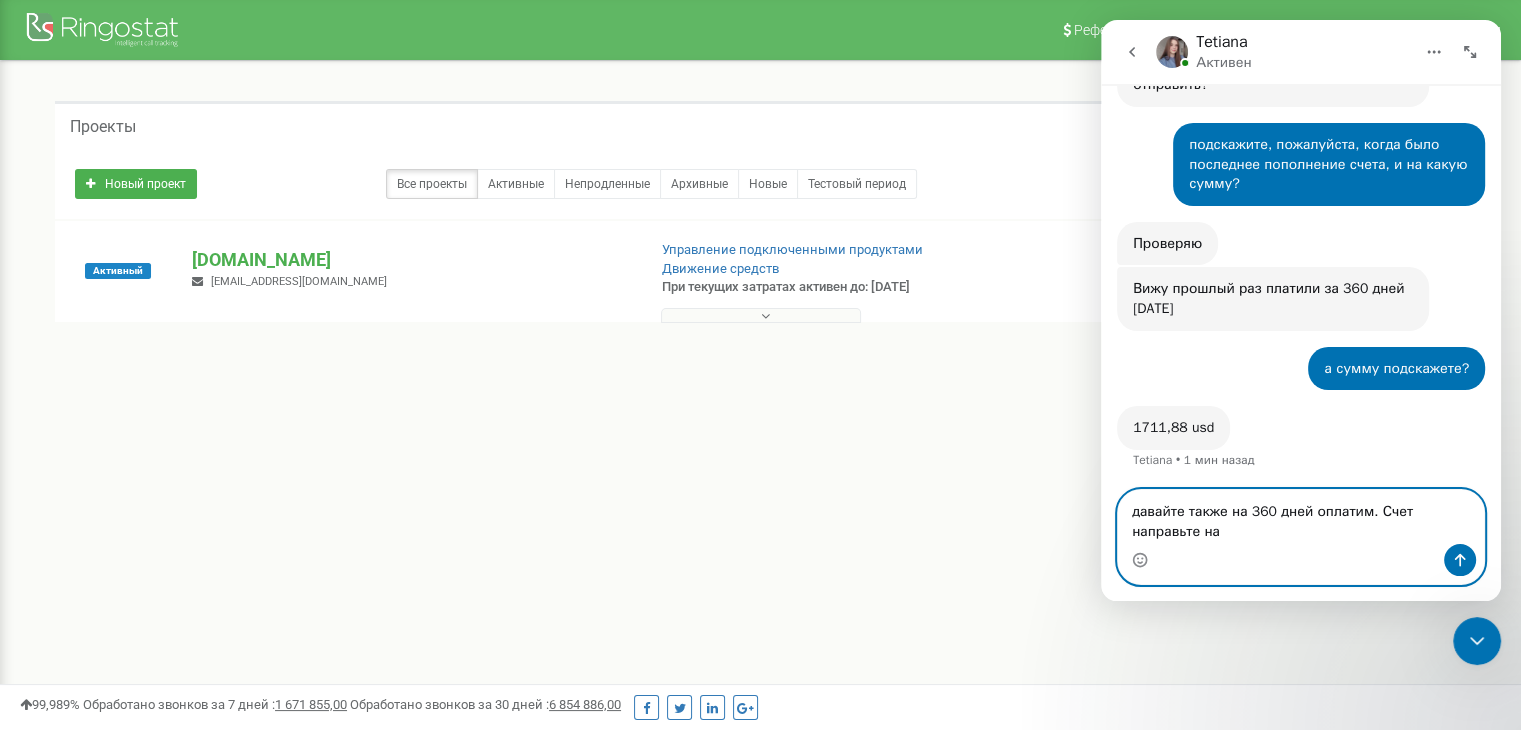 type on "давайте также на 360 дней оплатим. Счет направьте на" 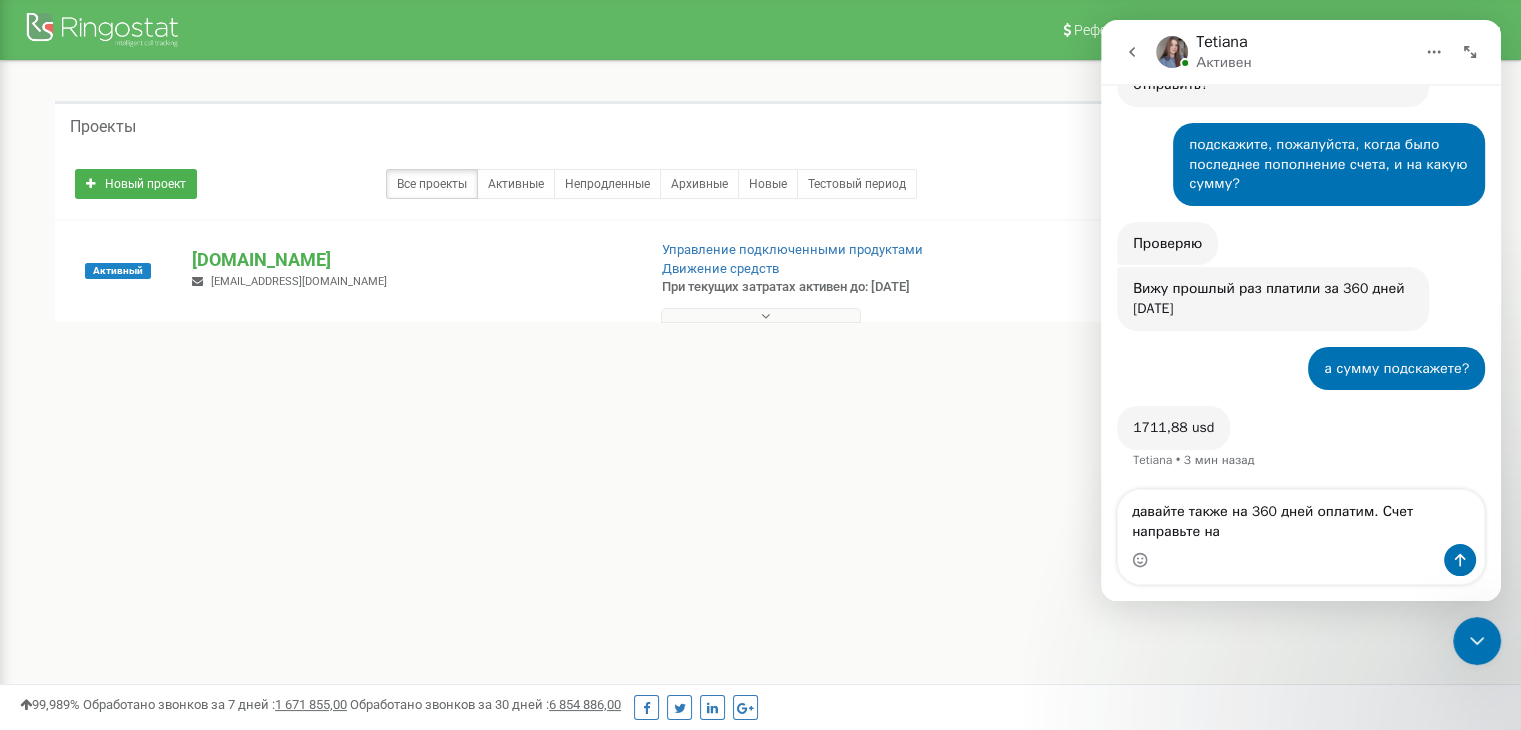 click 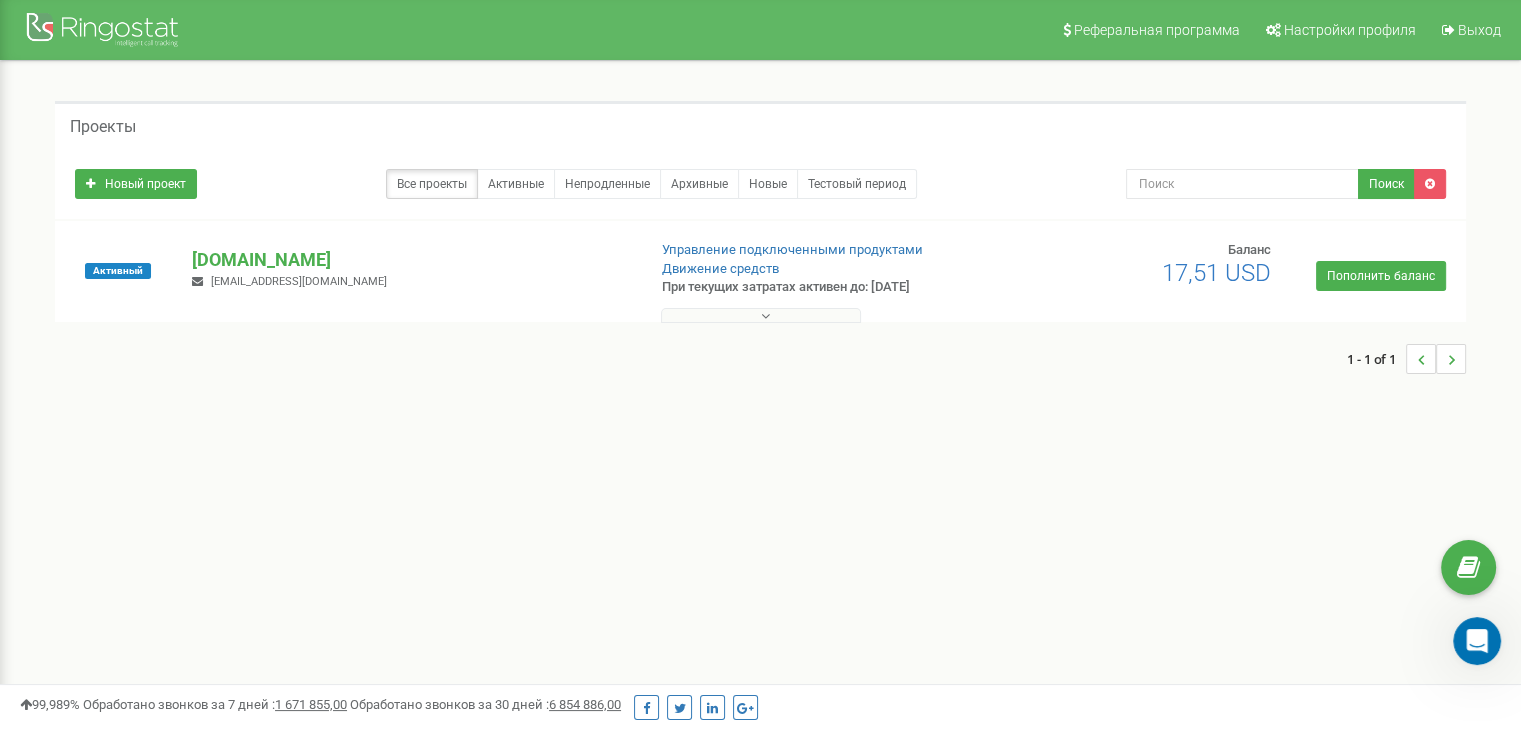 drag, startPoint x: 1146, startPoint y: 273, endPoint x: 1261, endPoint y: 282, distance: 115.35164 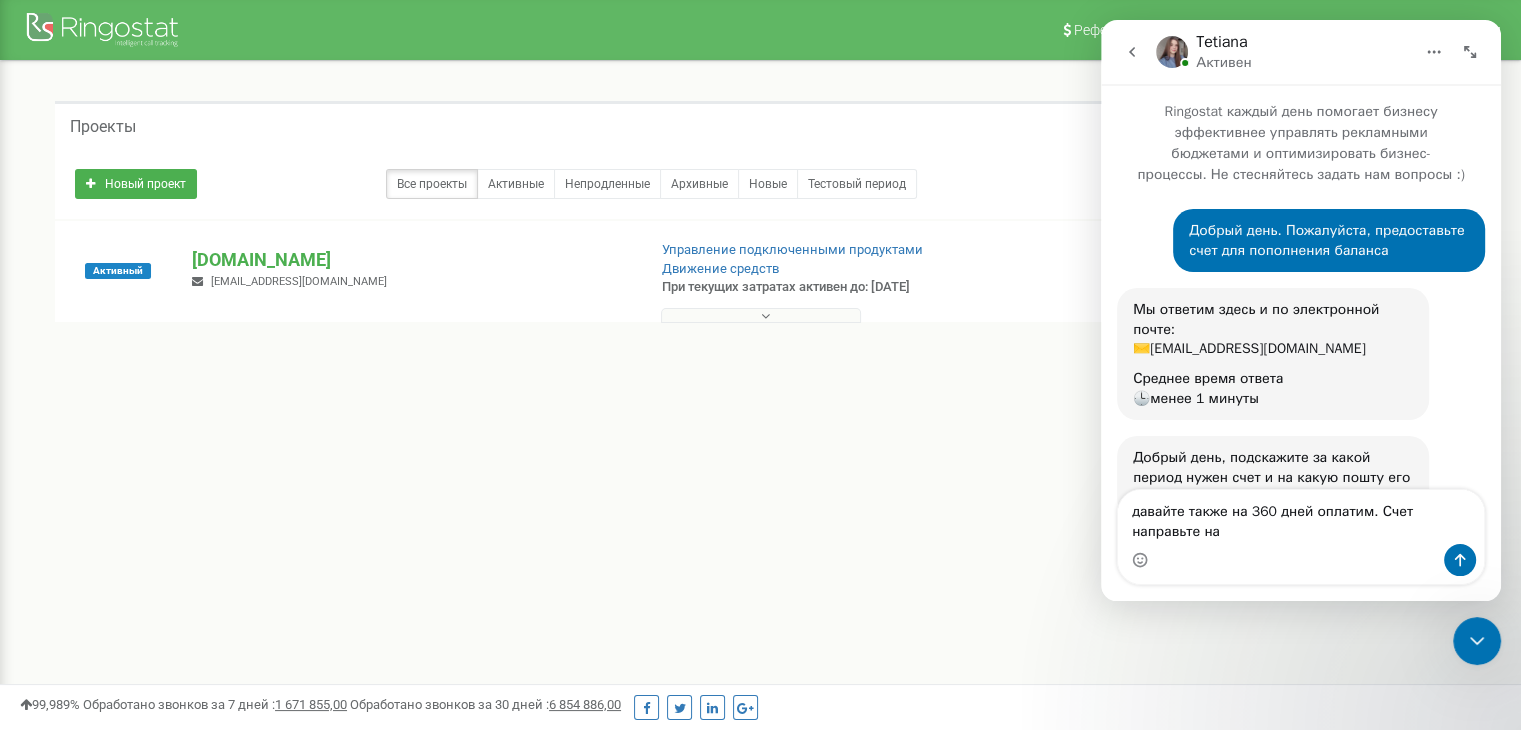 scroll, scrollTop: 412, scrollLeft: 0, axis: vertical 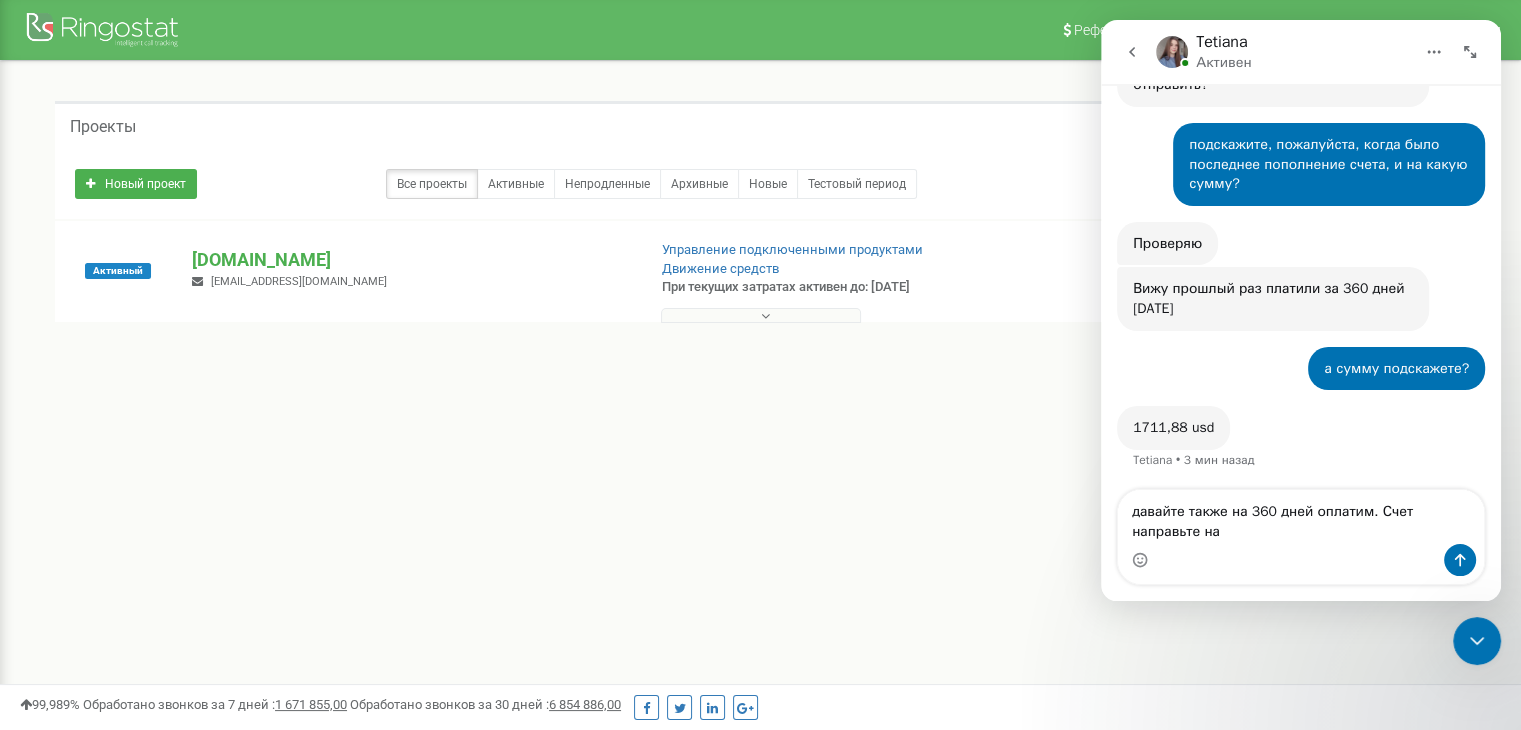click on "Проекты" at bounding box center (760, 125) 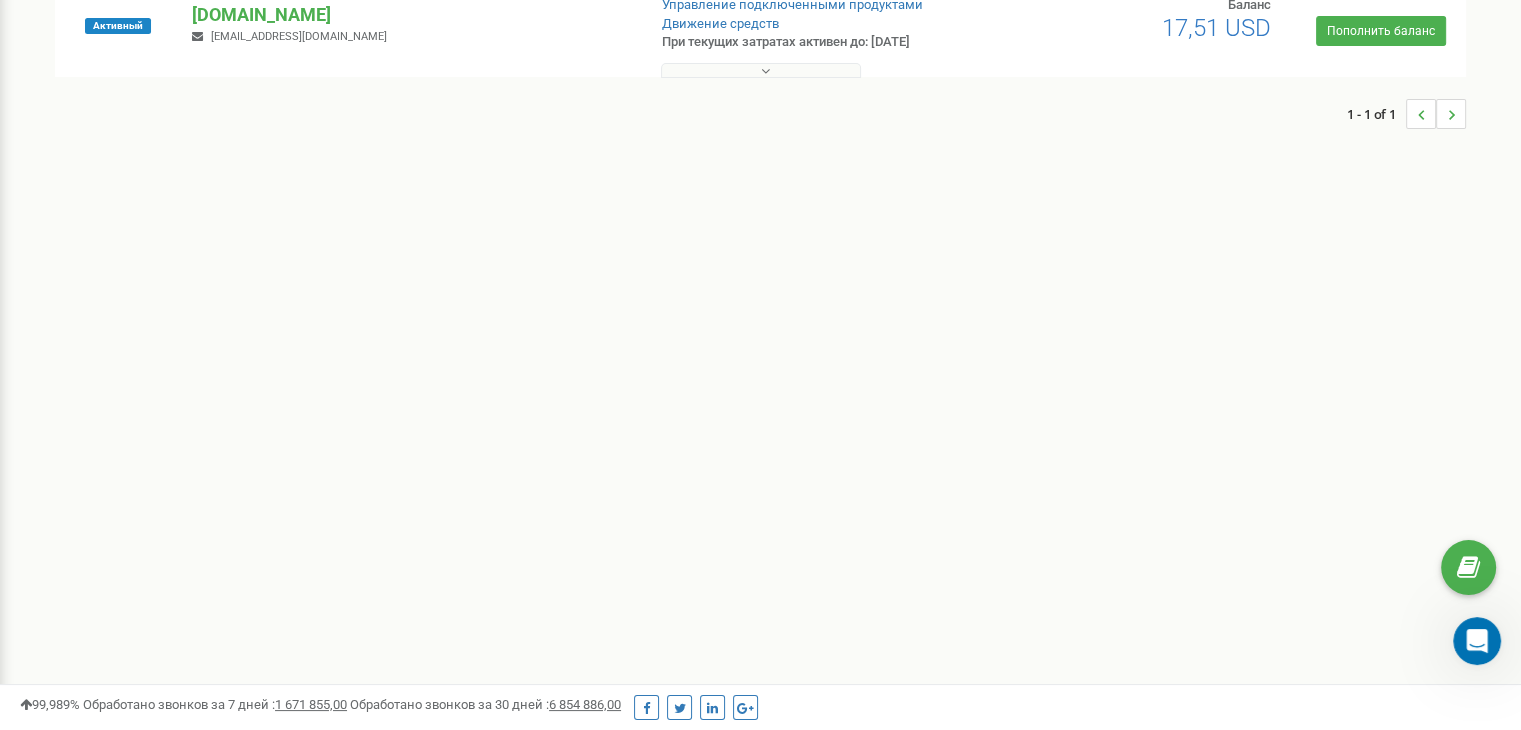 scroll, scrollTop: 0, scrollLeft: 0, axis: both 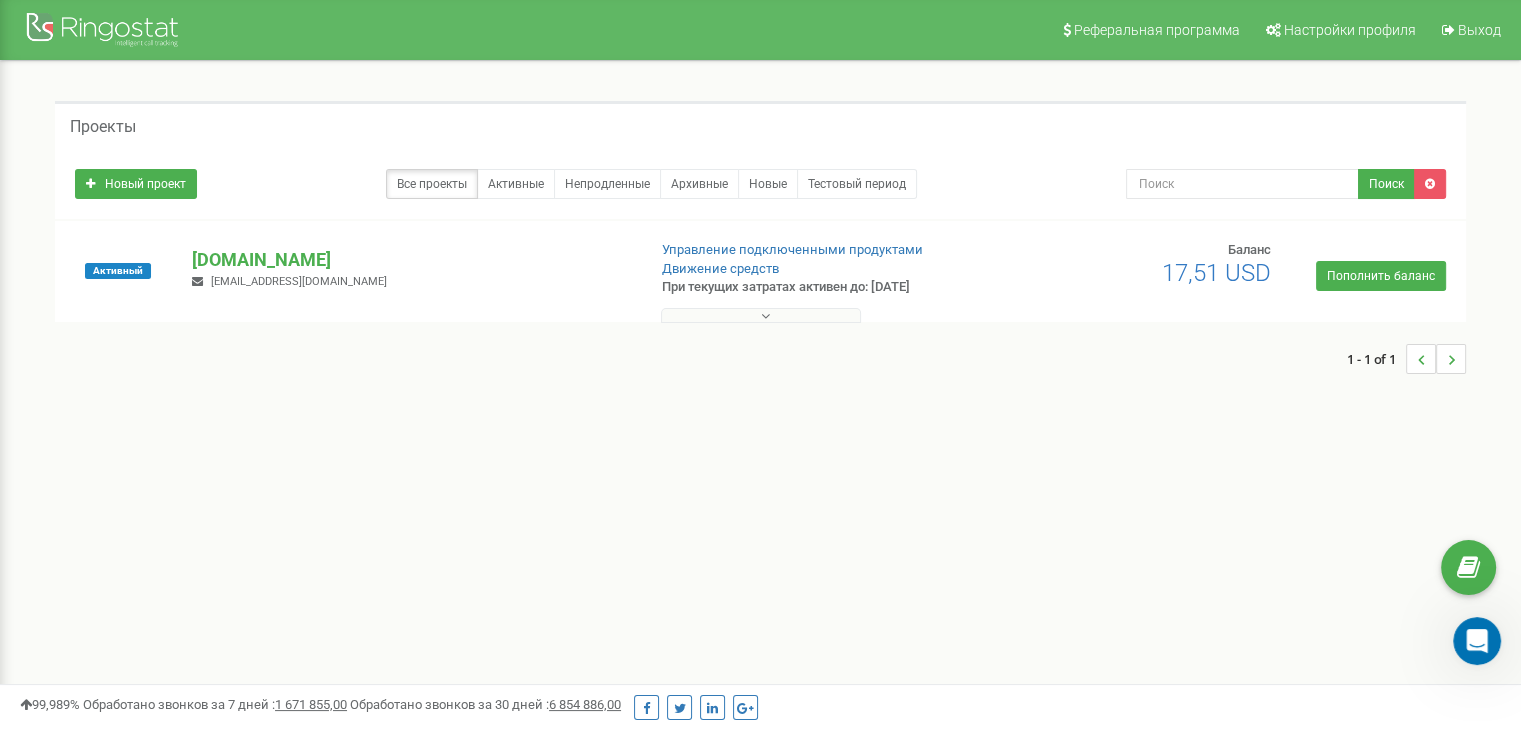 drag, startPoint x: 1162, startPoint y: 273, endPoint x: 1303, endPoint y: 317, distance: 147.7058 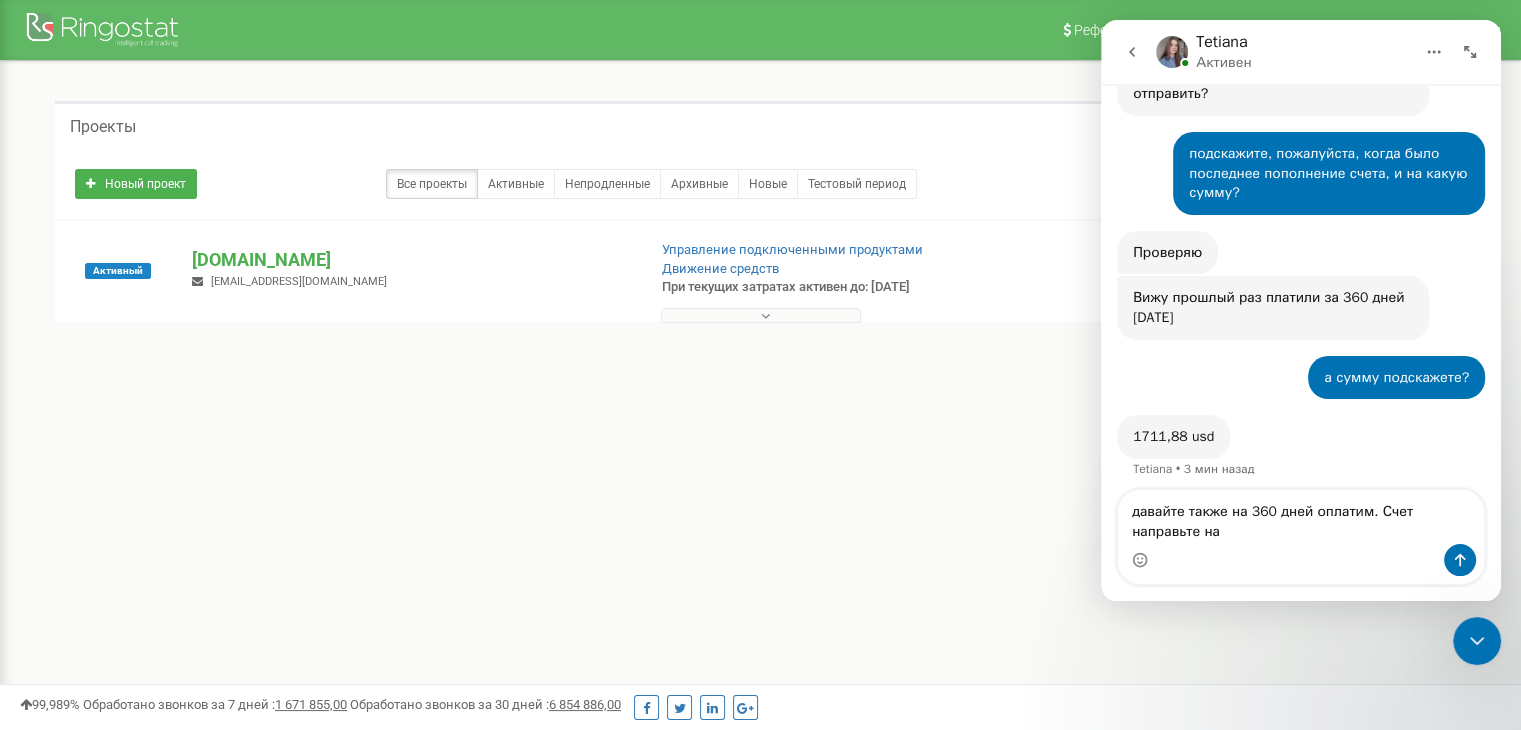 scroll, scrollTop: 412, scrollLeft: 0, axis: vertical 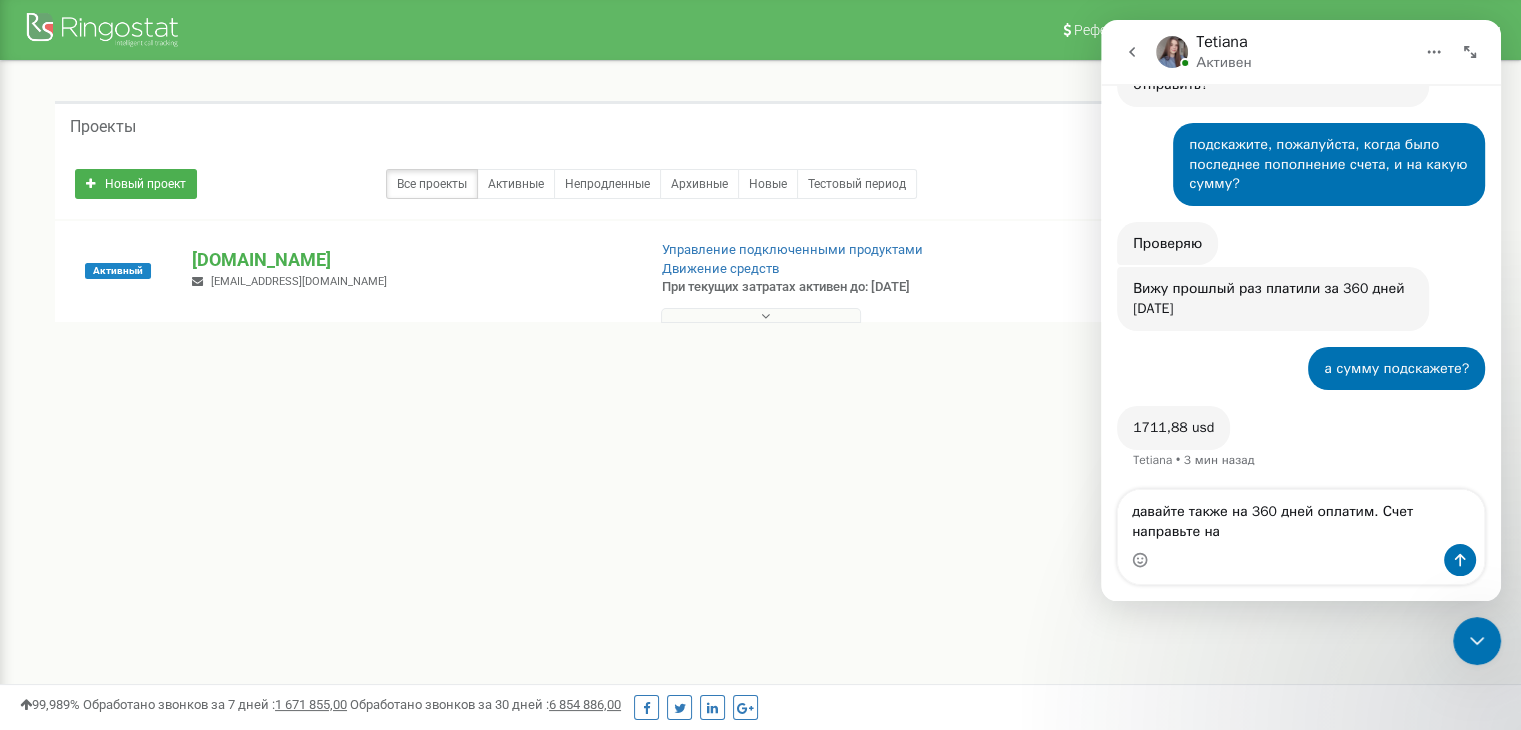 click on "Реферальная программа
Настройки профиля
Выход
Проекты
Новый проект
Все проекты
Активные
Непродленные
Архивные Новые Поиск" at bounding box center (760, 600) 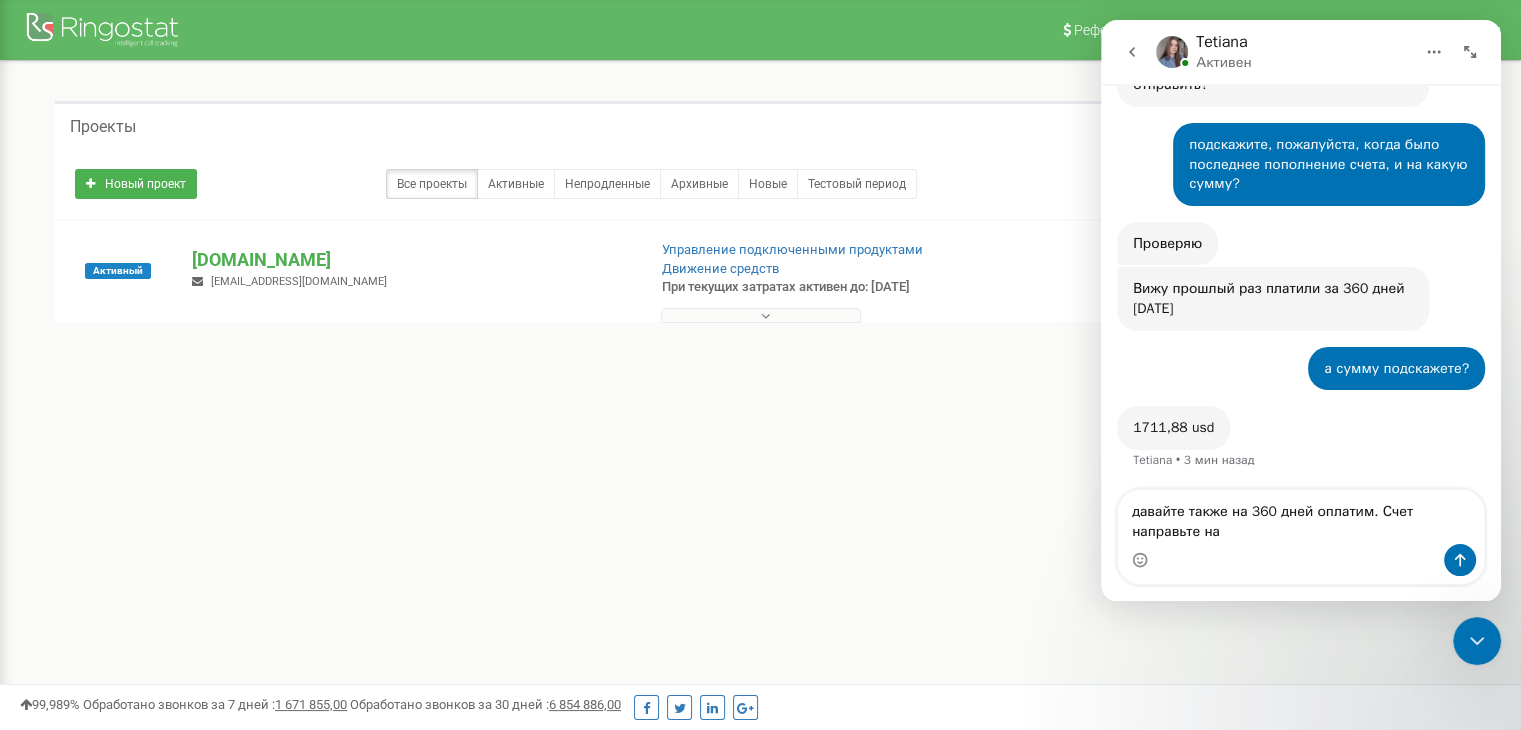 click at bounding box center (1477, 641) 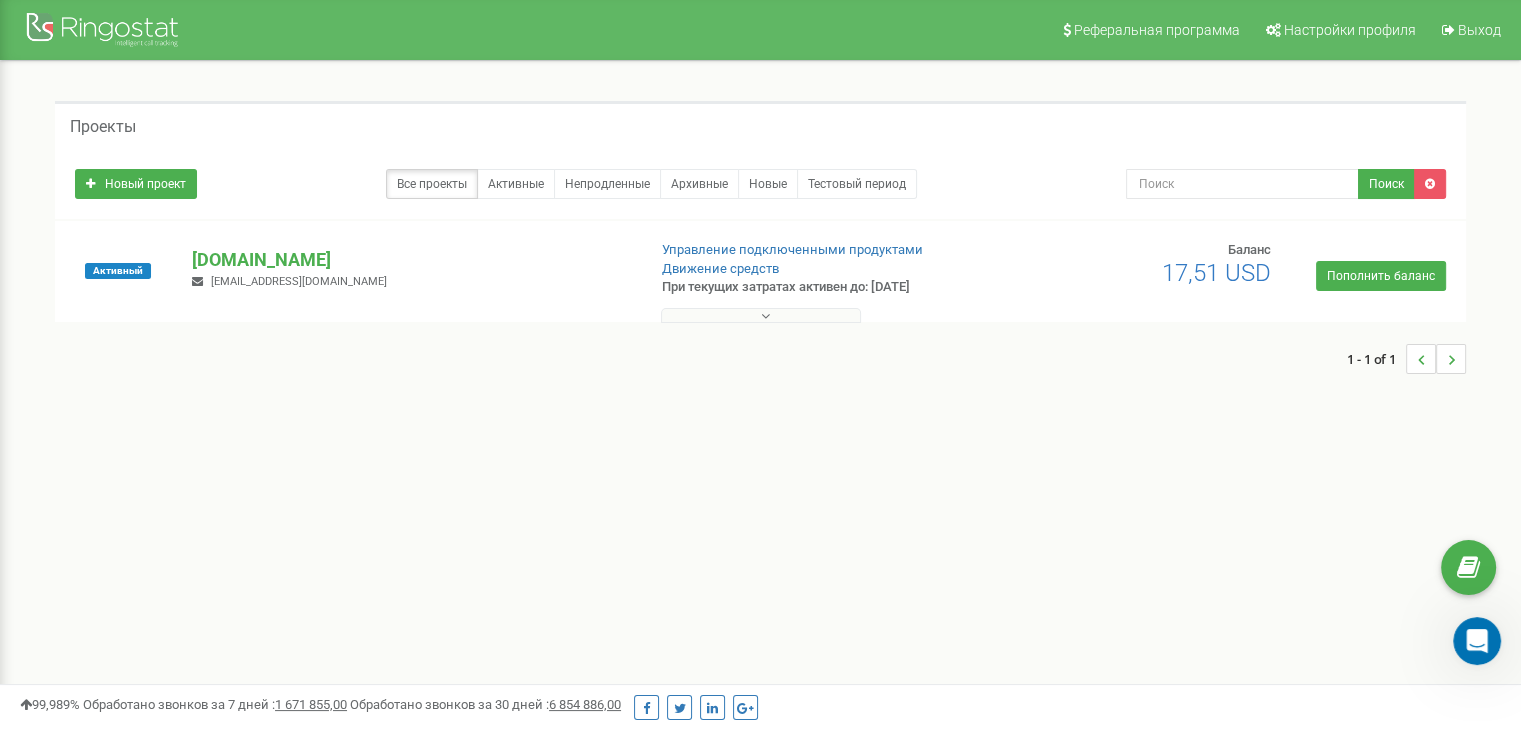 drag, startPoint x: 1160, startPoint y: 277, endPoint x: 1284, endPoint y: 291, distance: 124.78782 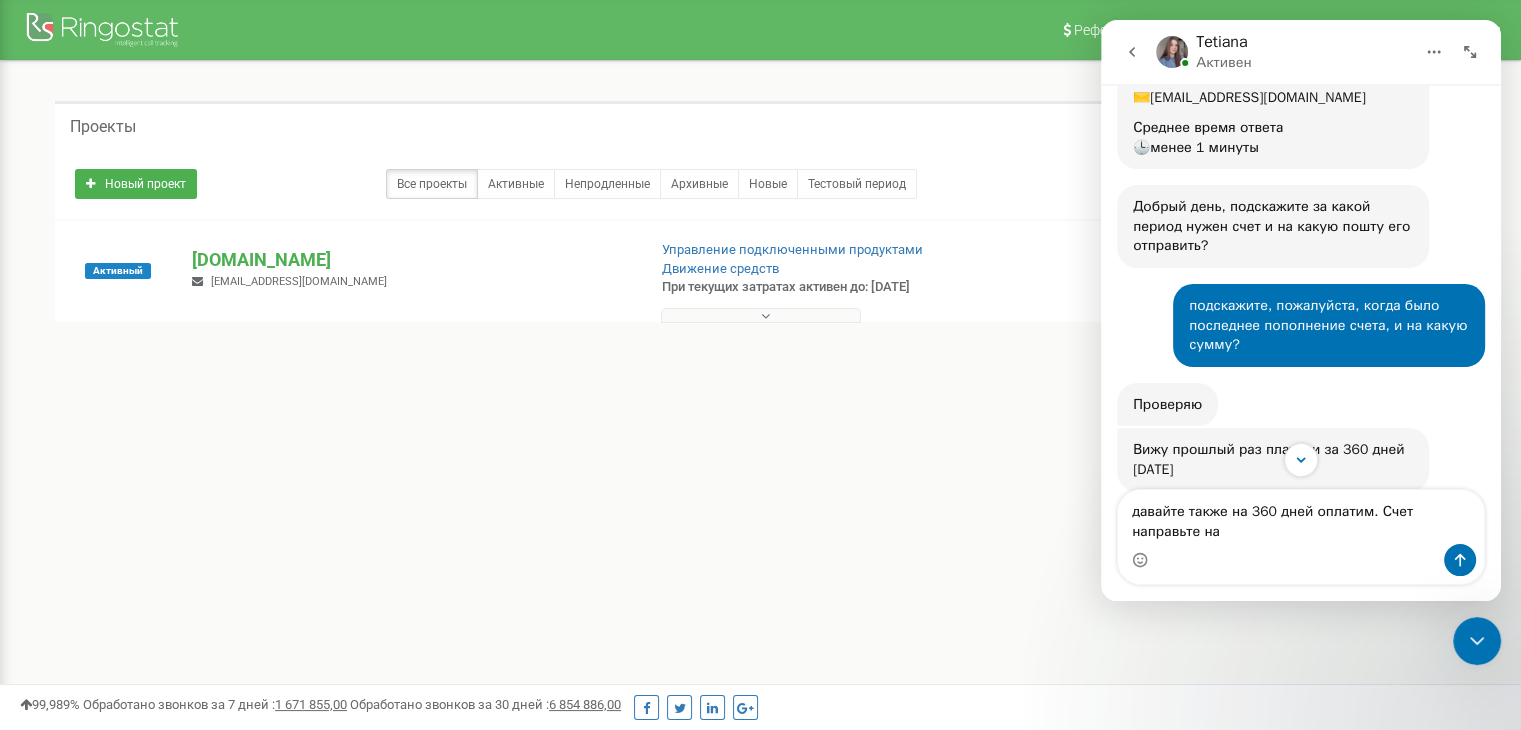 scroll, scrollTop: 412, scrollLeft: 0, axis: vertical 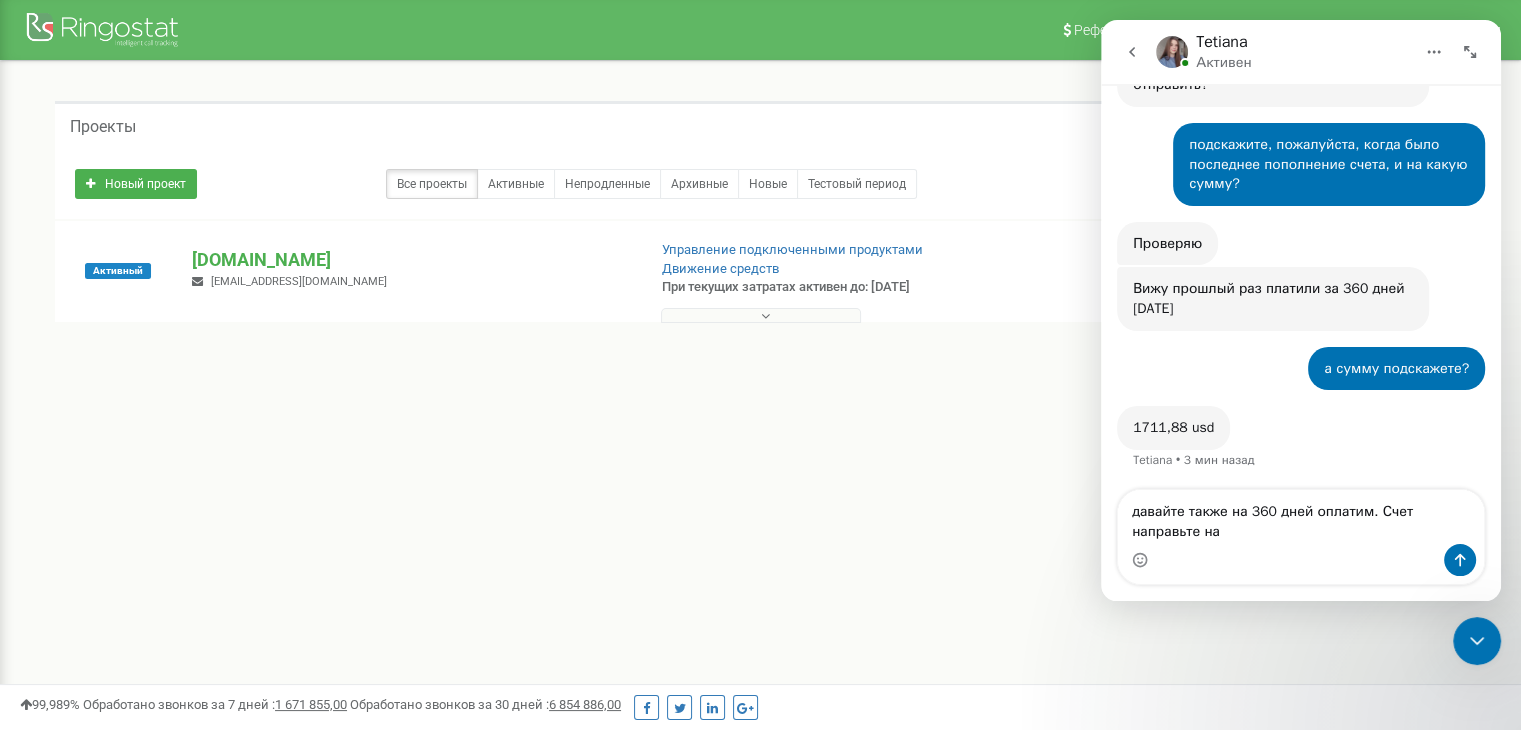 click on "1 - 1 of 1" at bounding box center (760, 359) 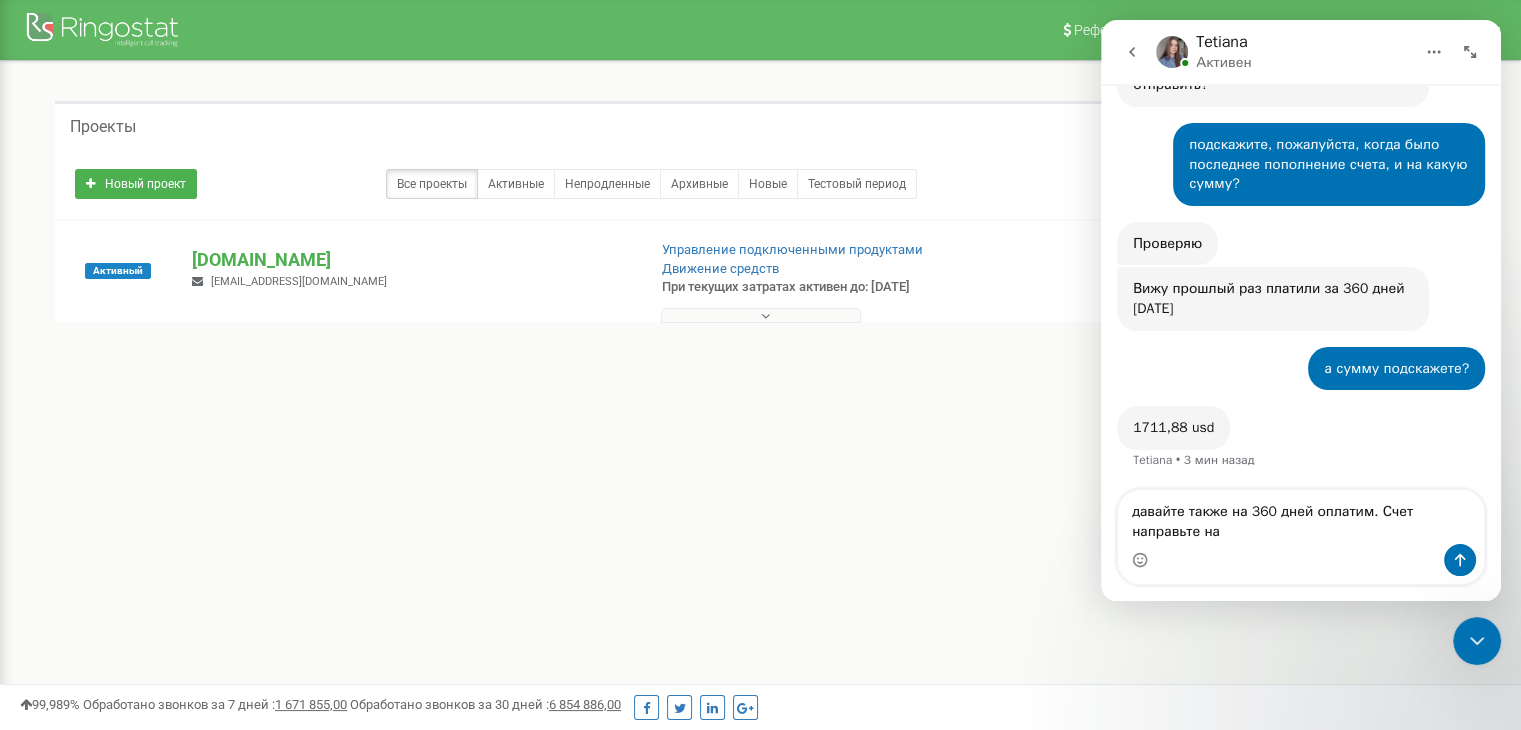 click on "Новый проект
Все проекты
Активные
Непродленные
Архивные
Новые
Тестовый период
Поиск" at bounding box center [760, 184] 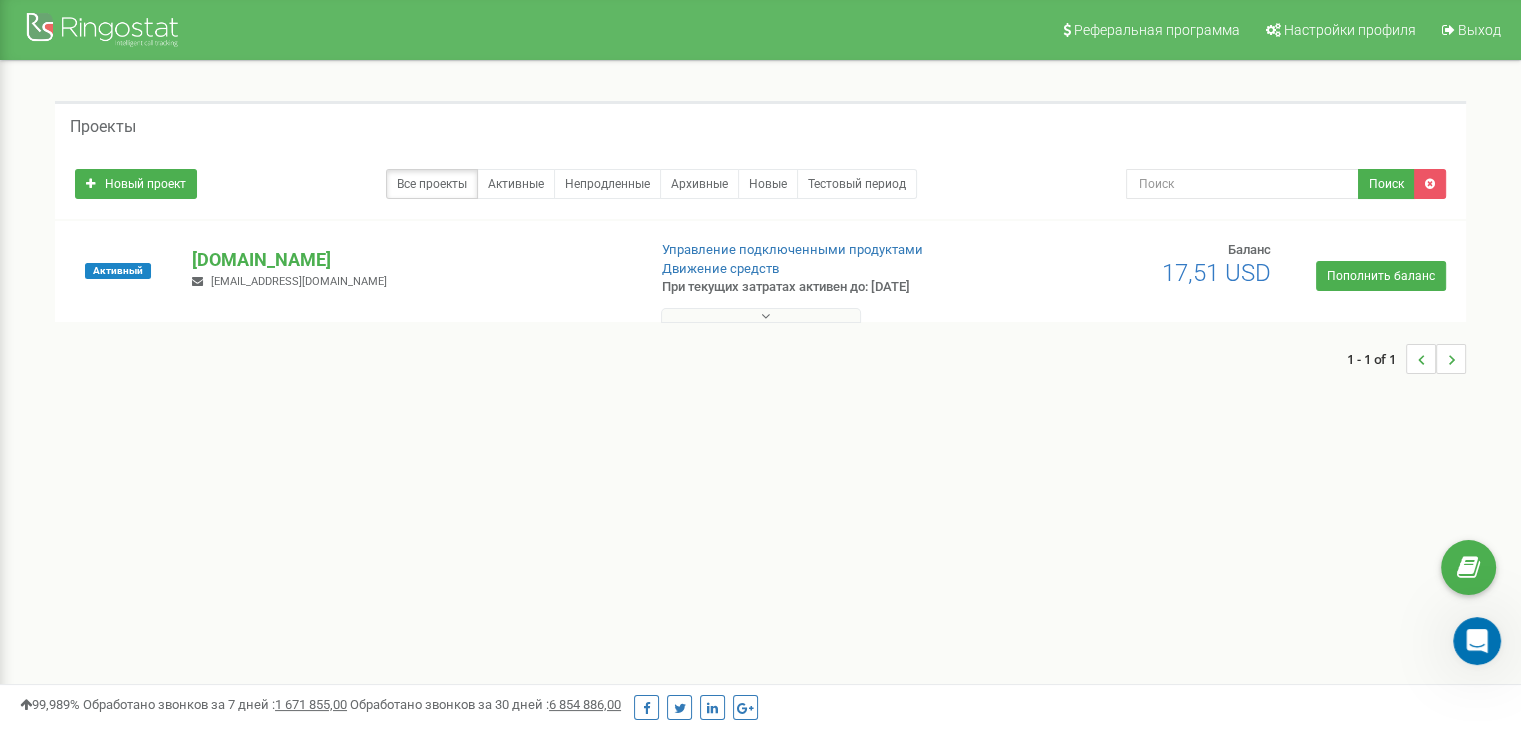 drag, startPoint x: 1152, startPoint y: 259, endPoint x: 1268, endPoint y: 293, distance: 120.880104 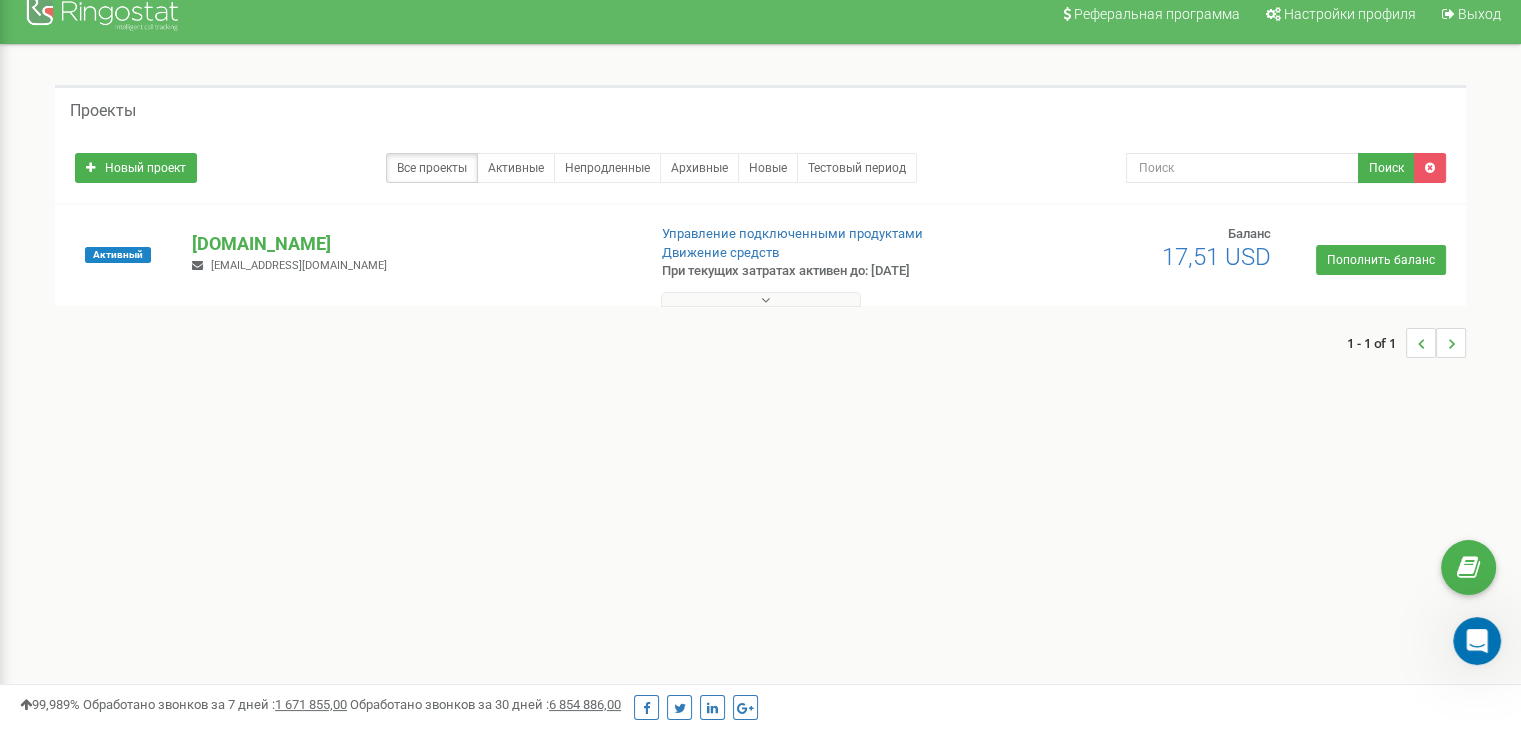 scroll, scrollTop: 0, scrollLeft: 0, axis: both 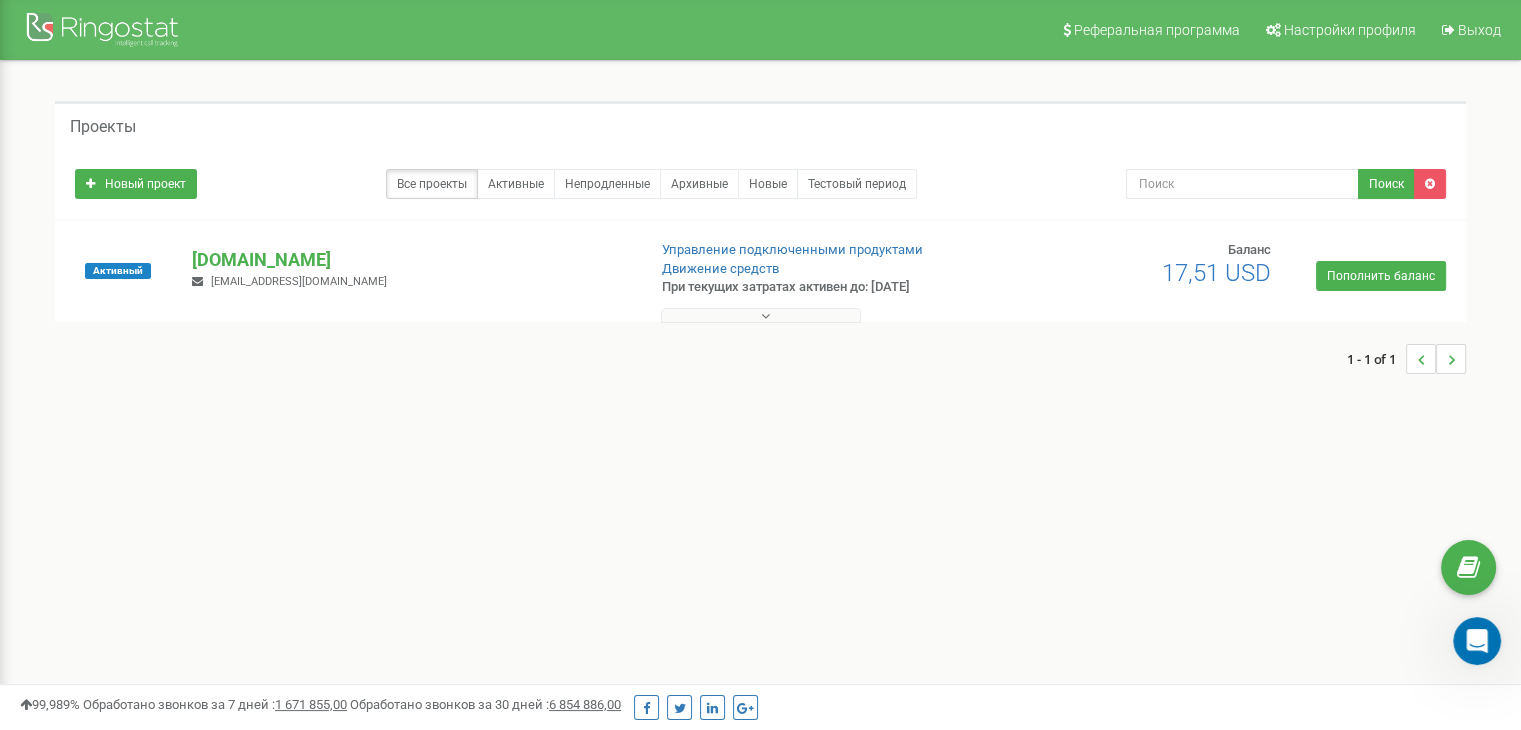 click 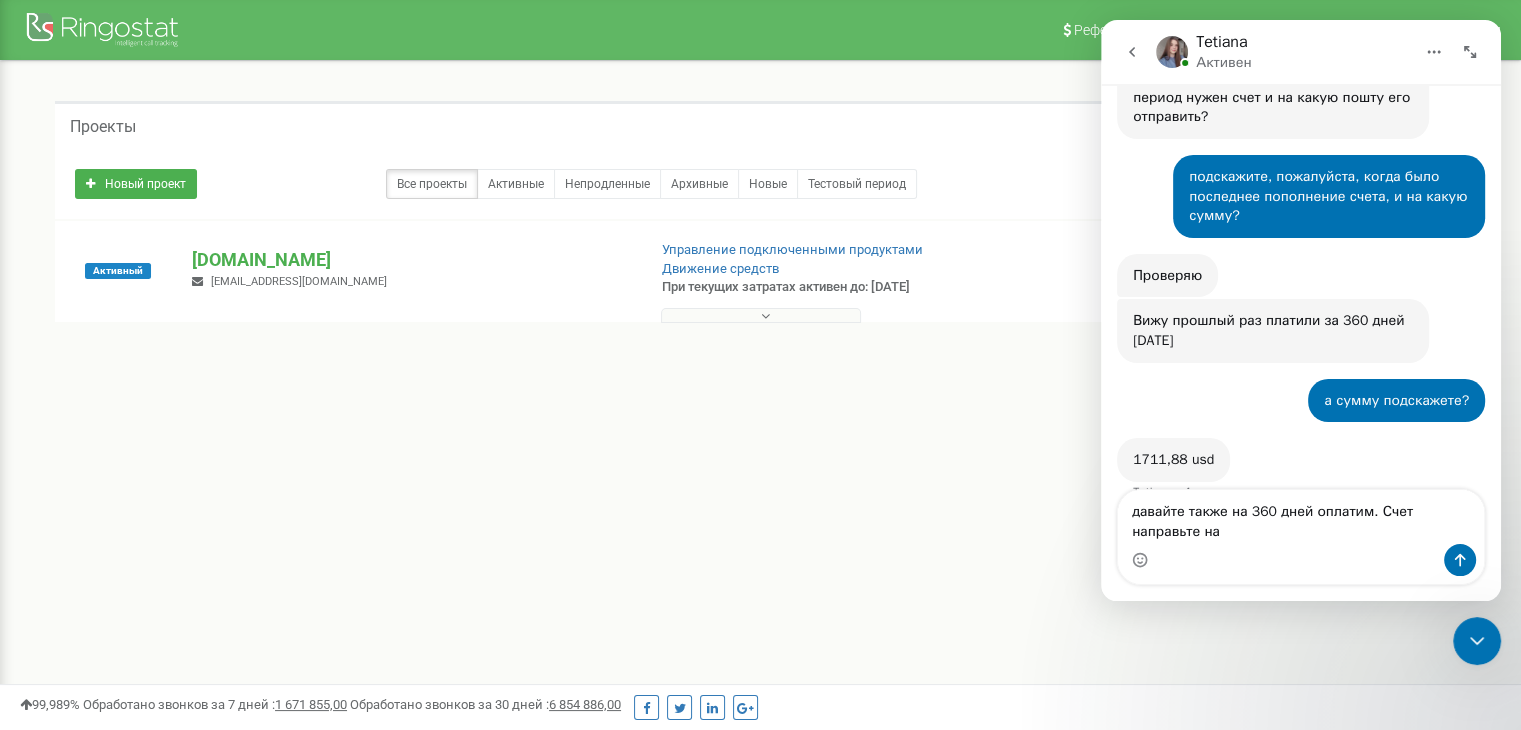 scroll, scrollTop: 412, scrollLeft: 0, axis: vertical 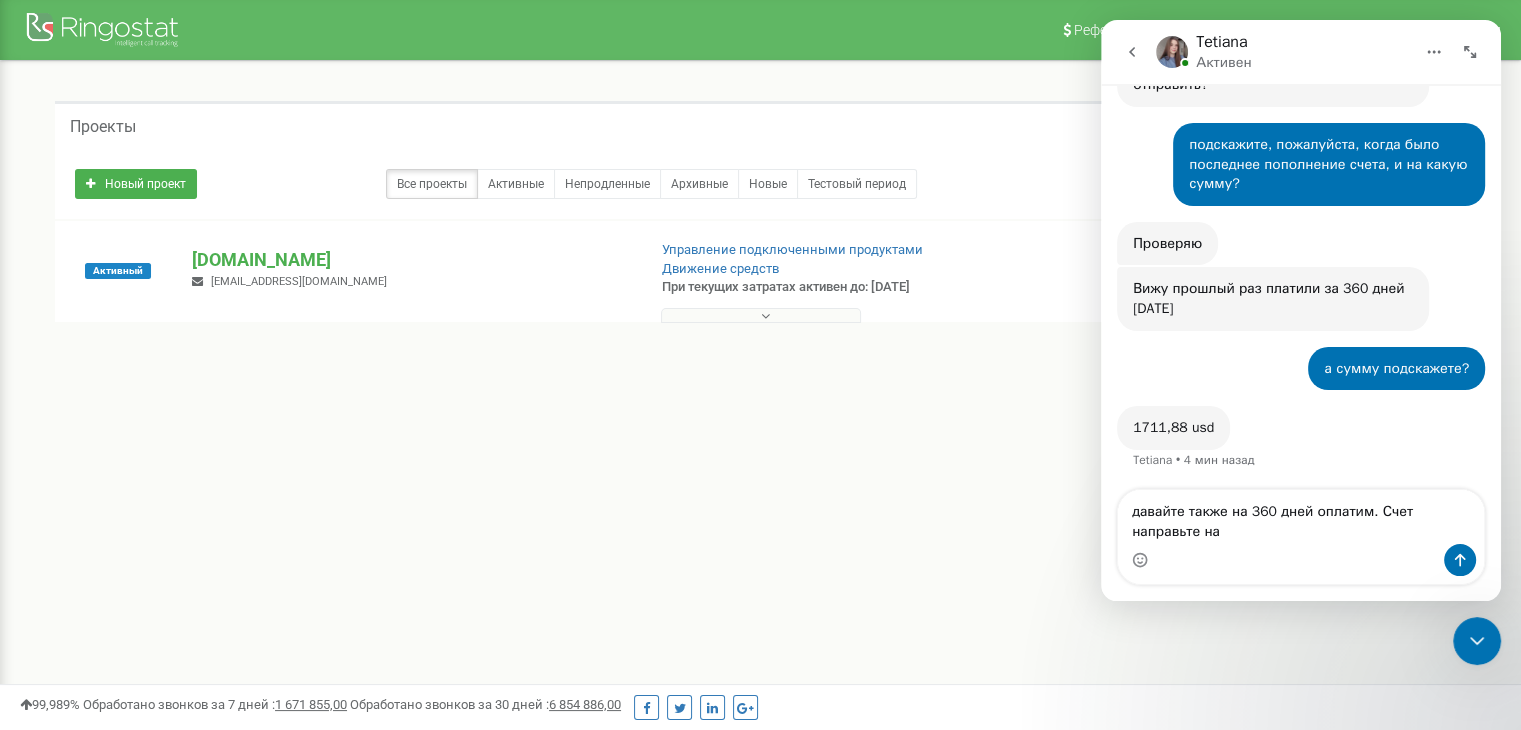 drag, startPoint x: 1369, startPoint y: 515, endPoint x: 1407, endPoint y: 582, distance: 77.02597 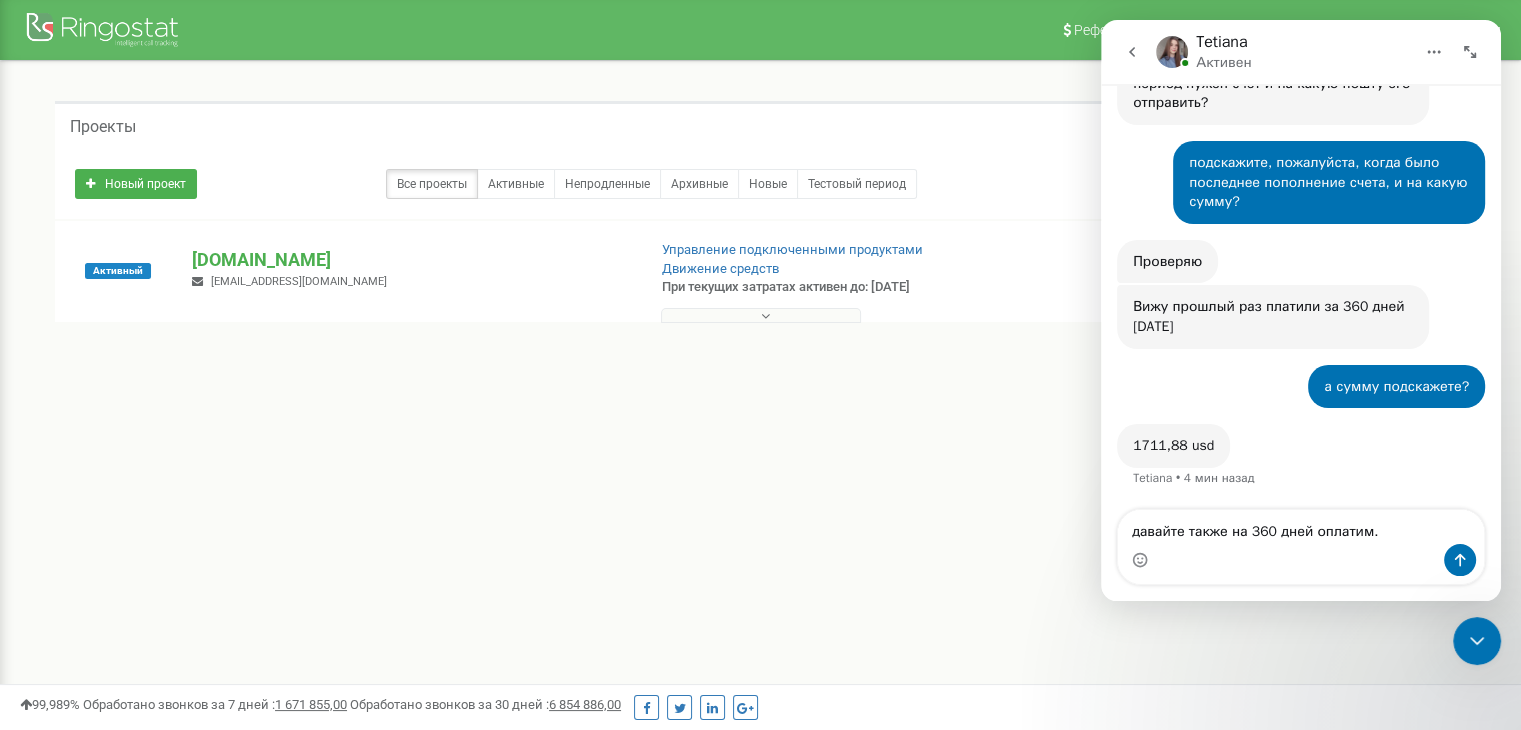 scroll, scrollTop: 392, scrollLeft: 0, axis: vertical 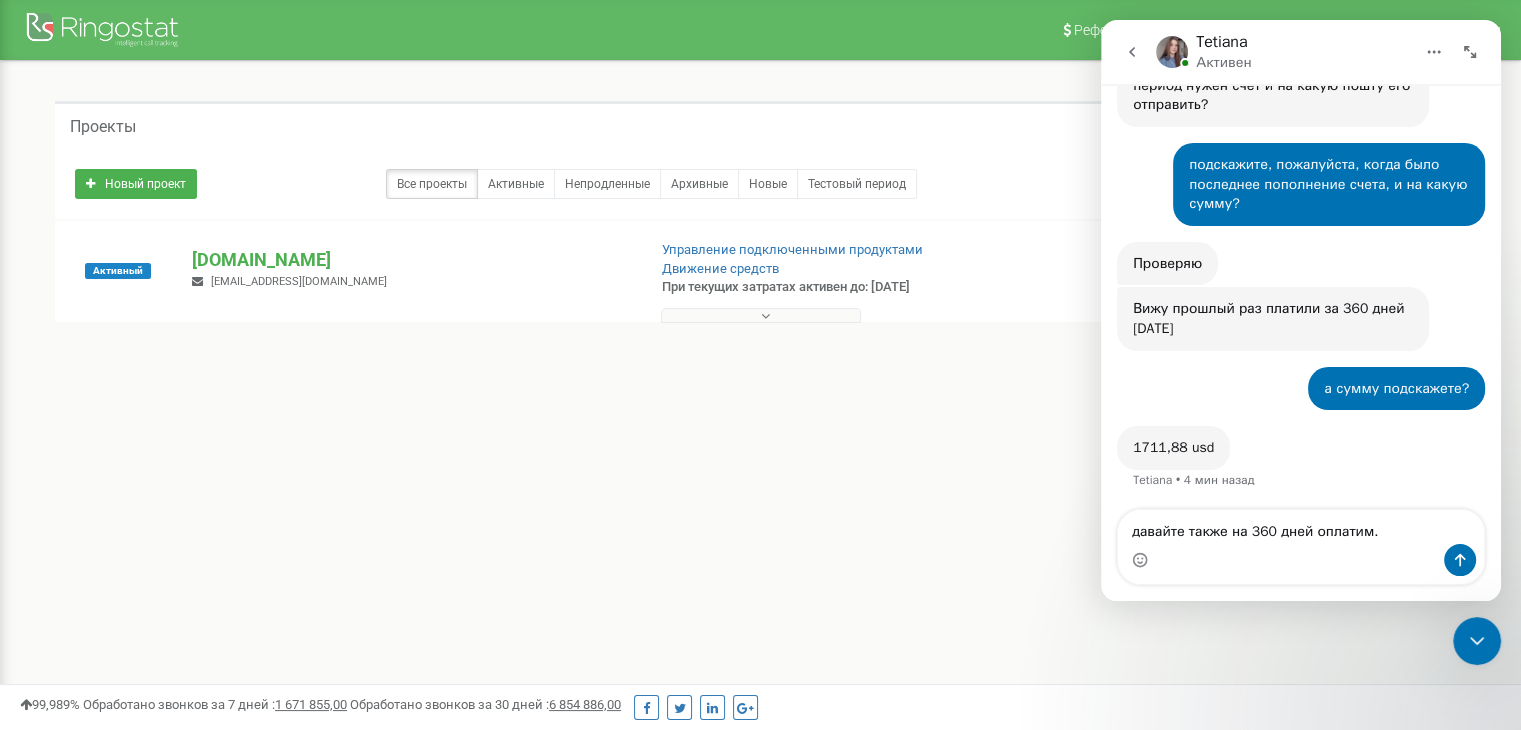click on "а сумму подскажете?" at bounding box center (1396, 389) 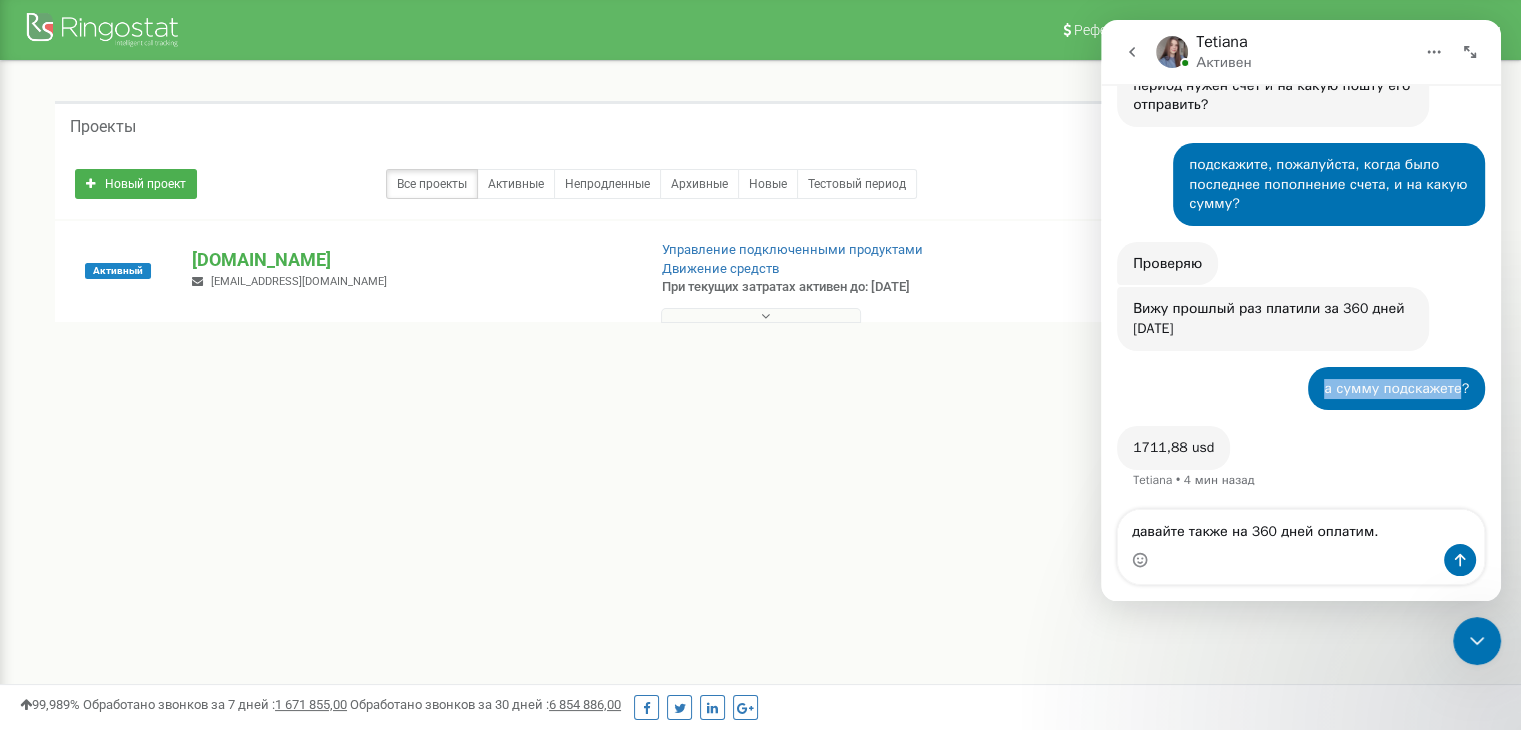 drag, startPoint x: 1323, startPoint y: 391, endPoint x: 1415, endPoint y: 397, distance: 92.19544 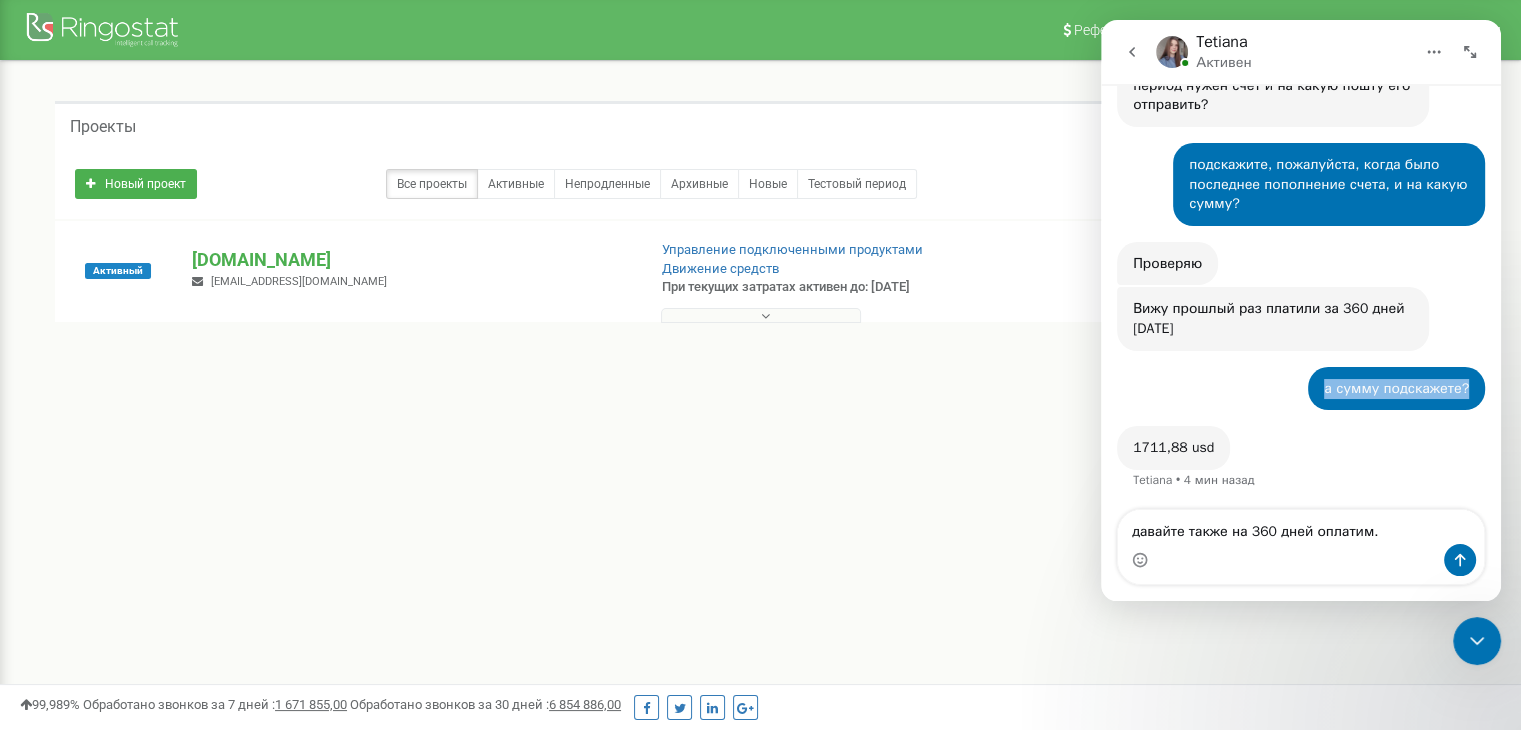 drag, startPoint x: 1457, startPoint y: 389, endPoint x: 1321, endPoint y: 380, distance: 136.29747 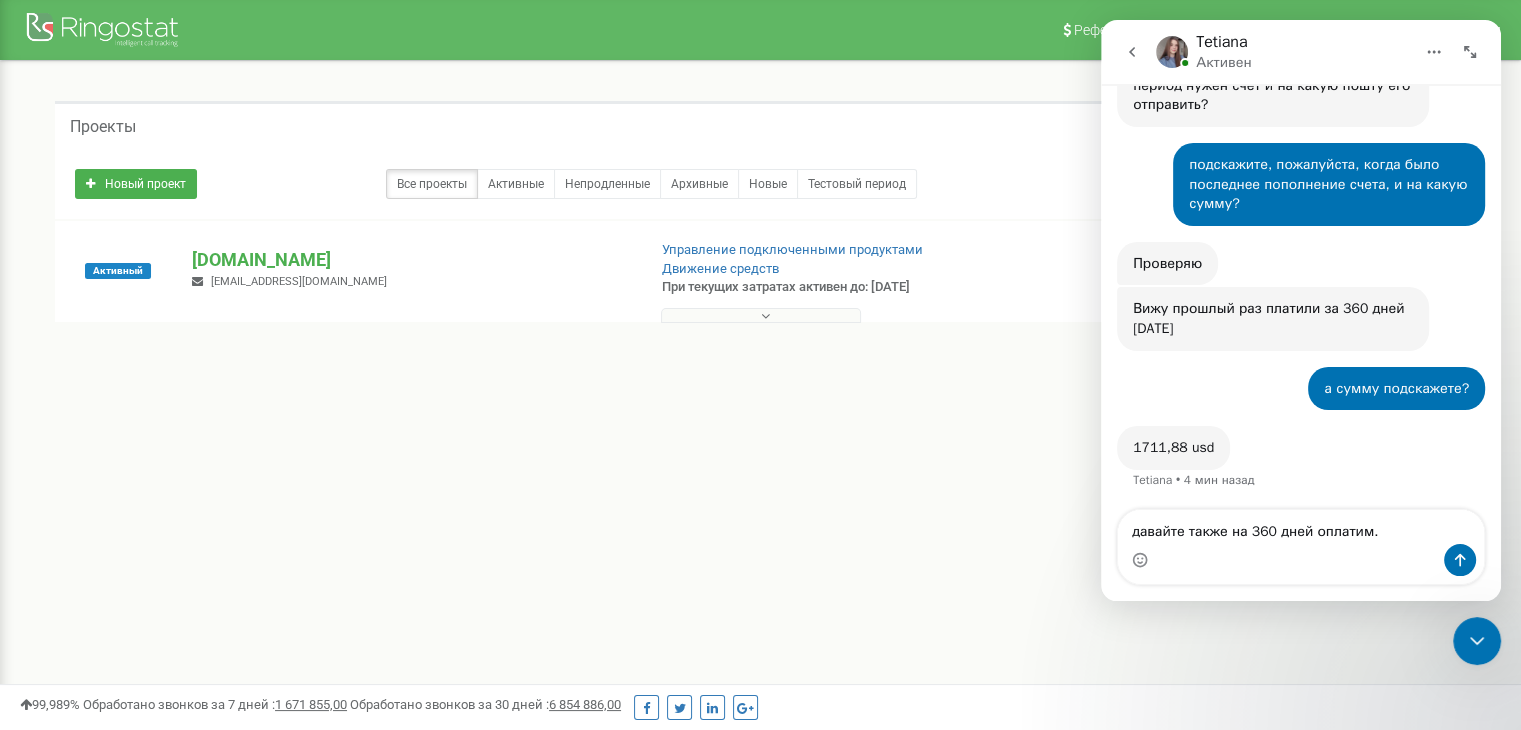 click on "а сумму подскажете? Sea    •   5 мин назад" at bounding box center (1396, 389) 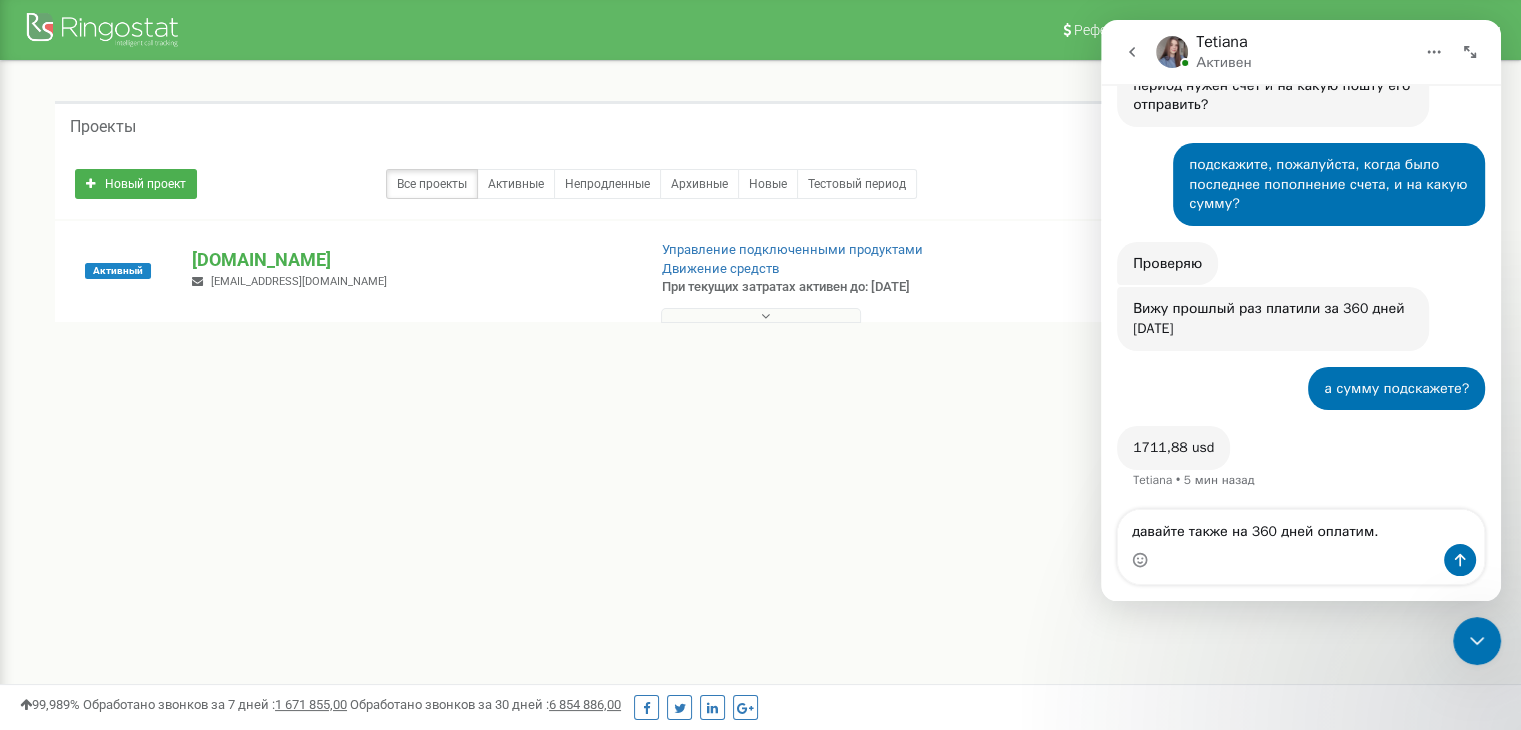 click on "Вижу прошлый раз платили за 360 дней 07.05.2024" at bounding box center (1273, 318) 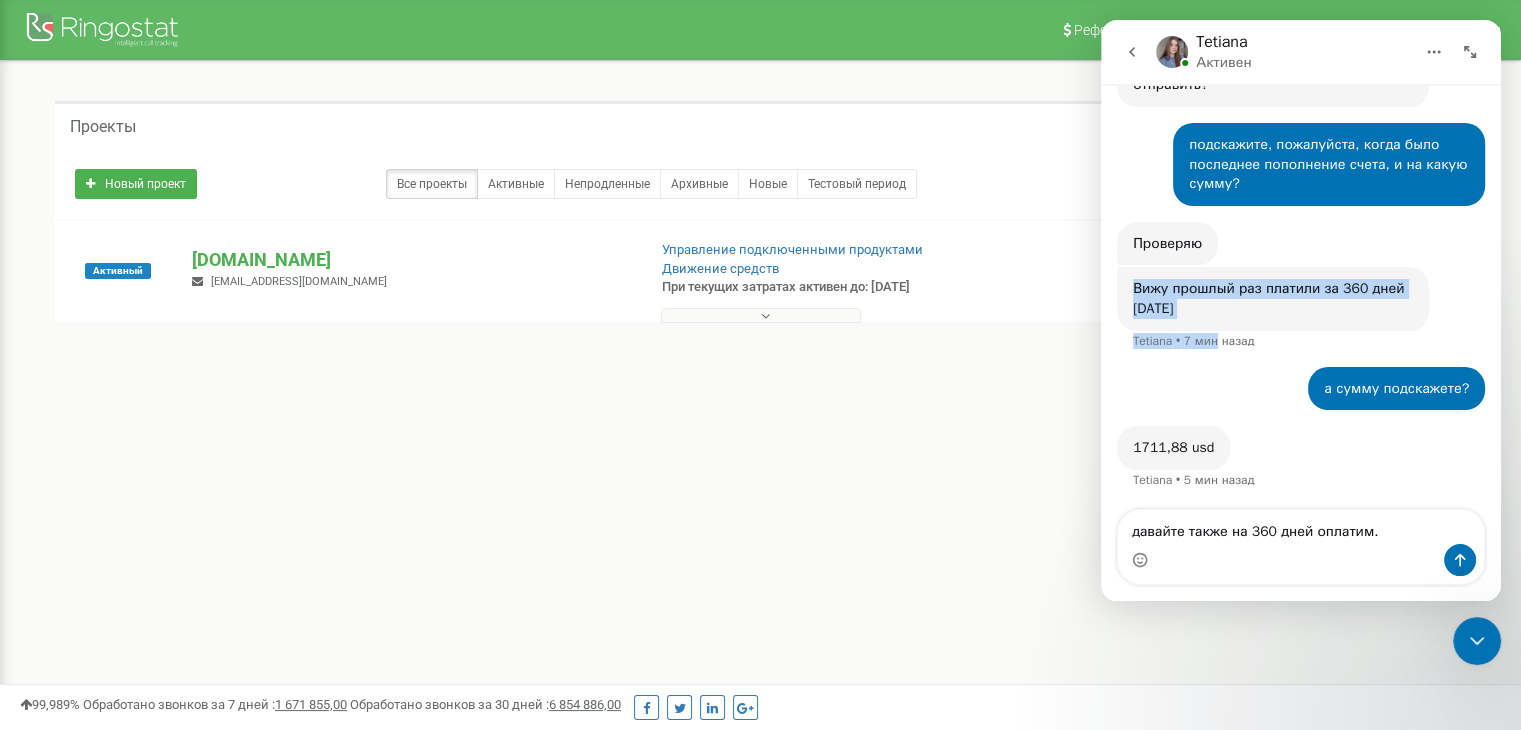 drag, startPoint x: 1134, startPoint y: 309, endPoint x: 1205, endPoint y: 335, distance: 75.61085 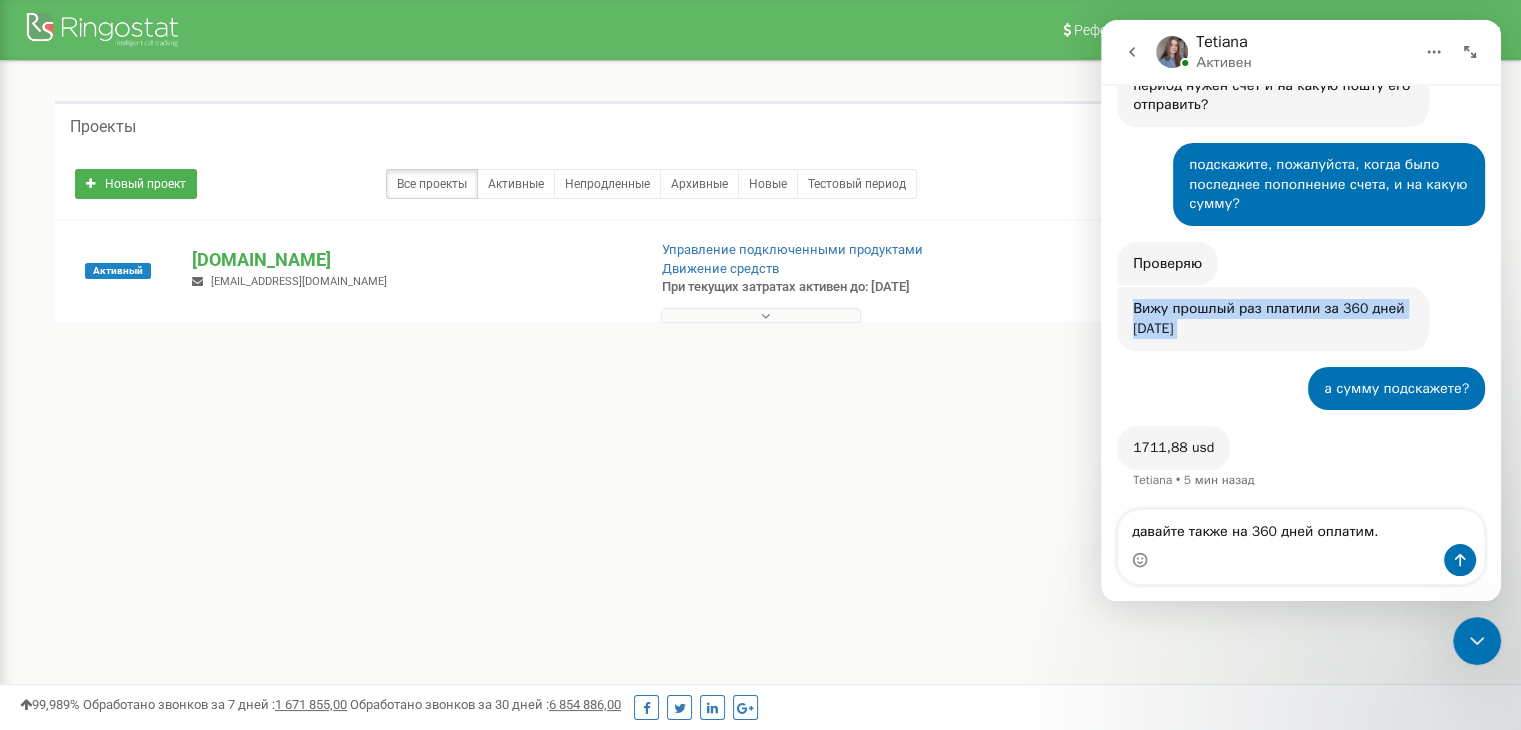 click on "Вижу прошлый раз платили за 360 дней 07.05.2024" at bounding box center (1273, 318) 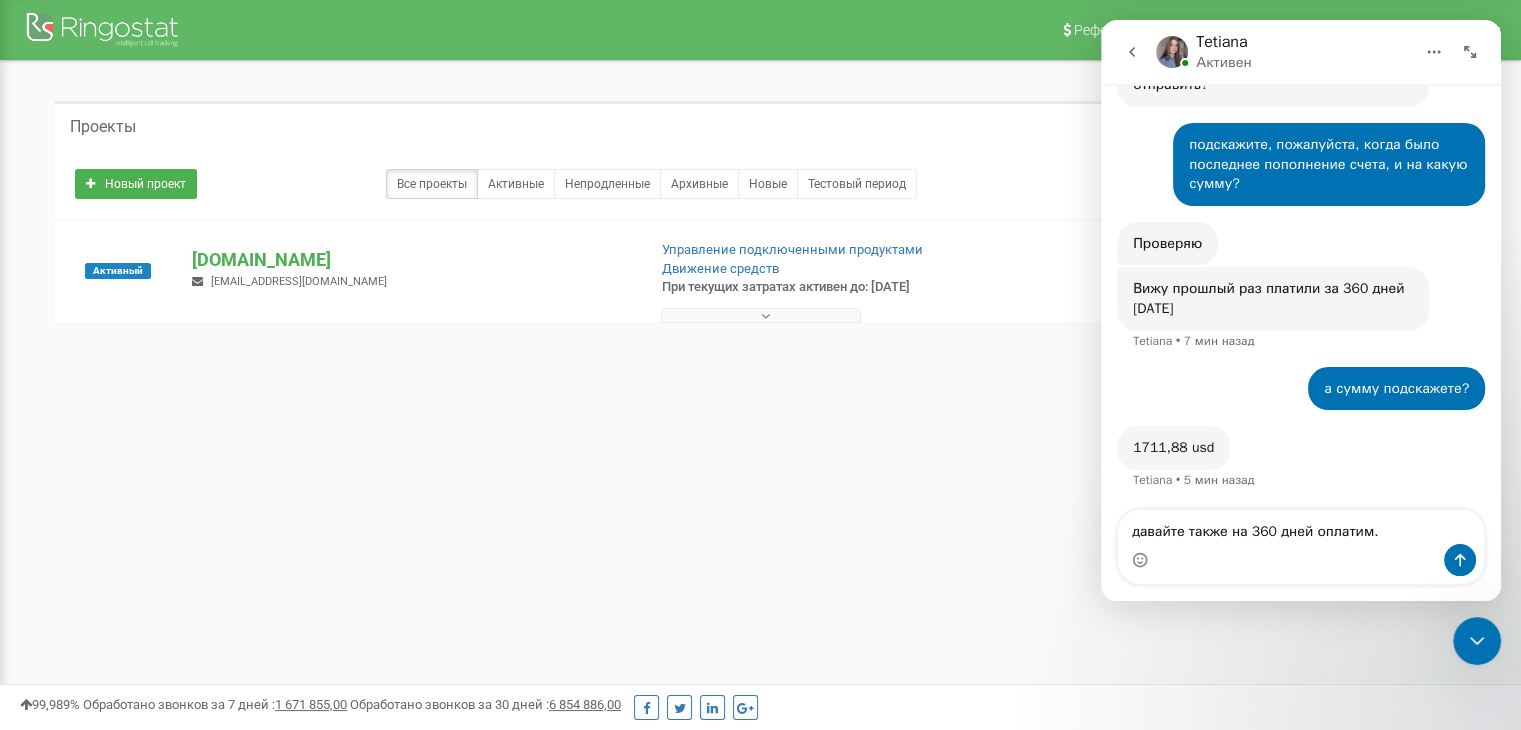 click on "Вижу прошлый раз платили за 360 дней 07.05.2024" at bounding box center (1273, 298) 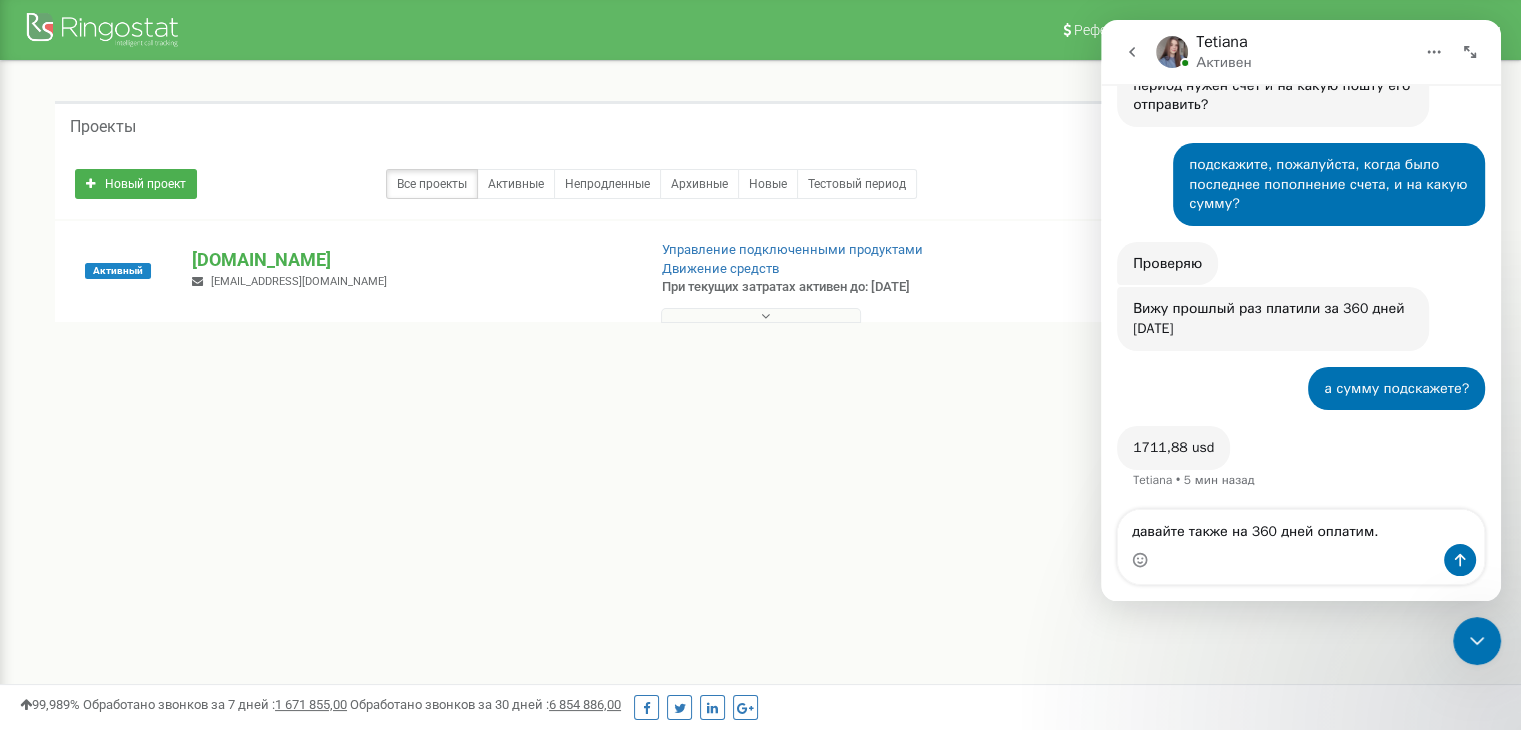 click on "Вижу прошлый раз платили за 360 дней 07.05.2024" at bounding box center (1273, 318) 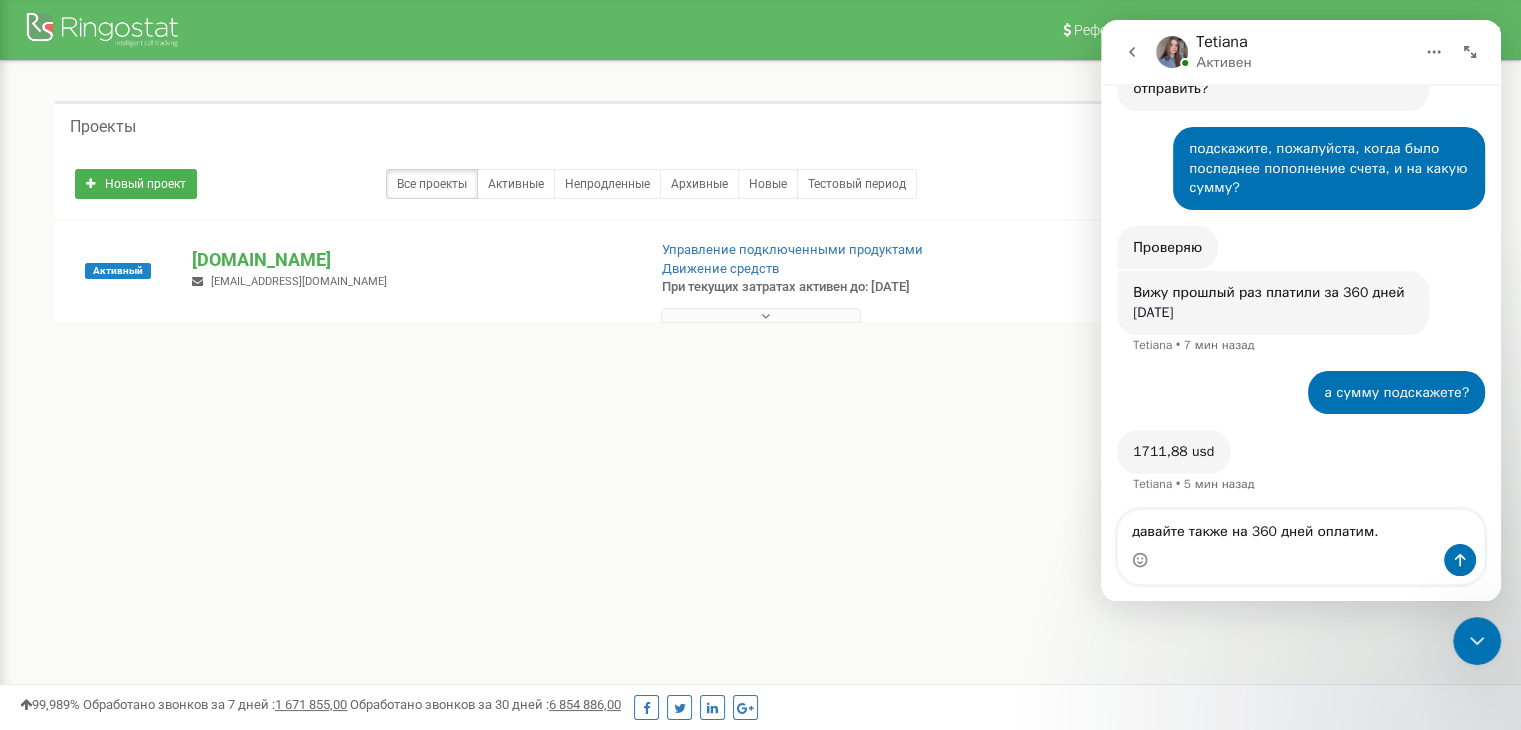 scroll, scrollTop: 412, scrollLeft: 0, axis: vertical 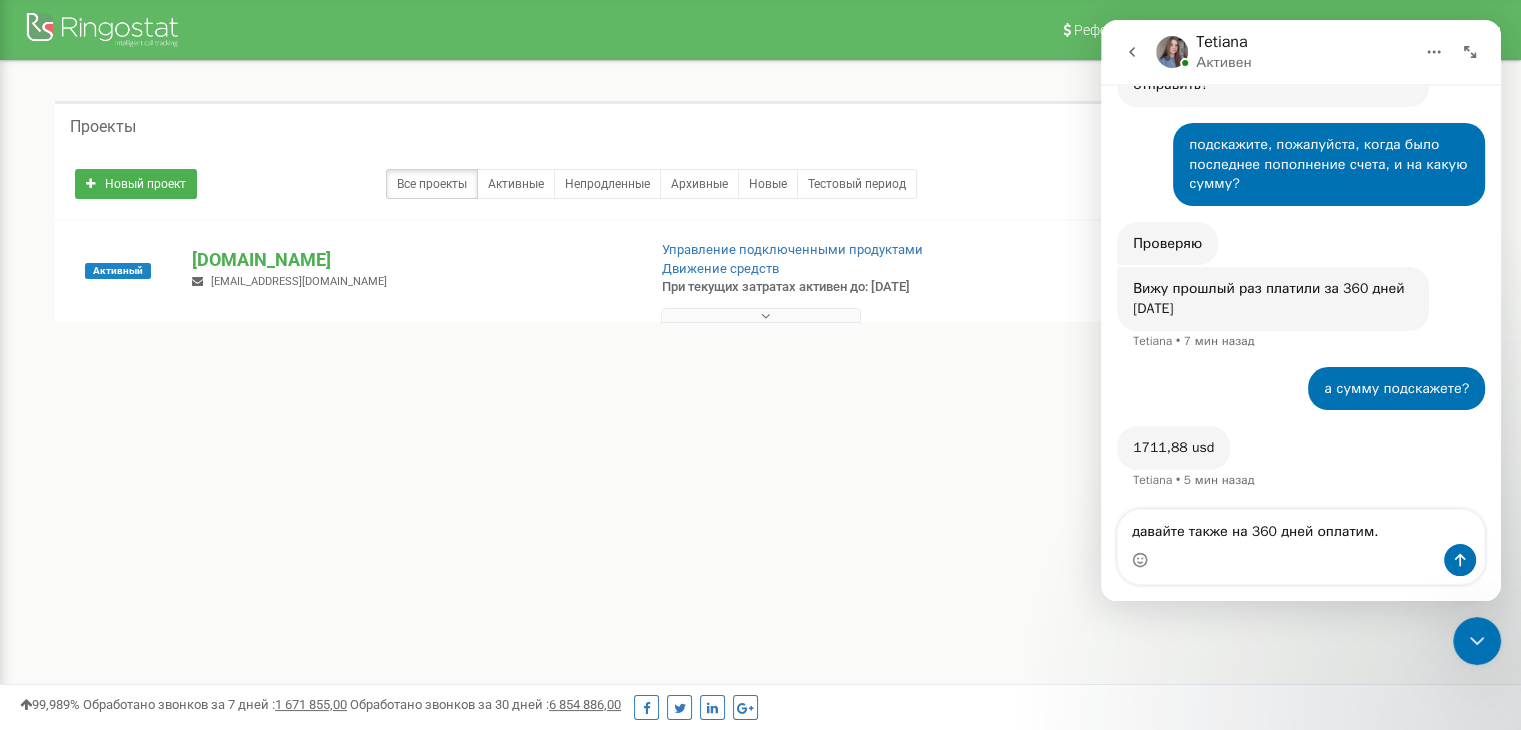 click on "Проверяю" at bounding box center [1167, 244] 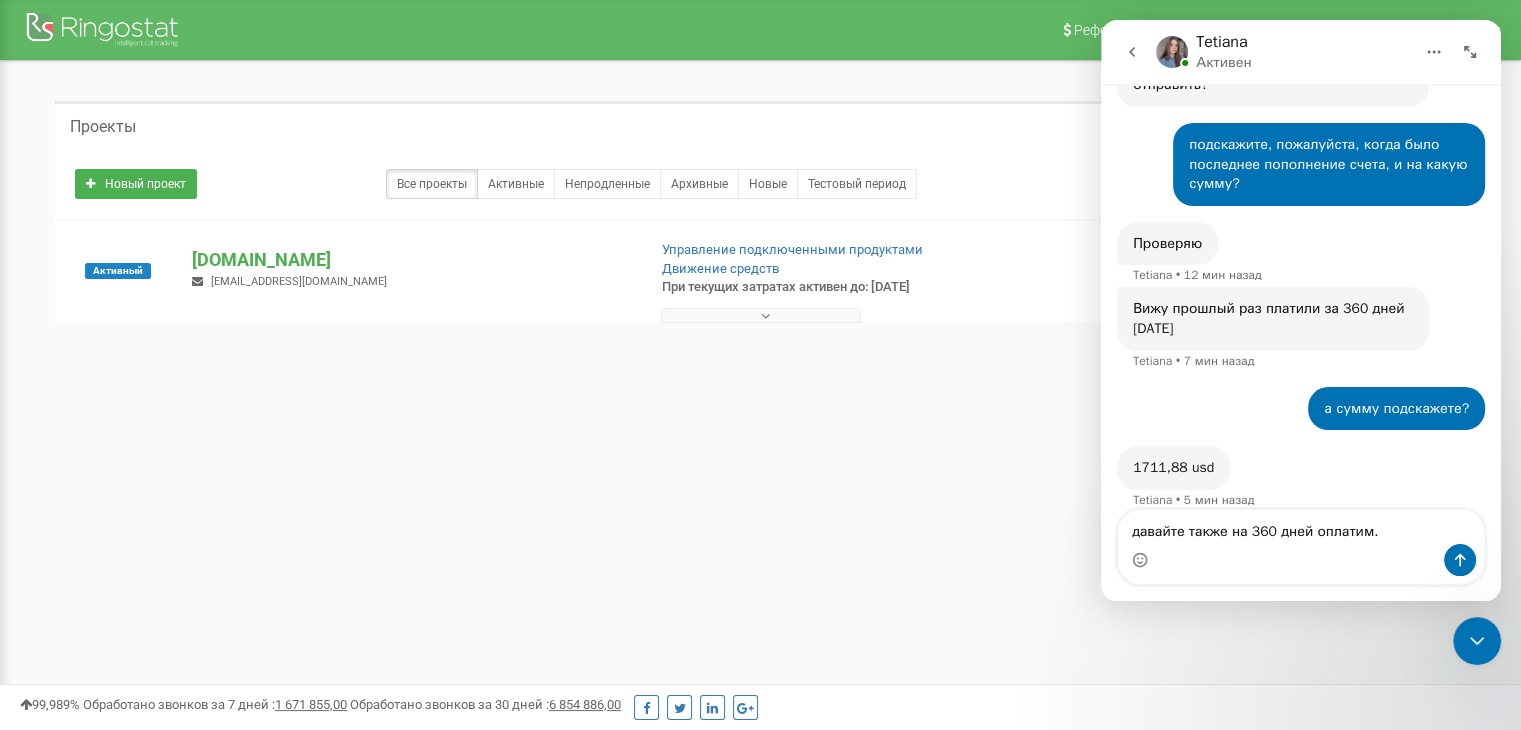 scroll, scrollTop: 432, scrollLeft: 0, axis: vertical 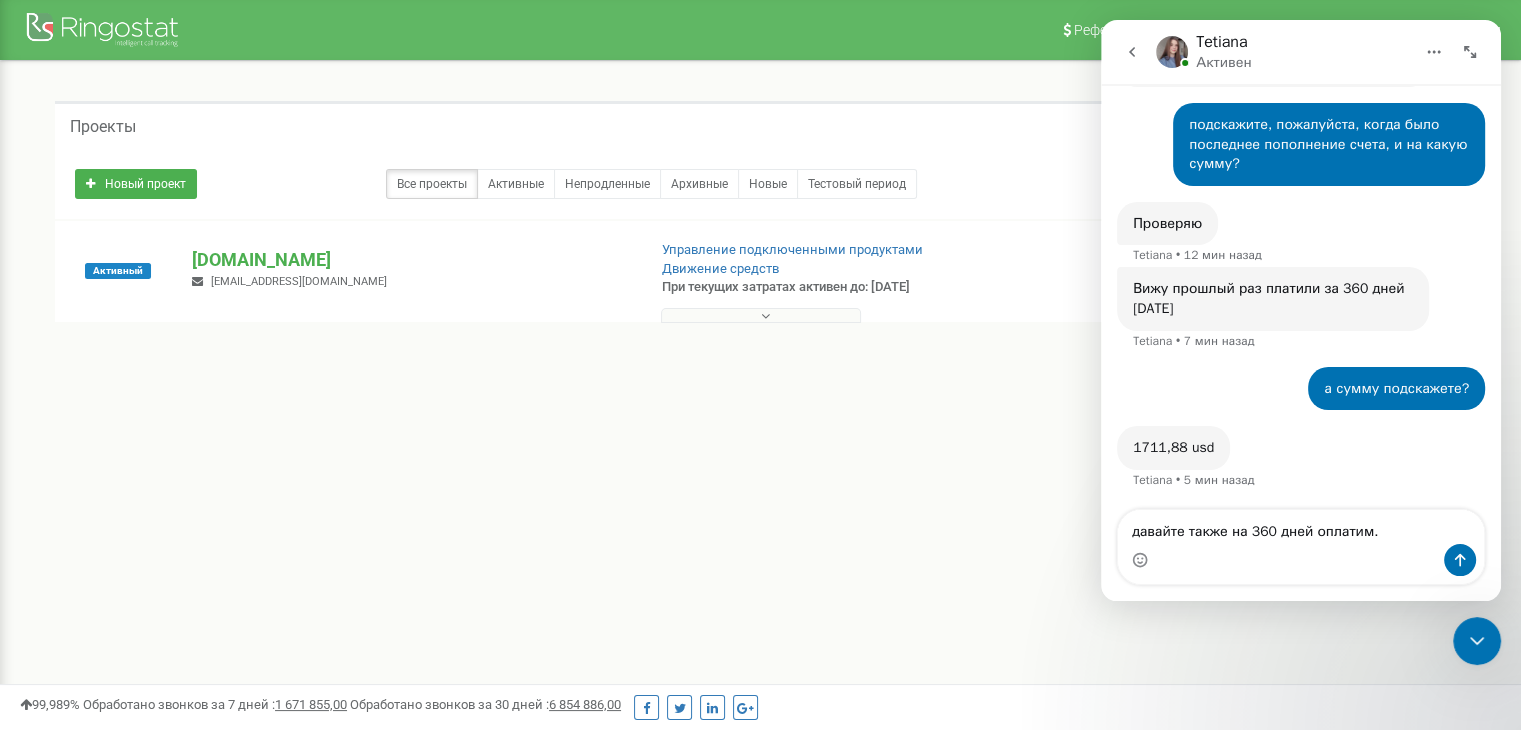 click on "подскажите, пожалуйста, когда было последнее пополнение счета, и на какую сумму?" at bounding box center [1329, 144] 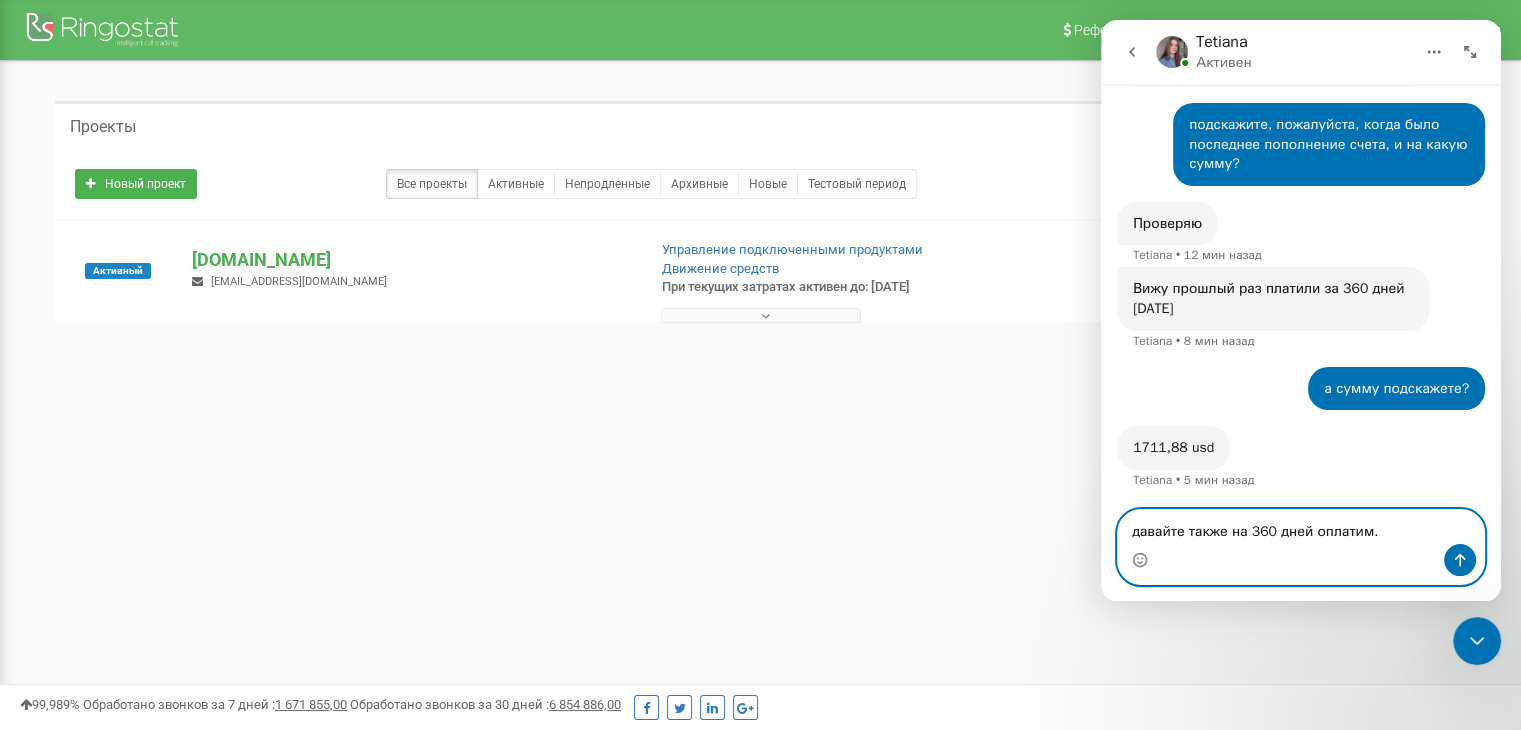 click on "давайте также на 360 дней оплатим." at bounding box center (1301, 527) 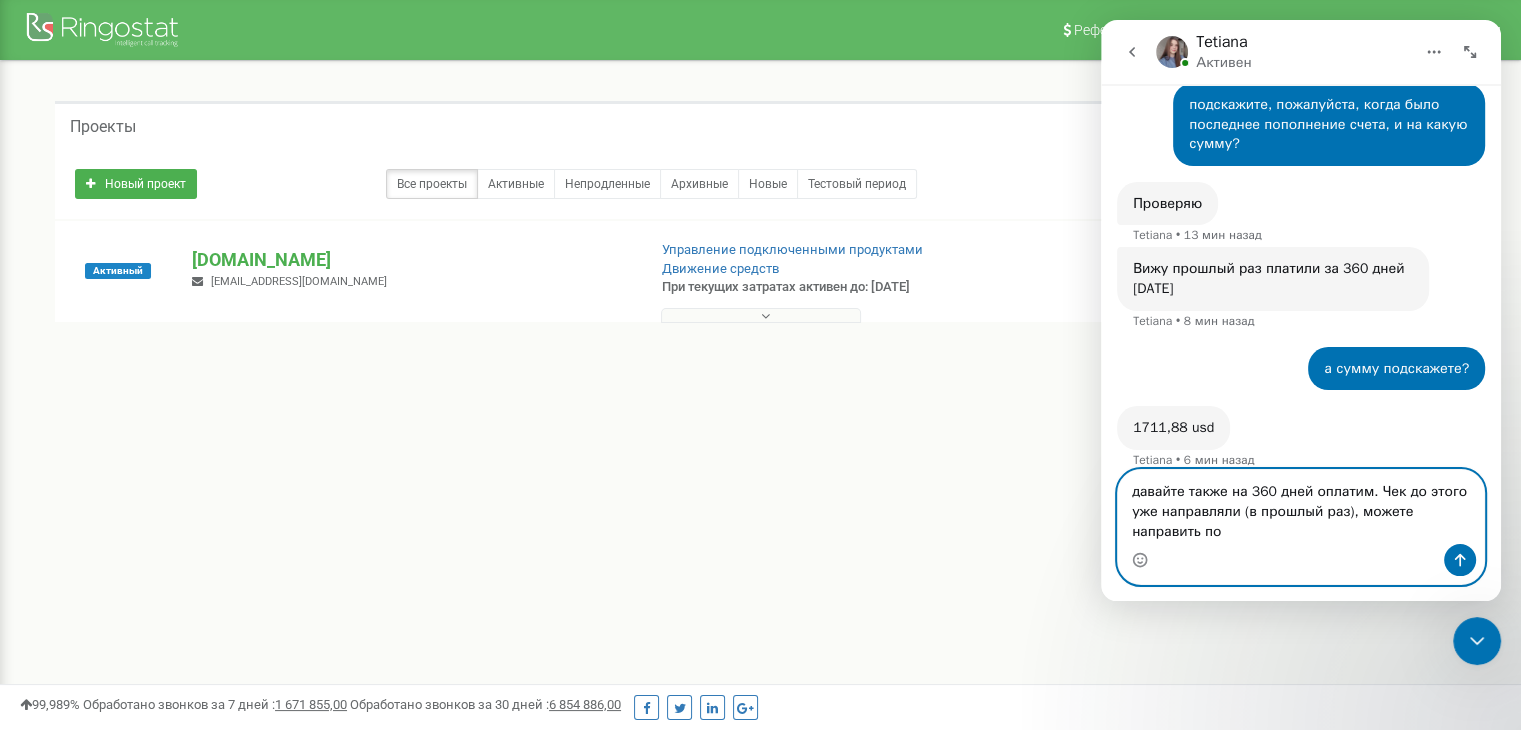 scroll, scrollTop: 472, scrollLeft: 0, axis: vertical 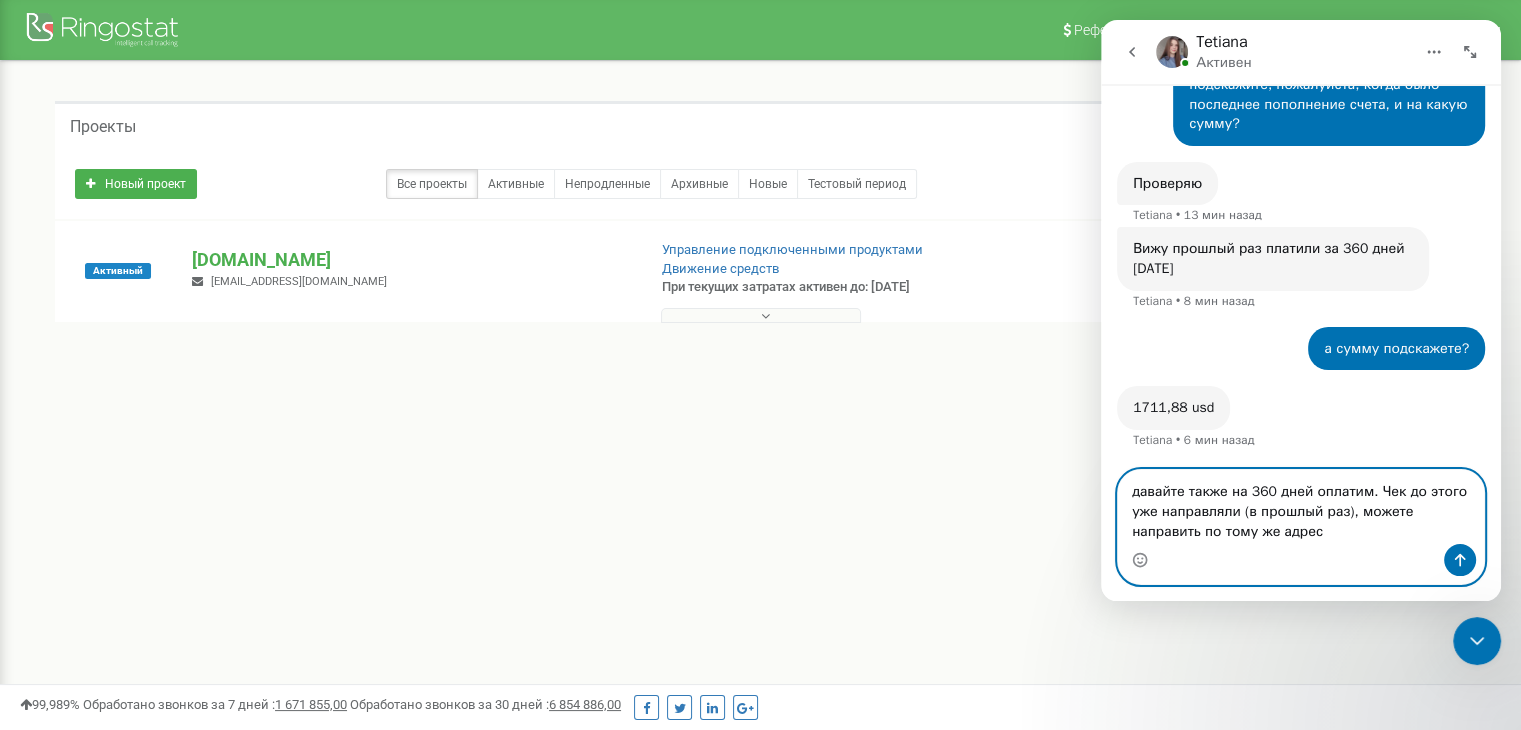 type on "давайте также на 360 дней оплатим. Чек до этого уже направляли (в прошлый раз), можете направить по тому же адресу" 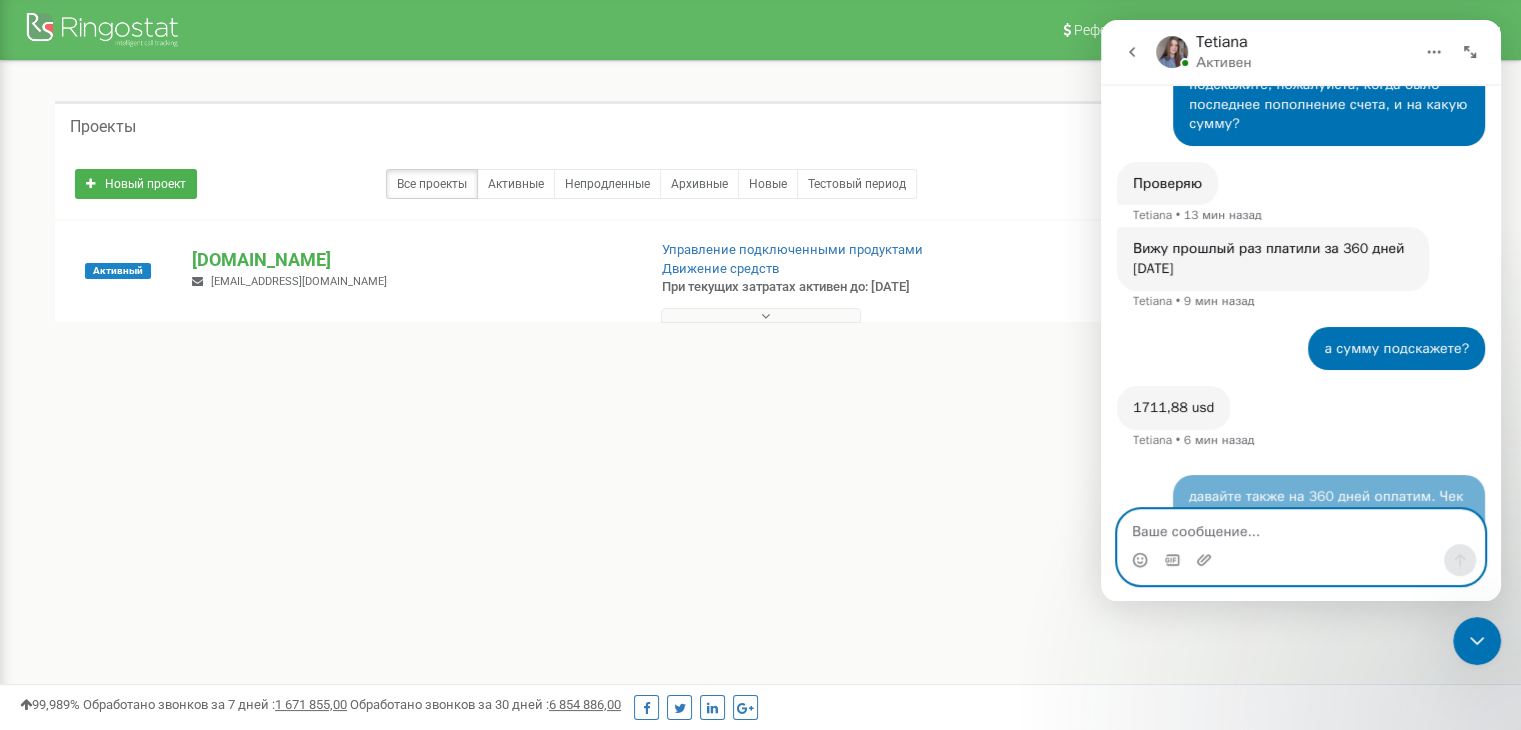 scroll, scrollTop: 532, scrollLeft: 0, axis: vertical 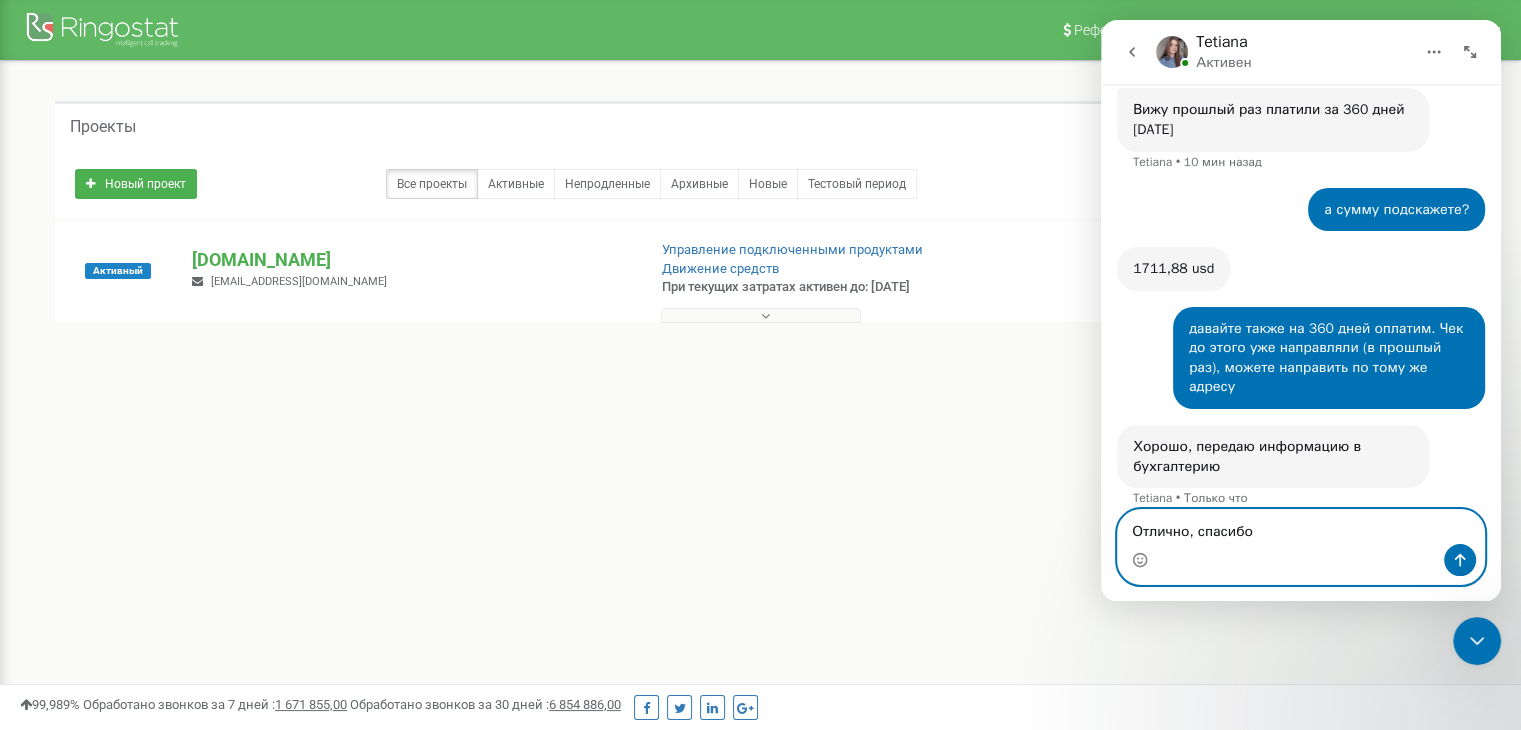 type on "Отлично, спасибо!" 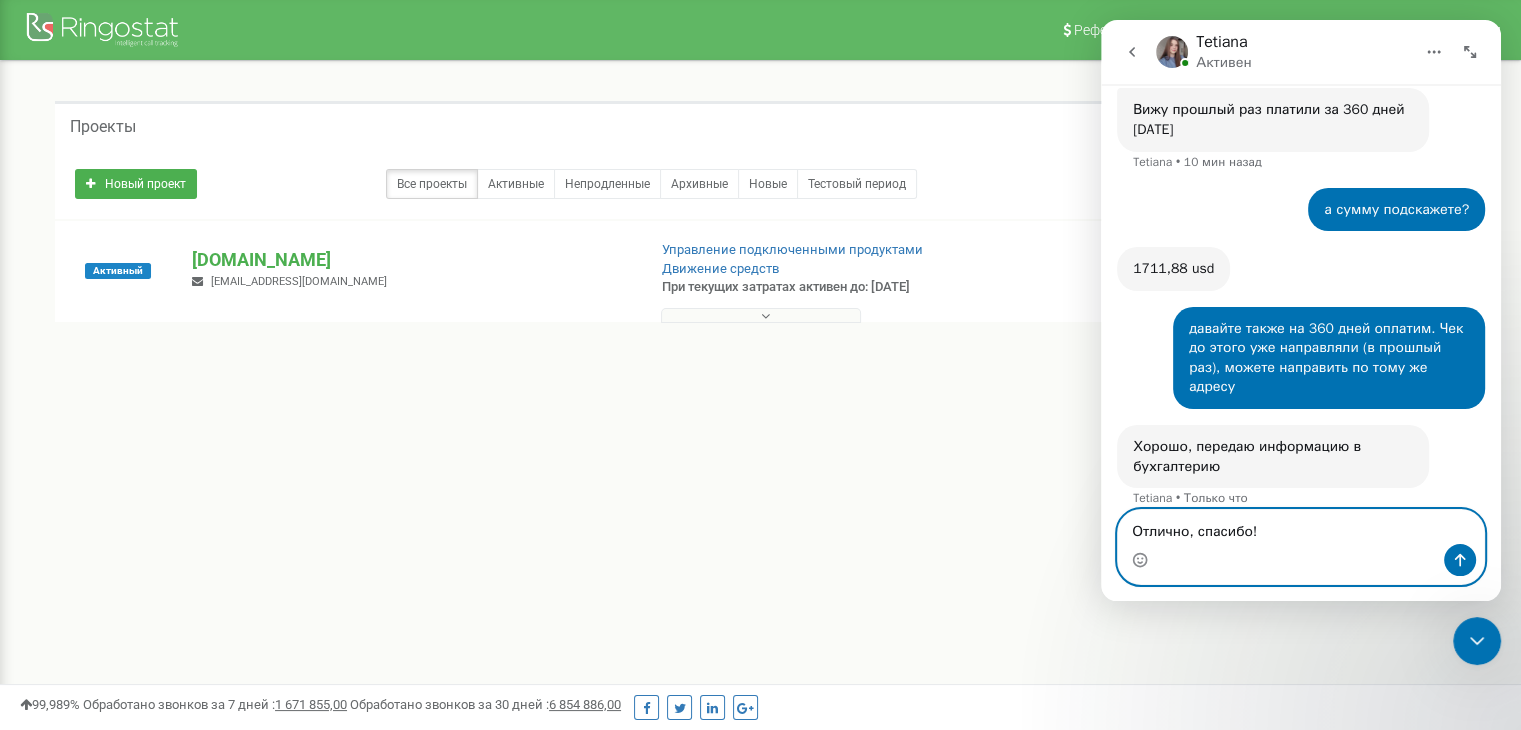 type 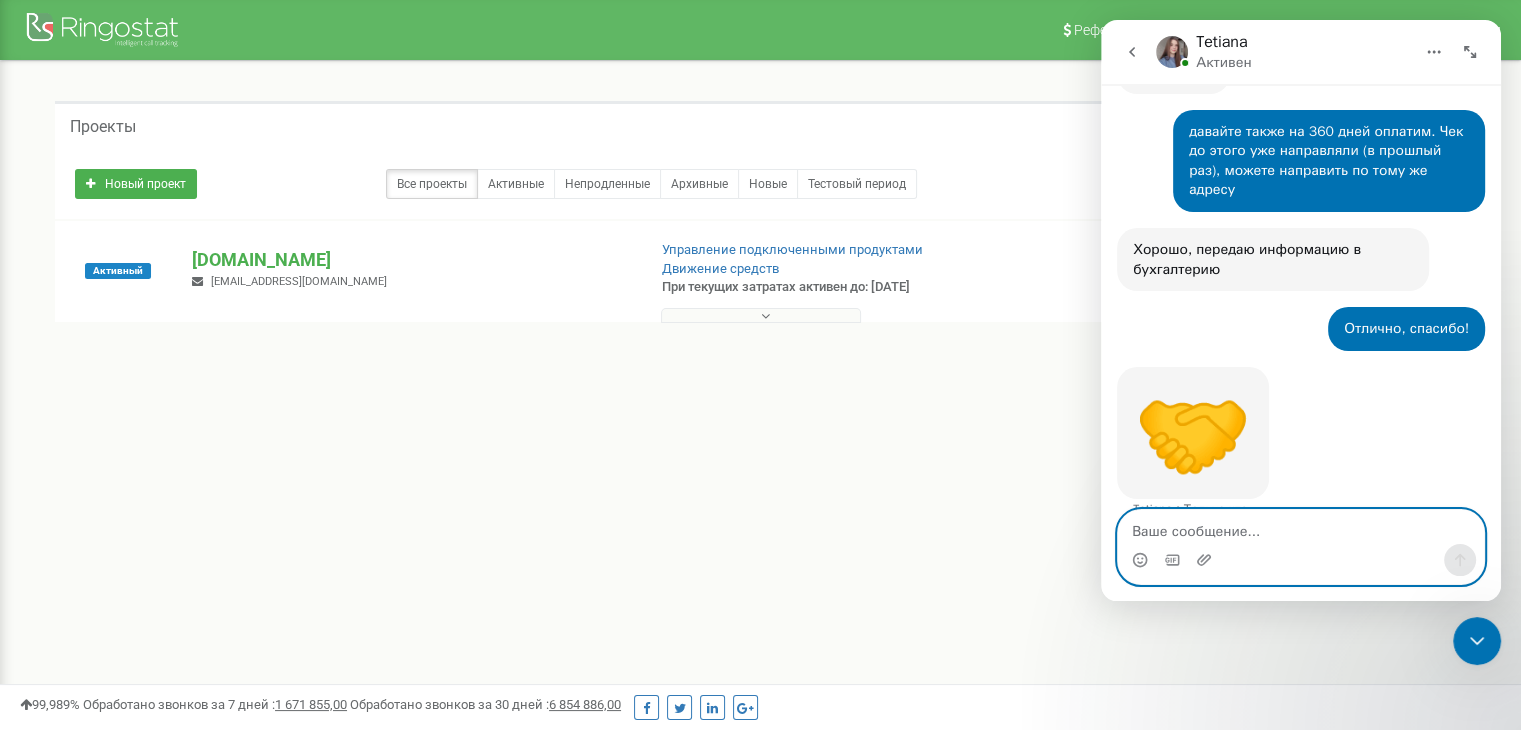 scroll, scrollTop: 818, scrollLeft: 0, axis: vertical 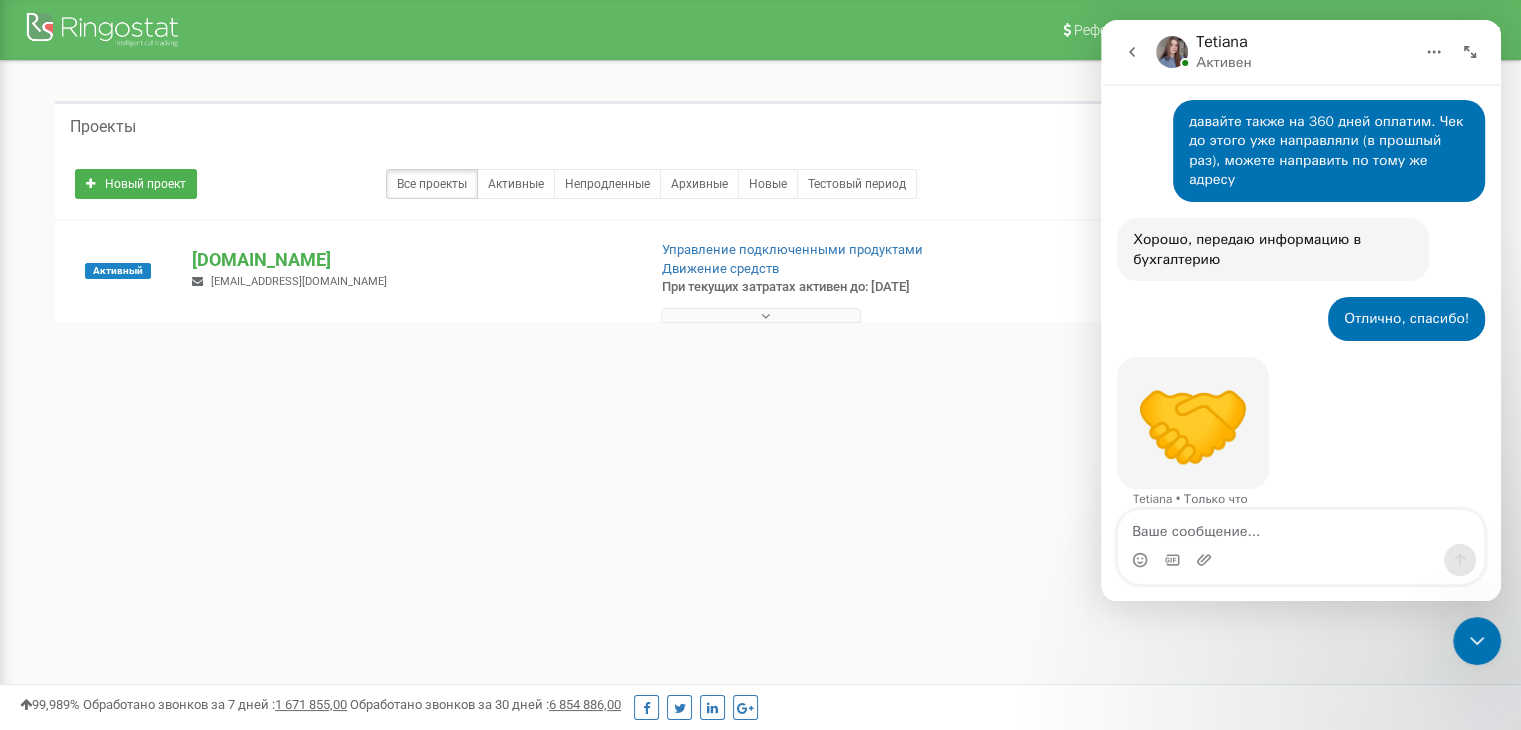 click 